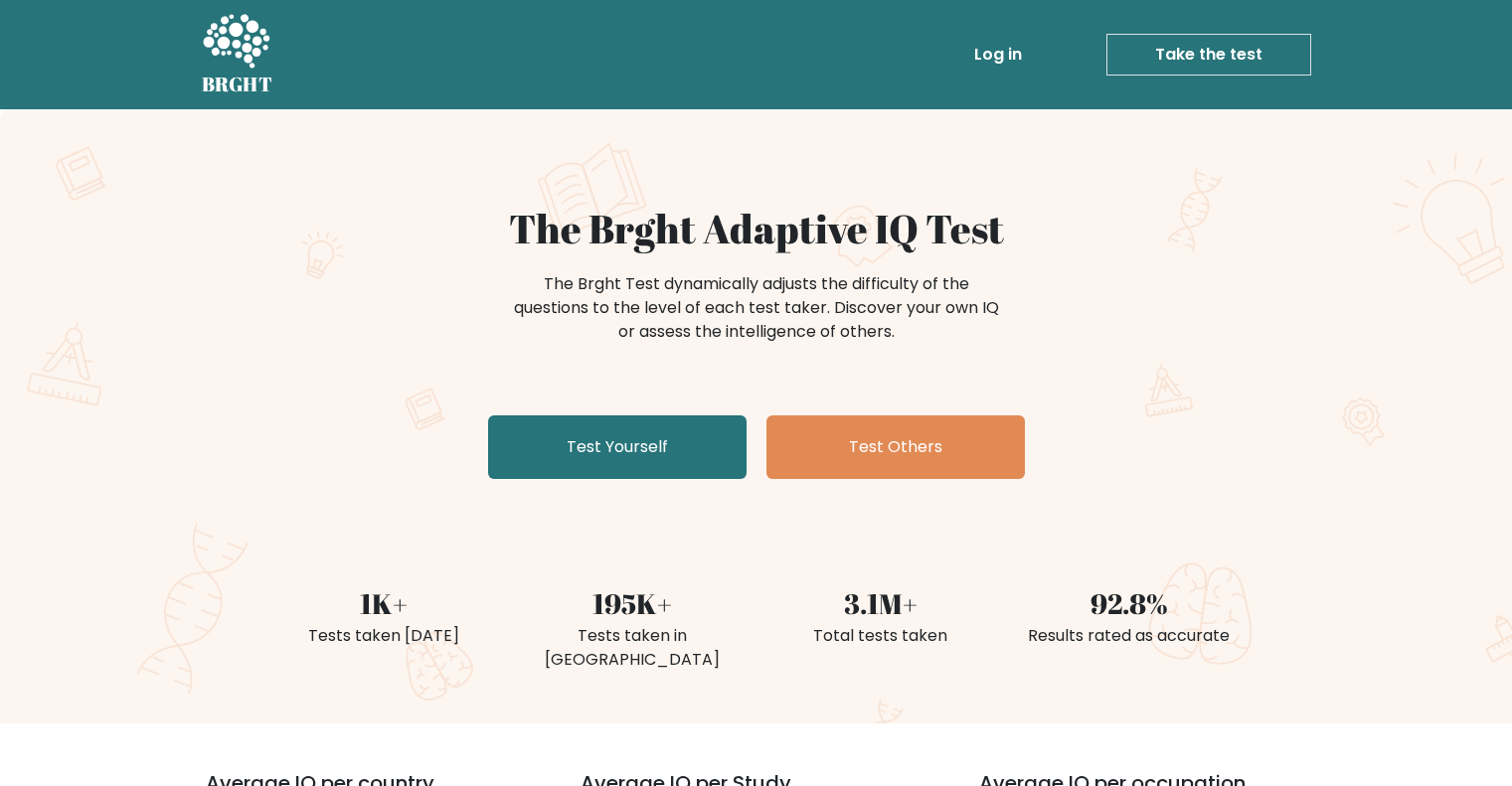 scroll, scrollTop: 0, scrollLeft: 0, axis: both 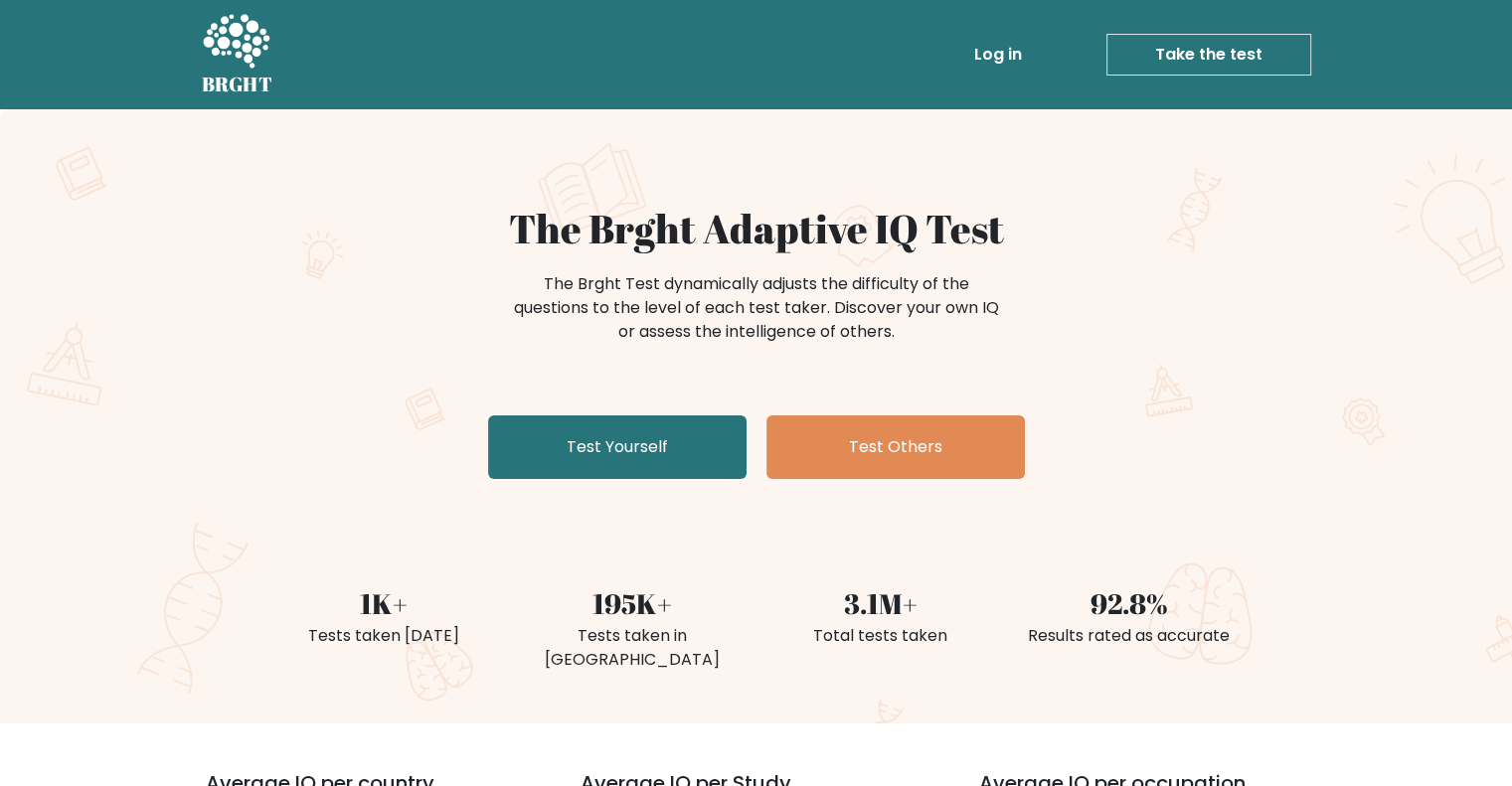 click on "The Brght Adaptive IQ Test
The Brght Test dynamically adjusts the difficulty of the questions to the level of each test taker. Discover your own IQ or assess the intelligence of others.
Test Yourself
Test Others
1K+
Tests taken [DATE]
195K+
Tests taken in [GEOGRAPHIC_DATA]
3.1M+
Total tests taken
92.8%
Results rated as accurate" at bounding box center [756, 416] 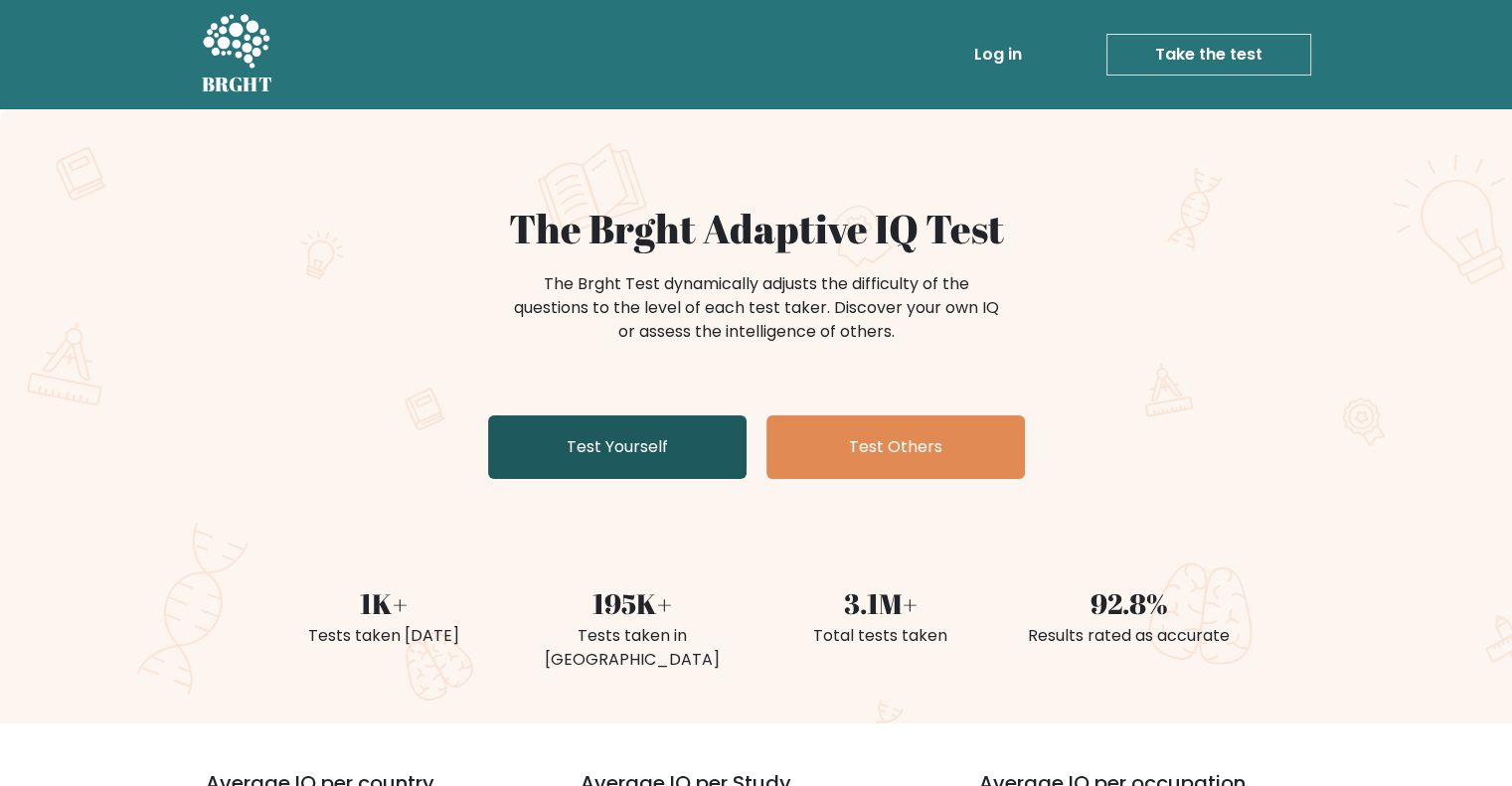 click on "Test Yourself" at bounding box center [617, 447] 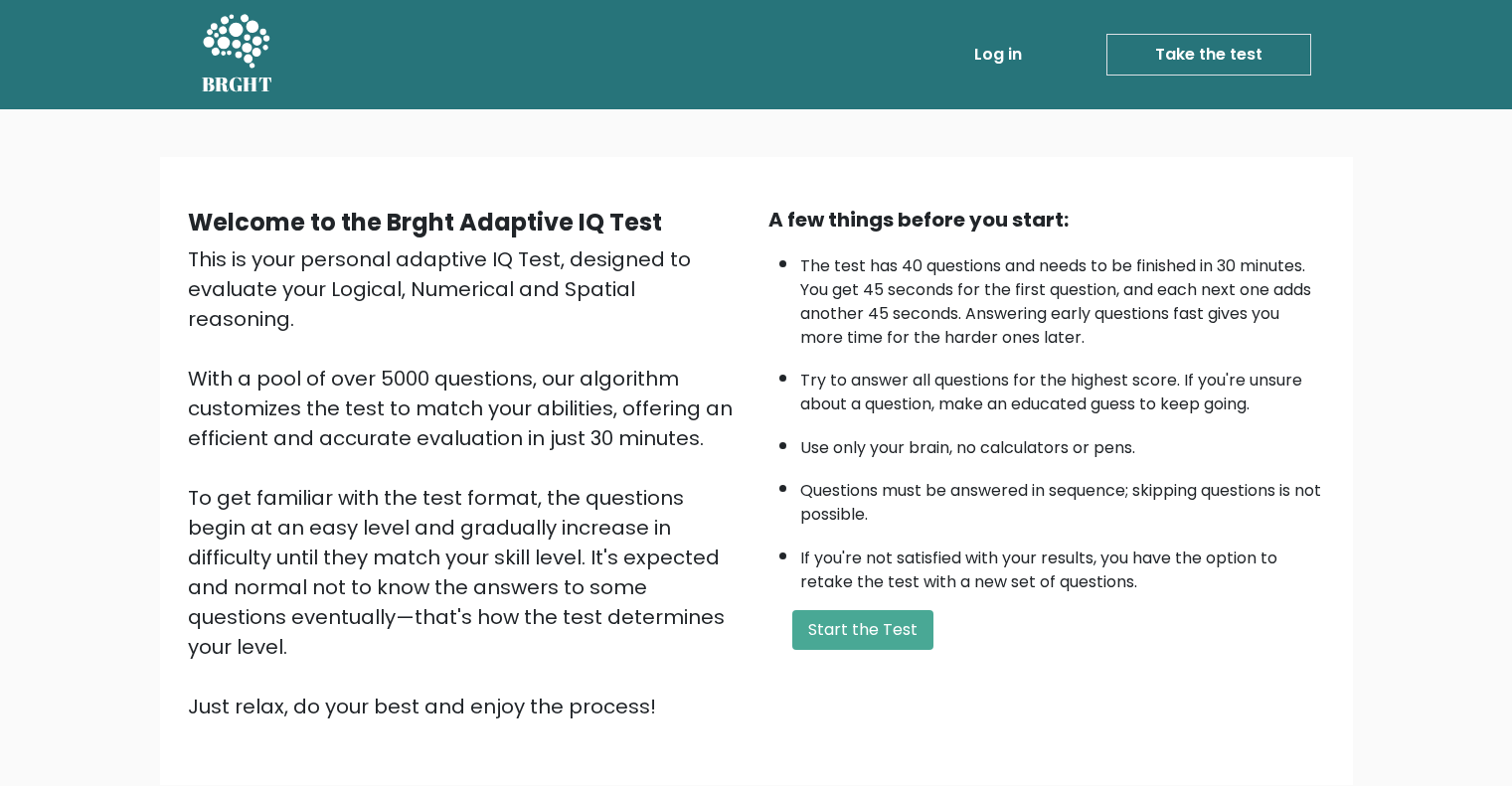 scroll, scrollTop: 0, scrollLeft: 0, axis: both 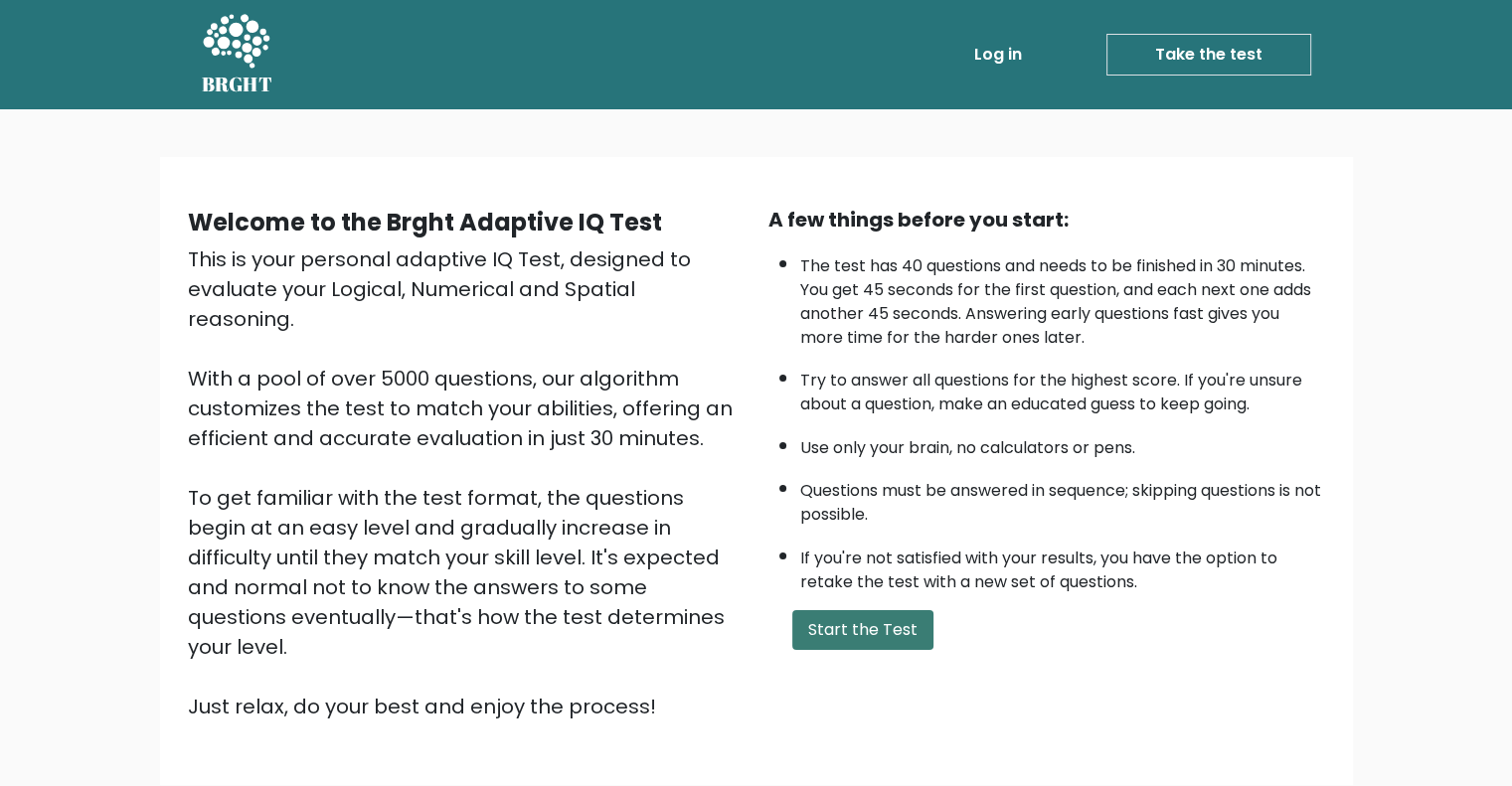 click on "Start the Test" at bounding box center [863, 630] 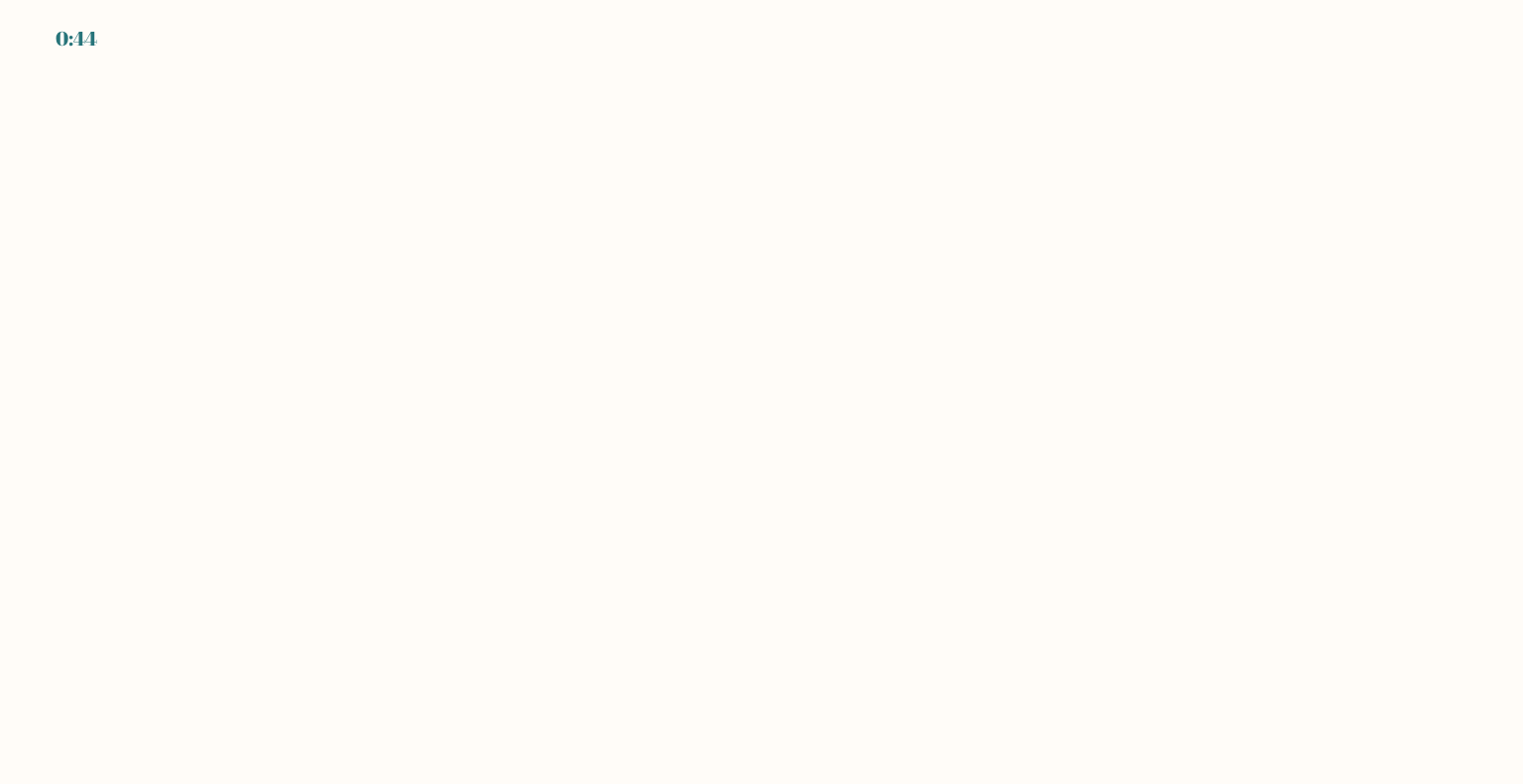 scroll, scrollTop: 0, scrollLeft: 0, axis: both 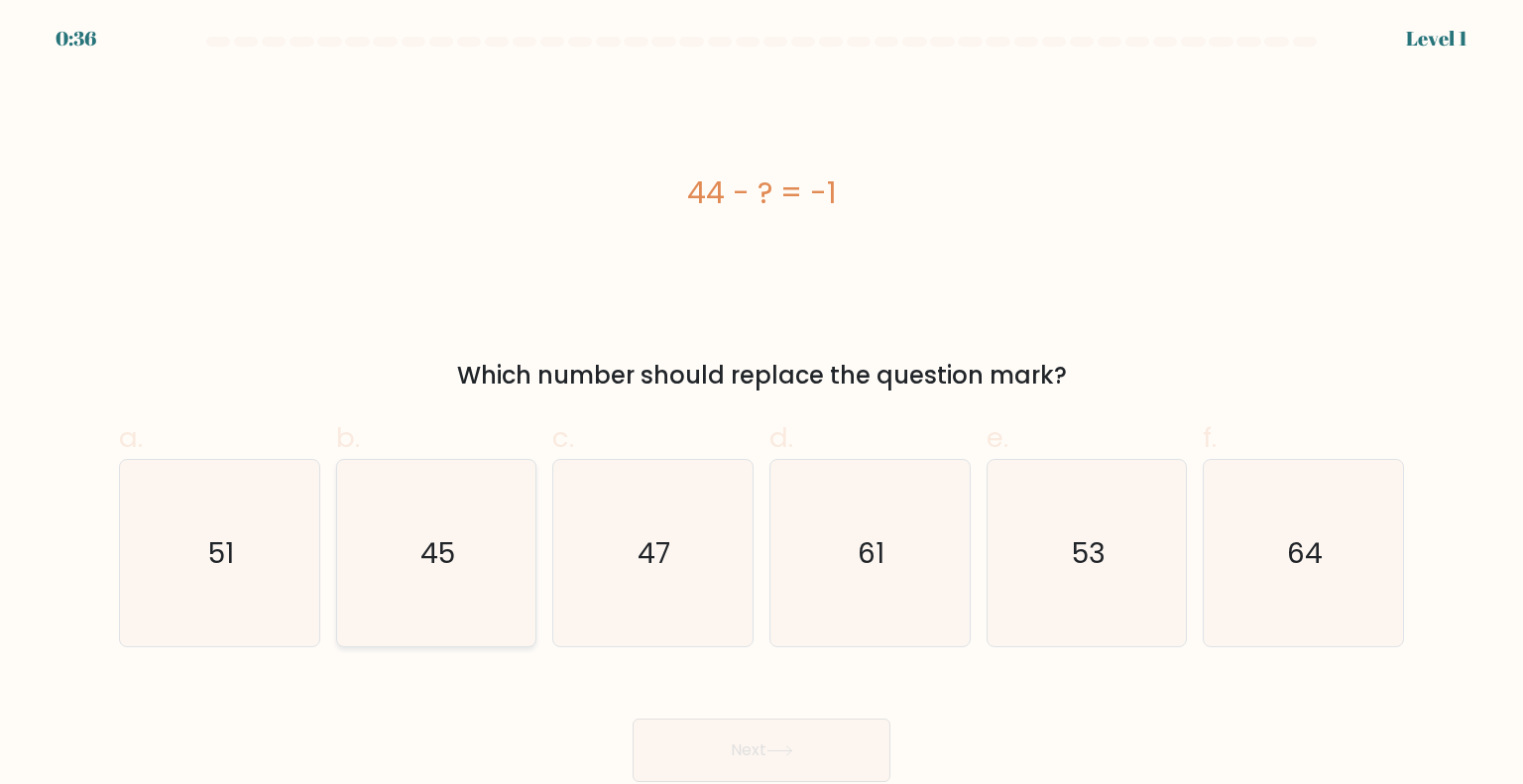 click on "45" 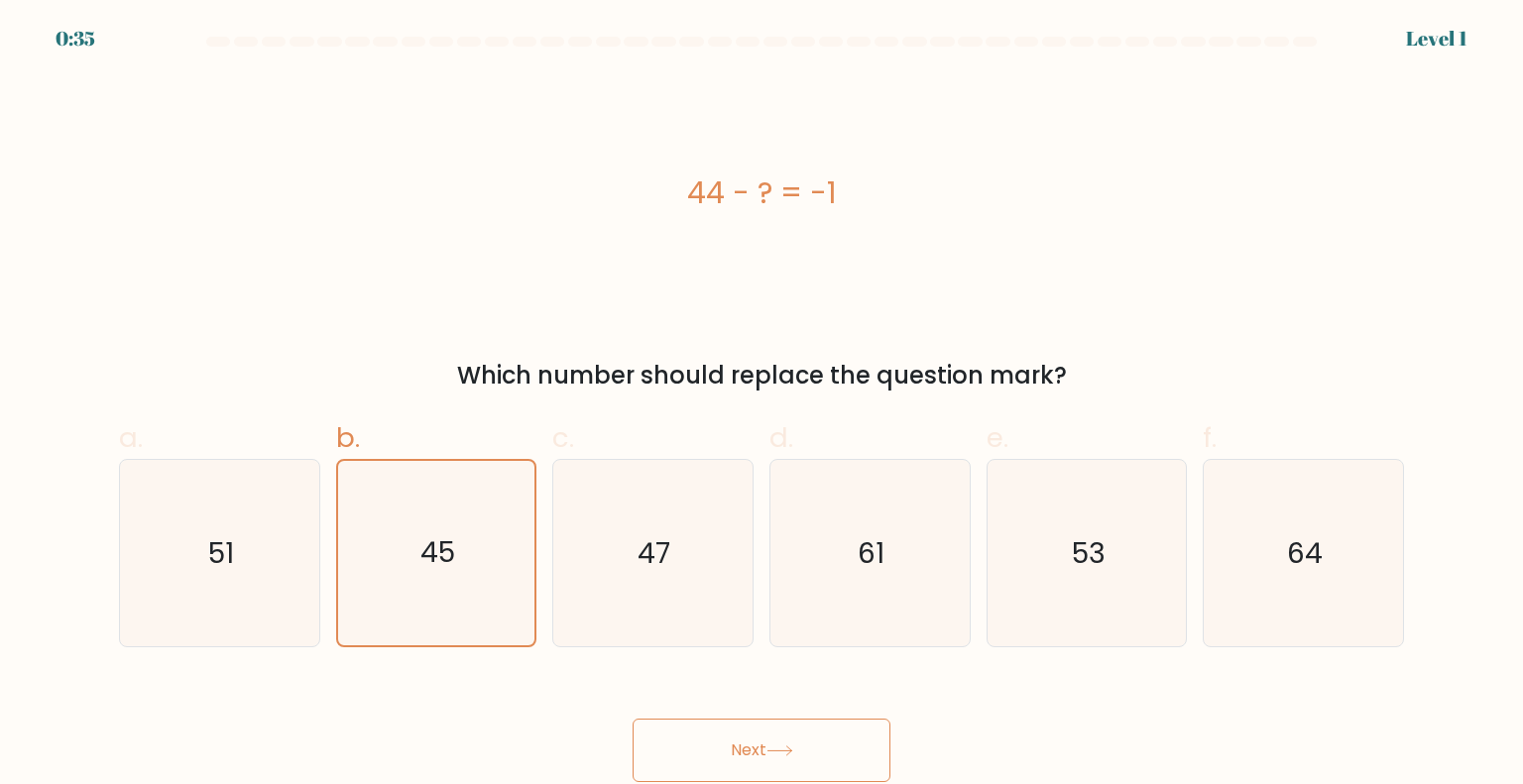 click on "Next" at bounding box center [762, 750] 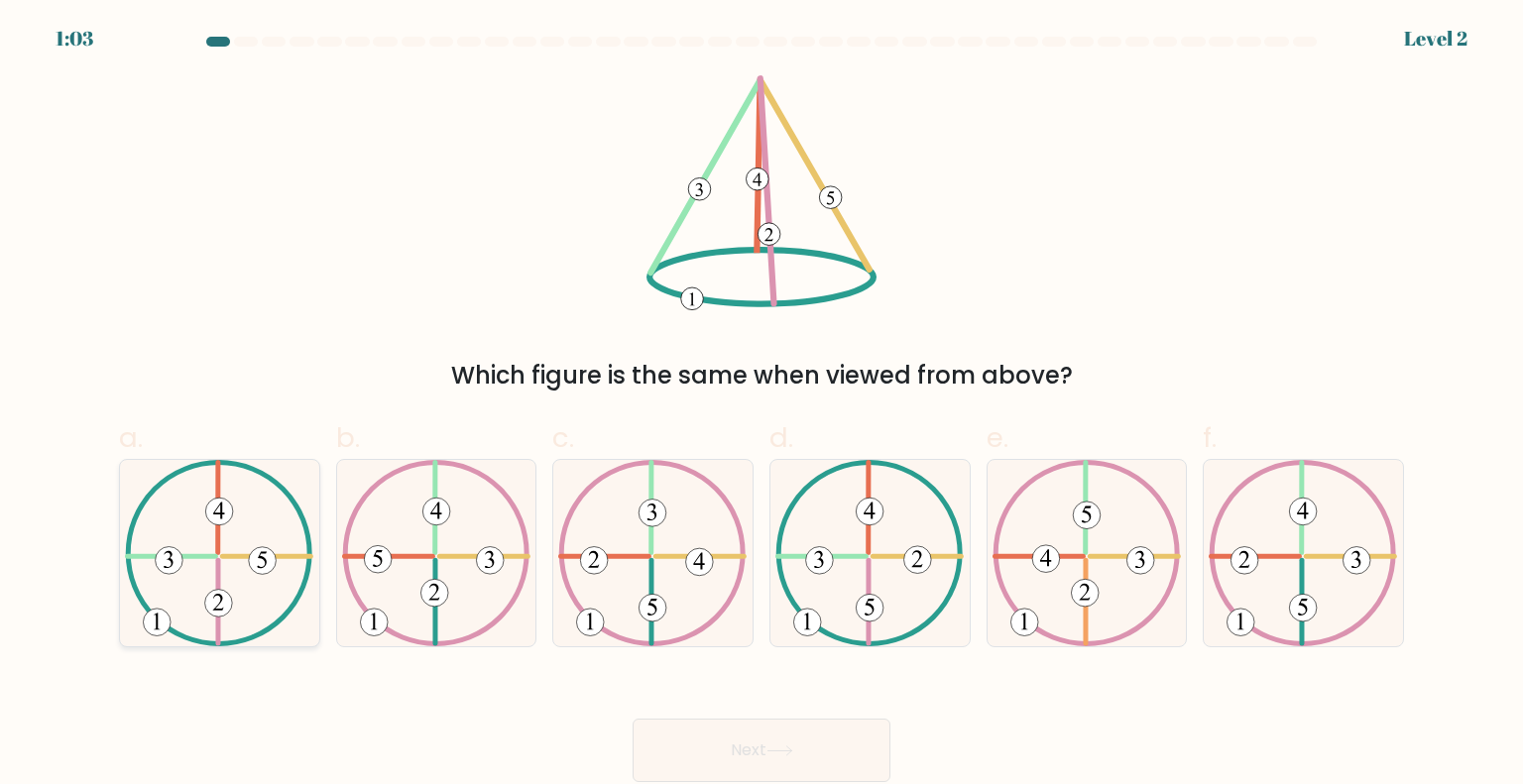 click 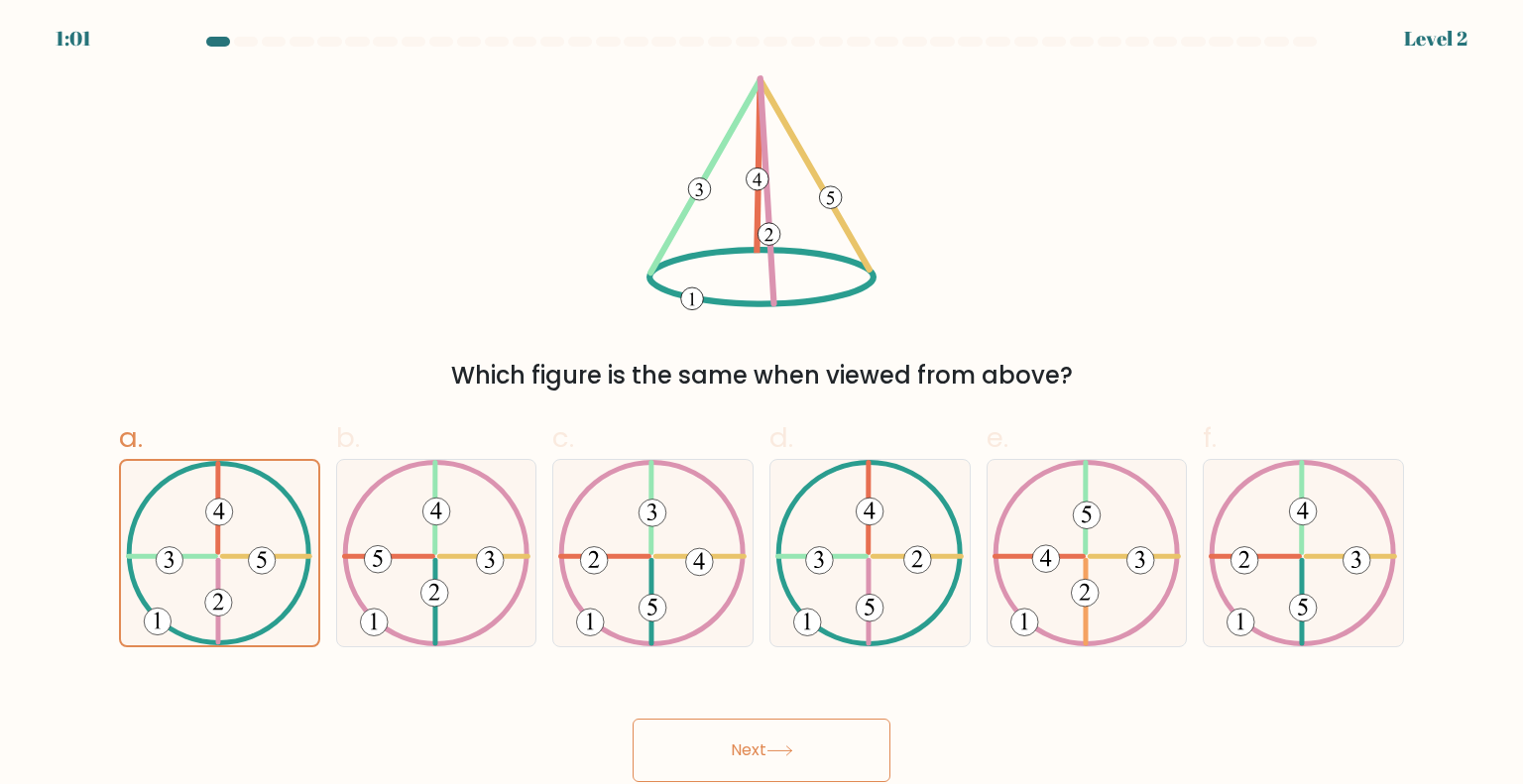 click 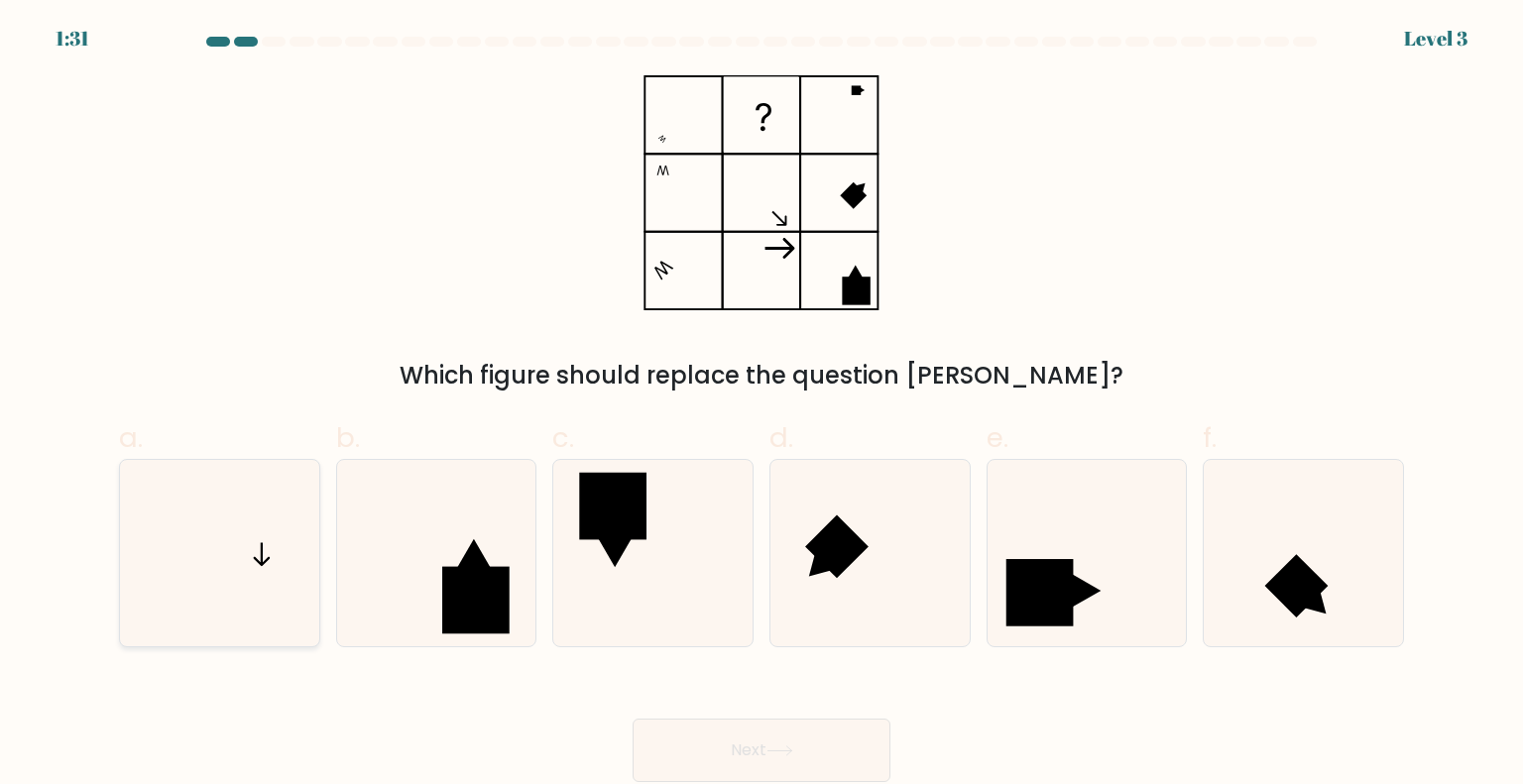 click 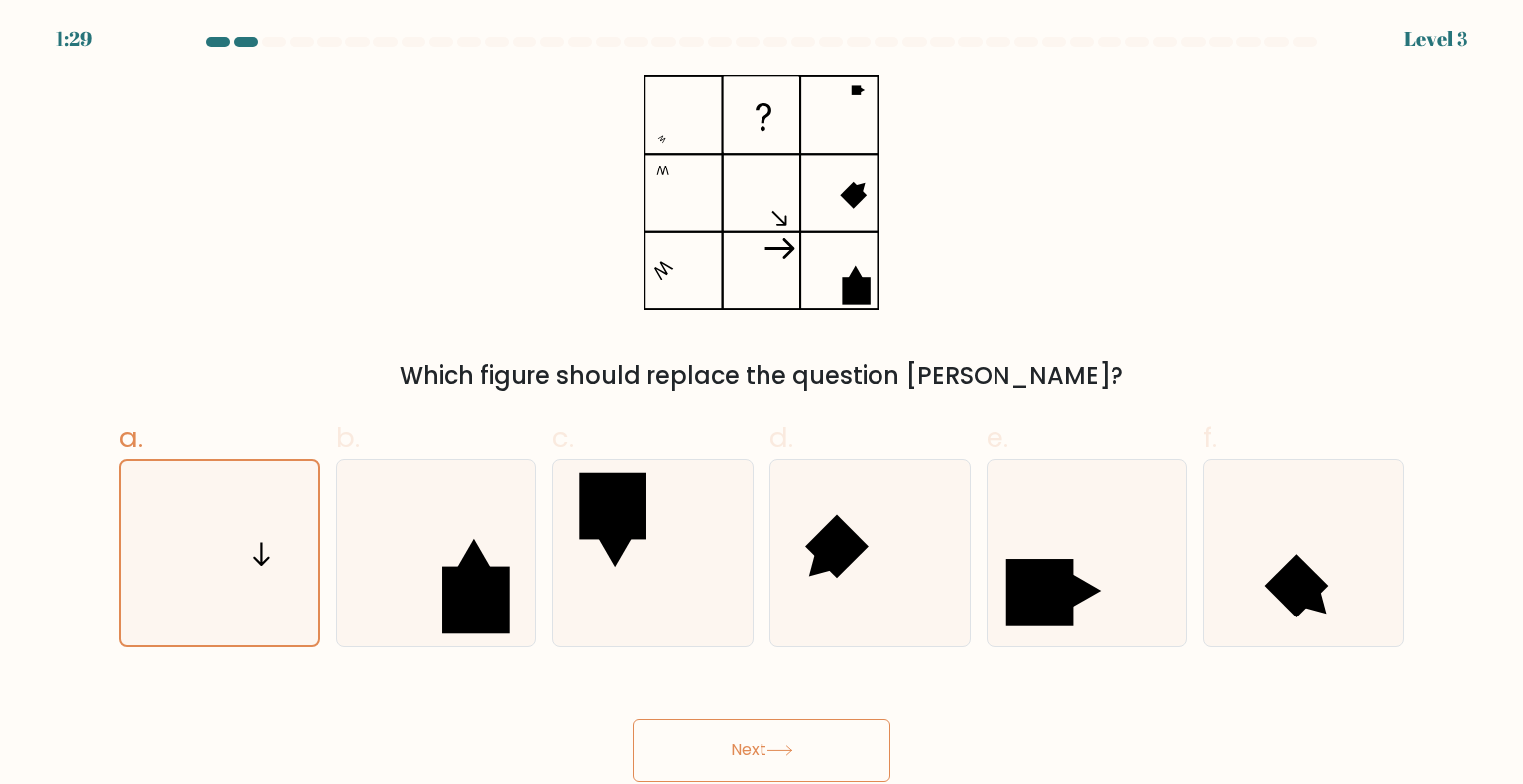 drag, startPoint x: 778, startPoint y: 757, endPoint x: 762, endPoint y: 753, distance: 16.492423 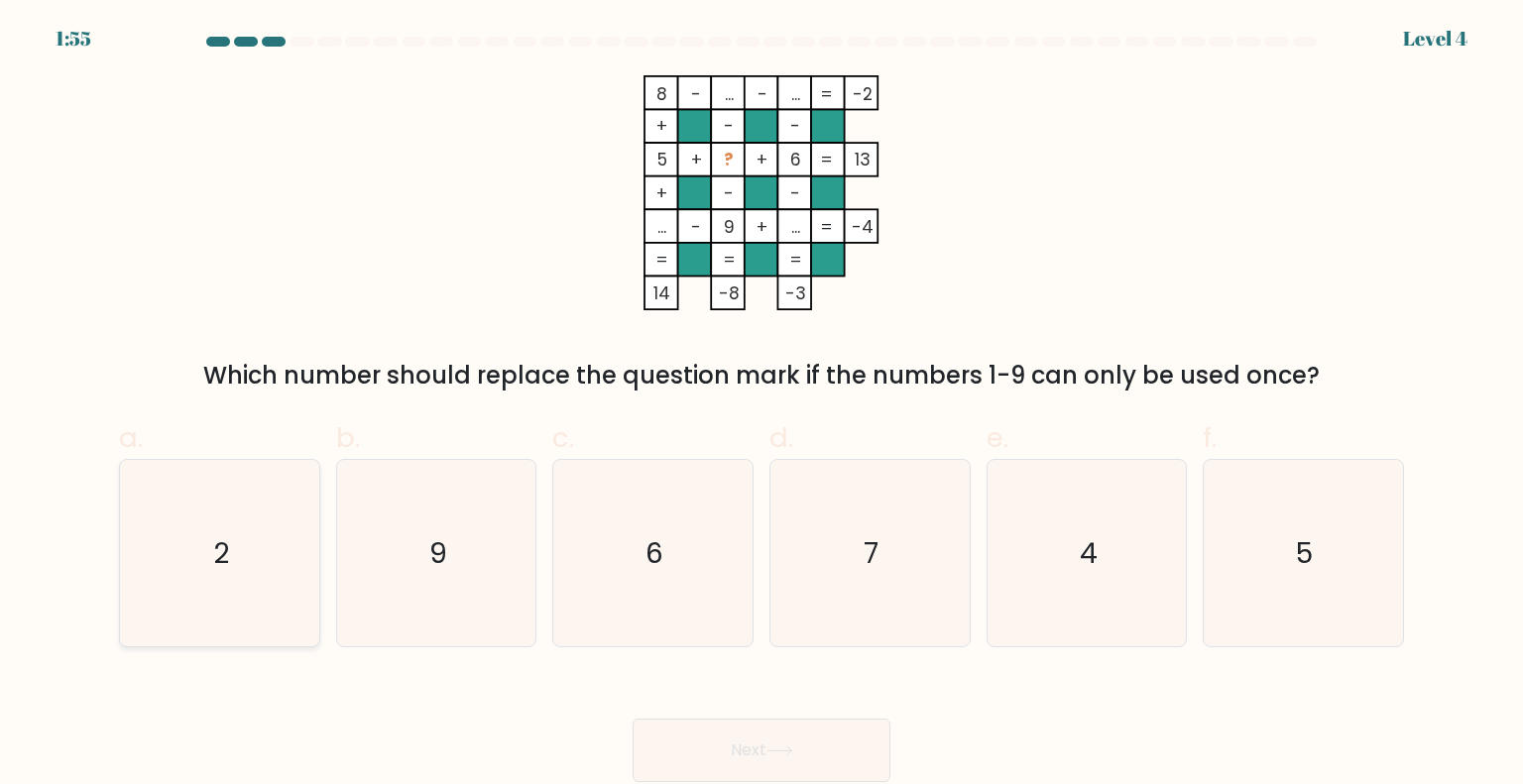 click on "2" 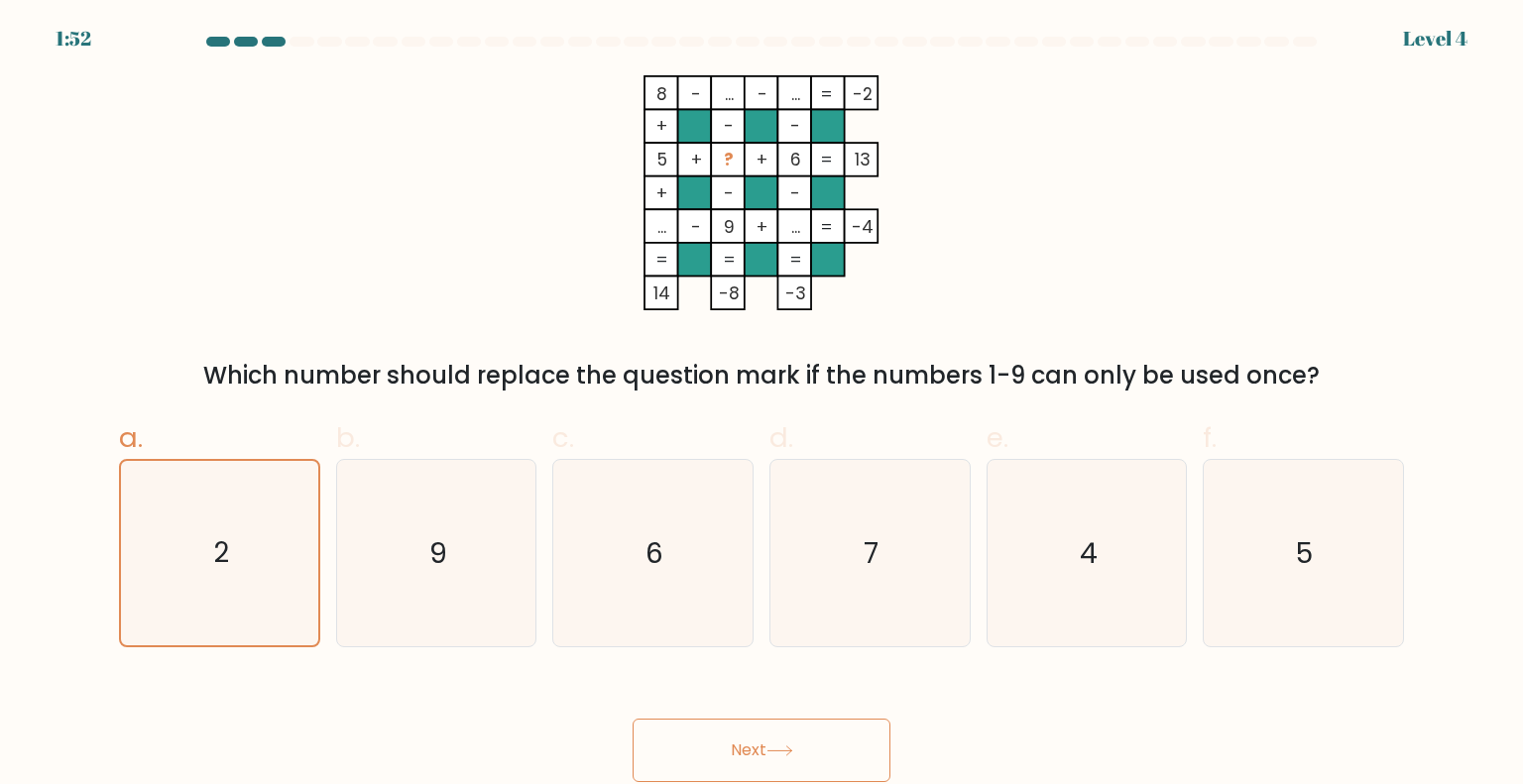 click at bounding box center [762, 409] 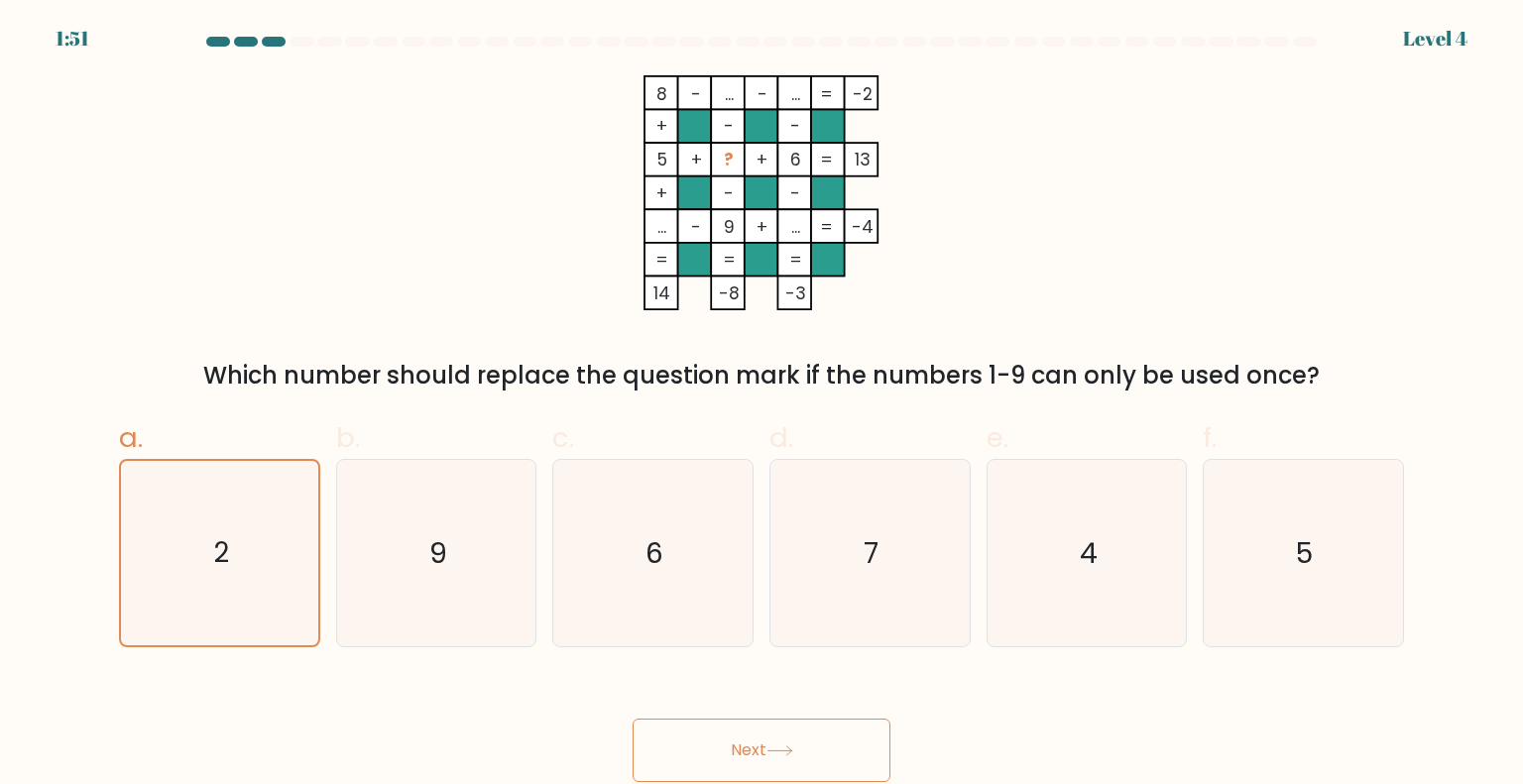click on "Next" at bounding box center [762, 750] 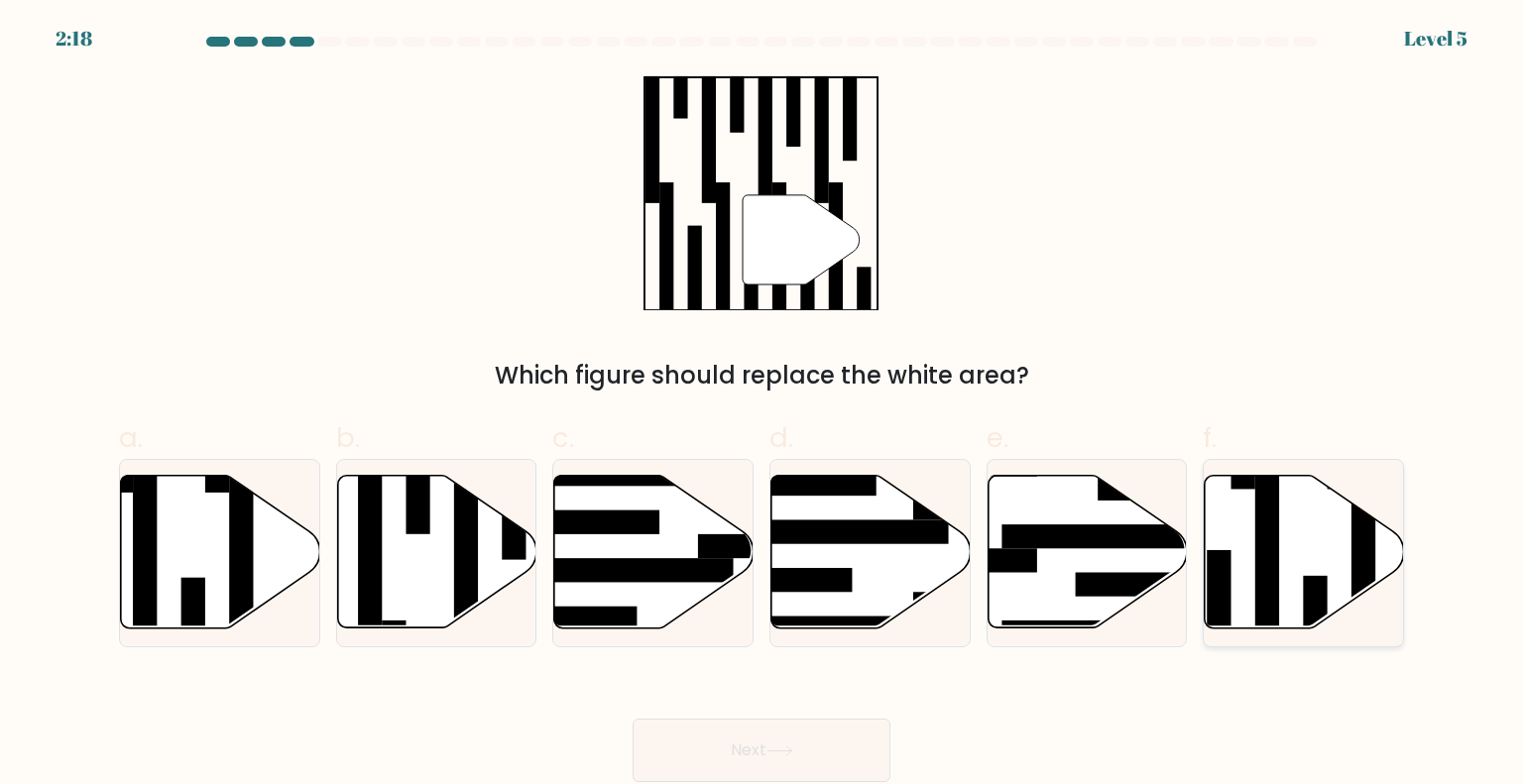 click 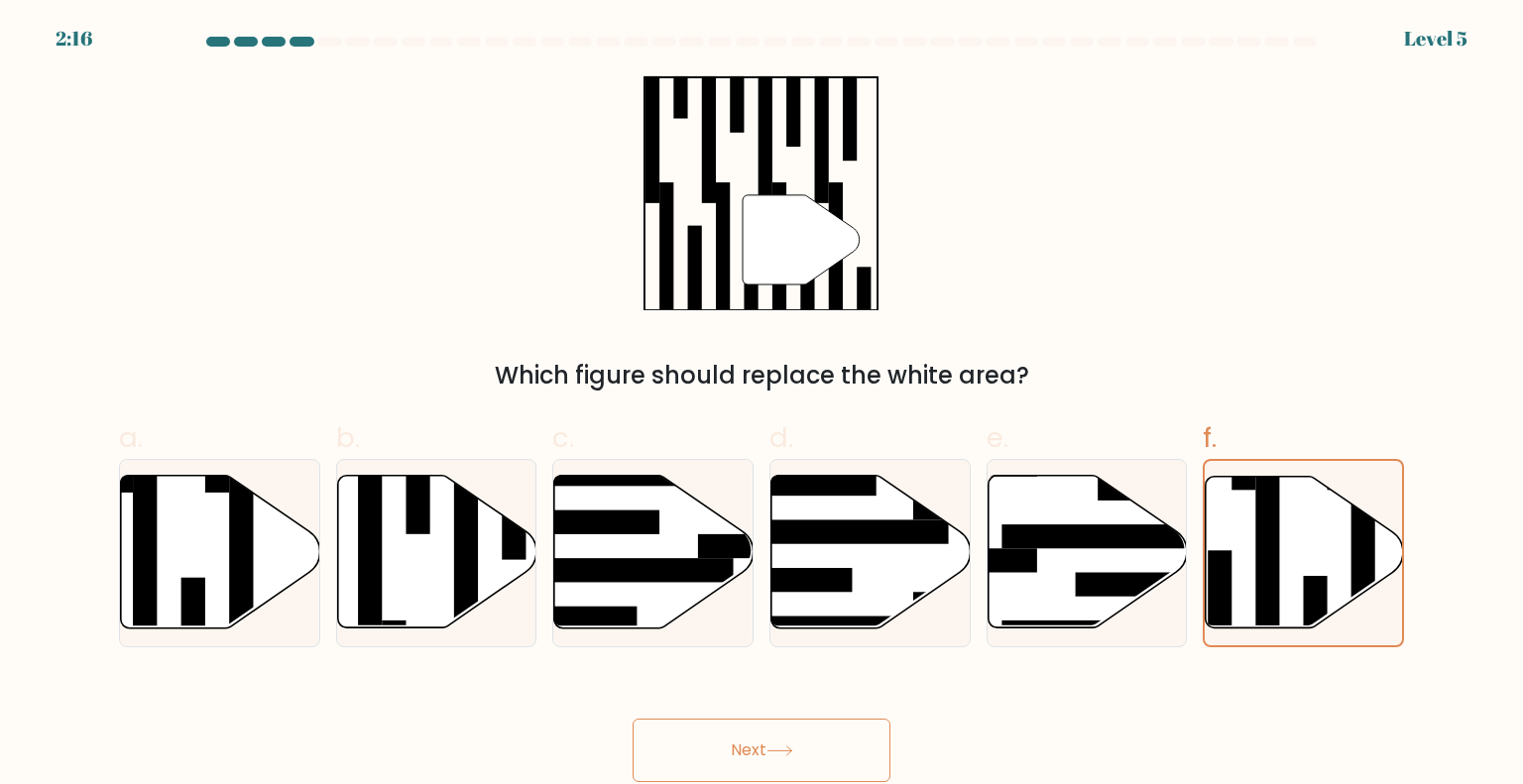 click on "Next" at bounding box center (762, 727) 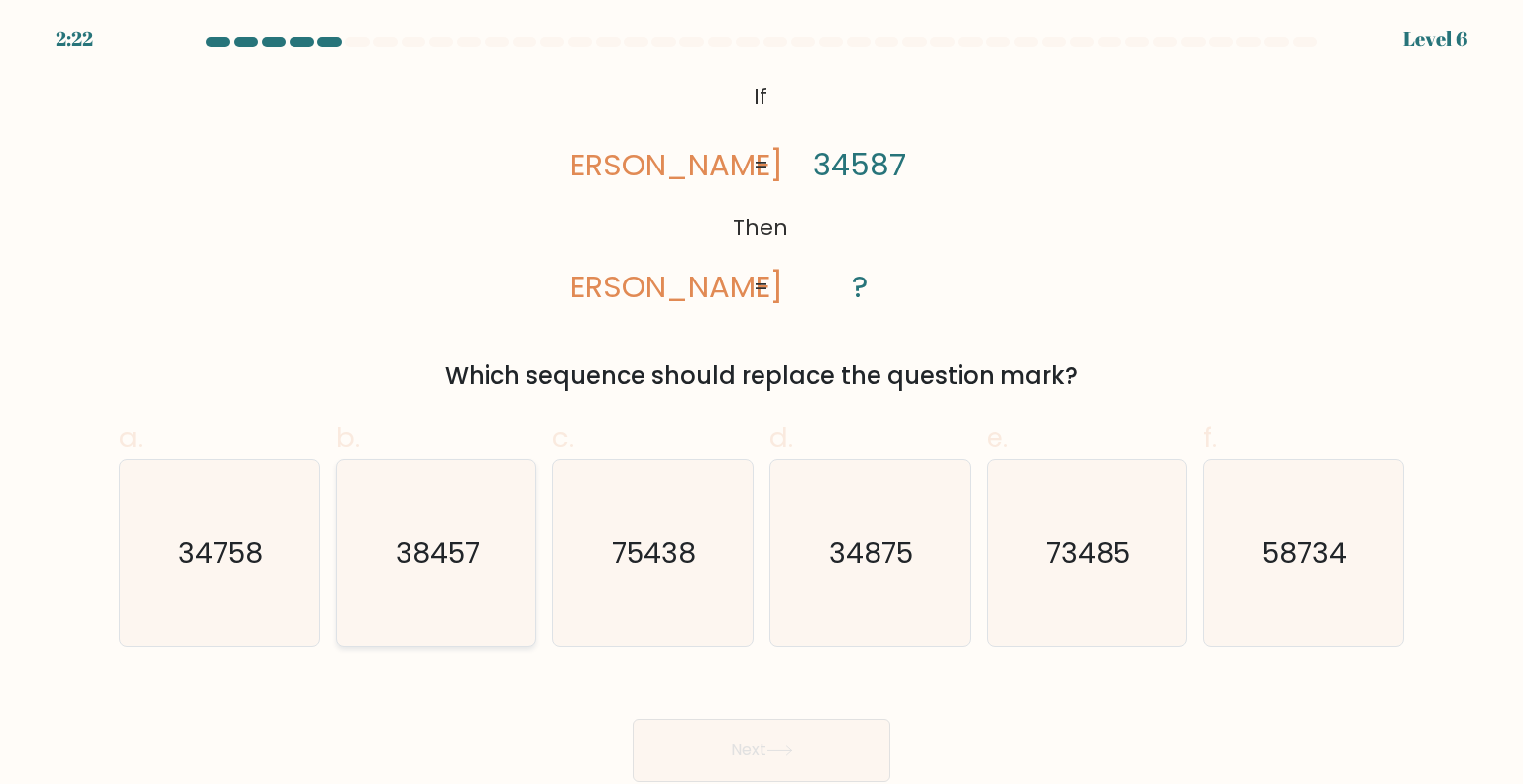 click on "38457" 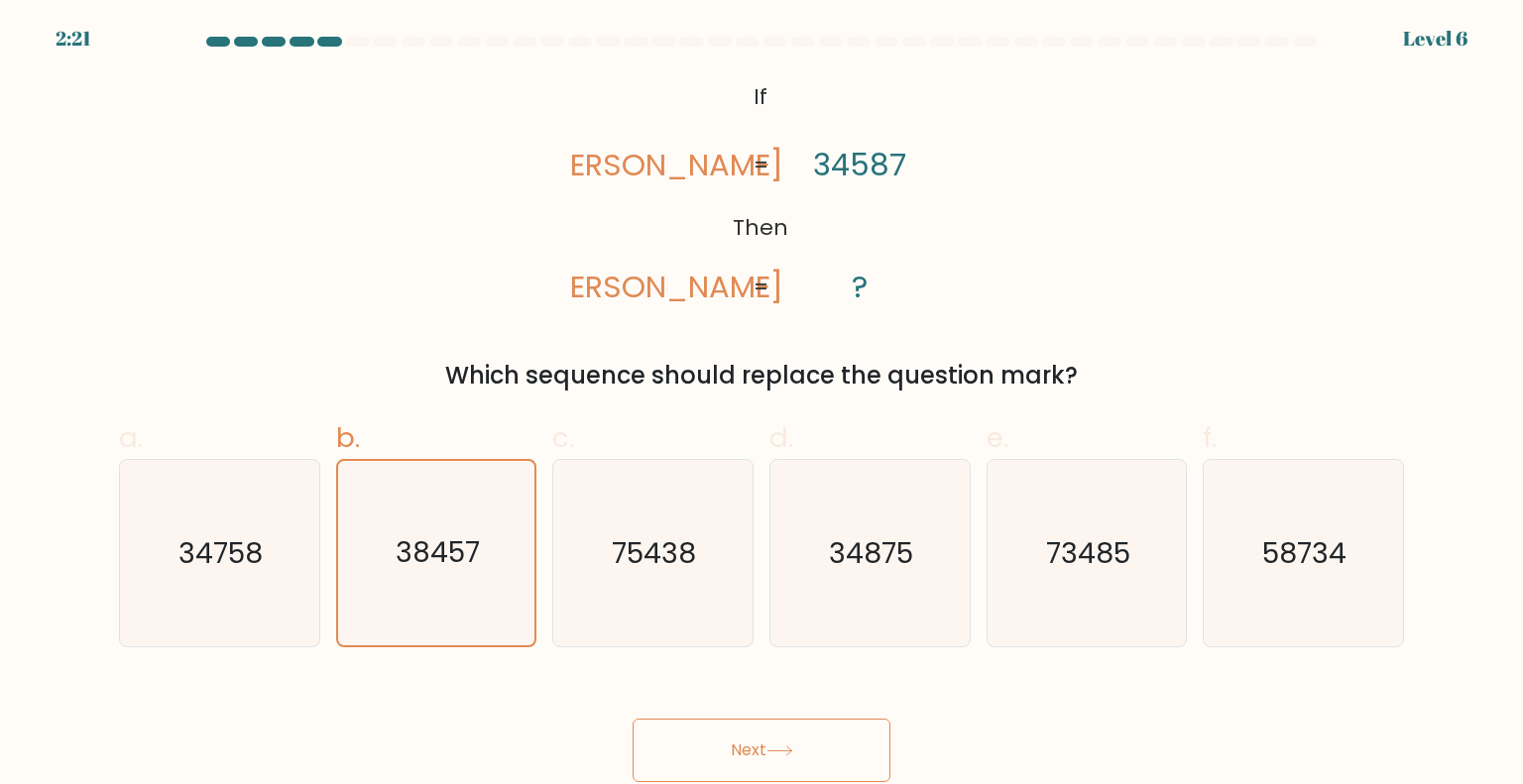 click on "Next" at bounding box center [762, 750] 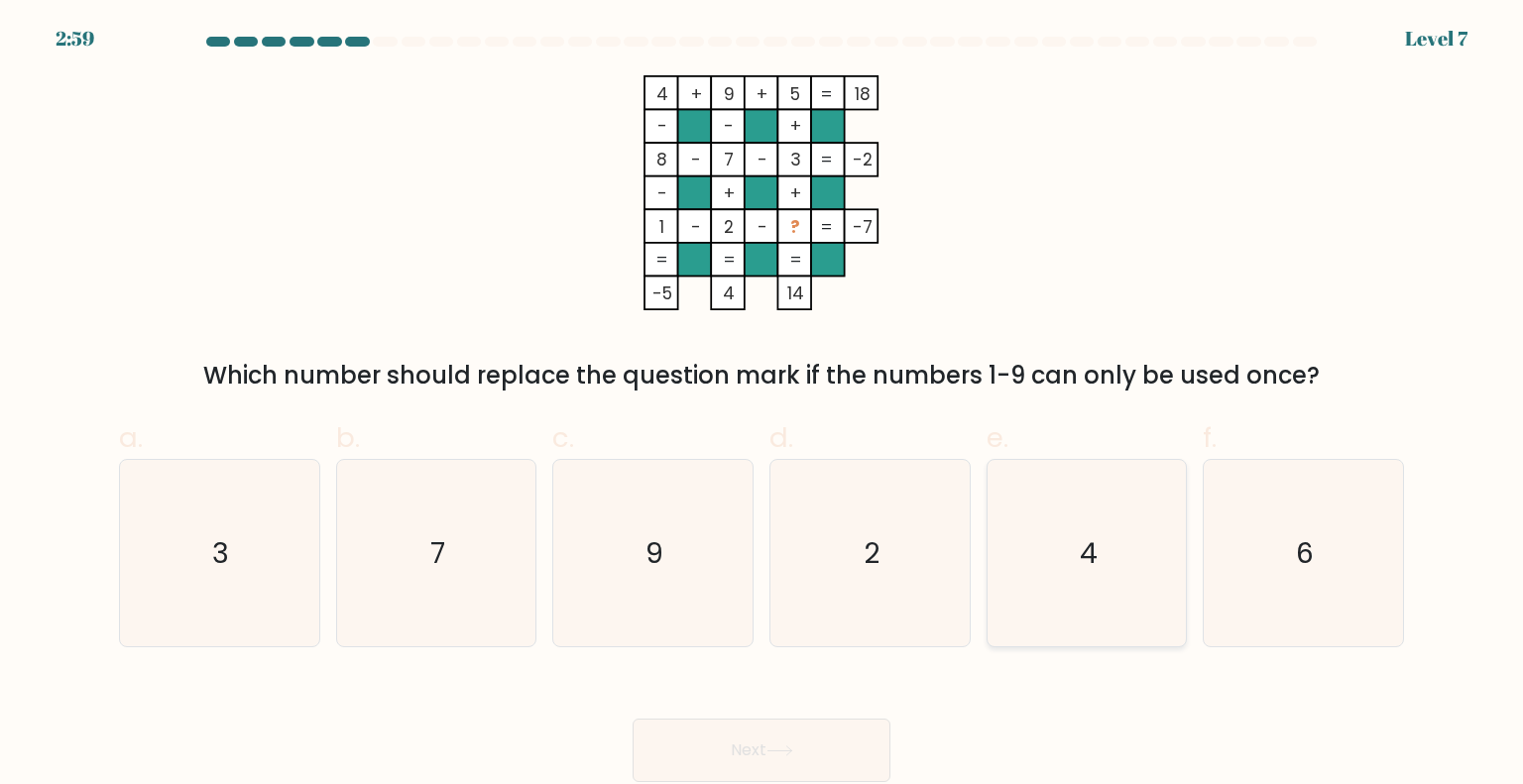 click on "4" 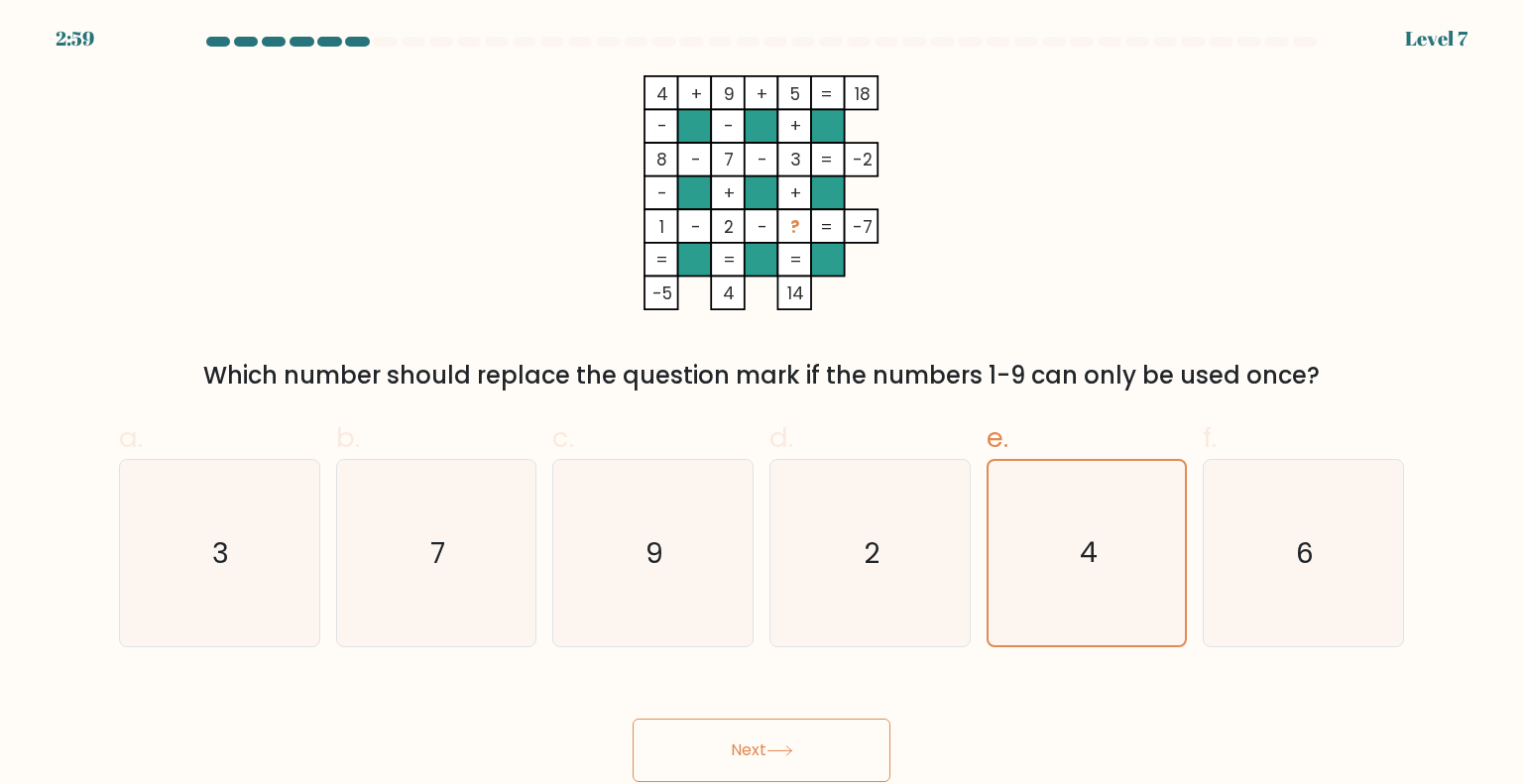 click 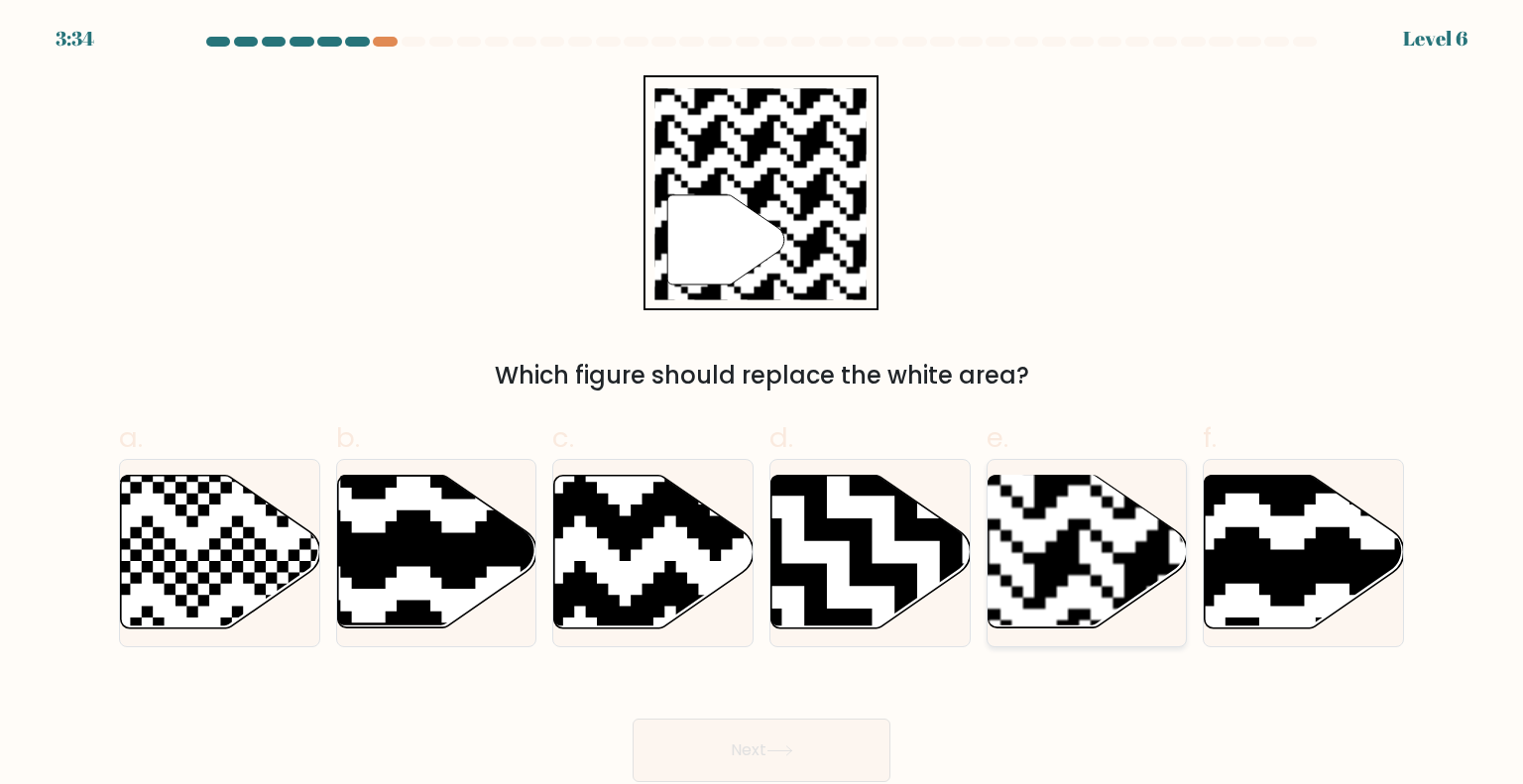 click 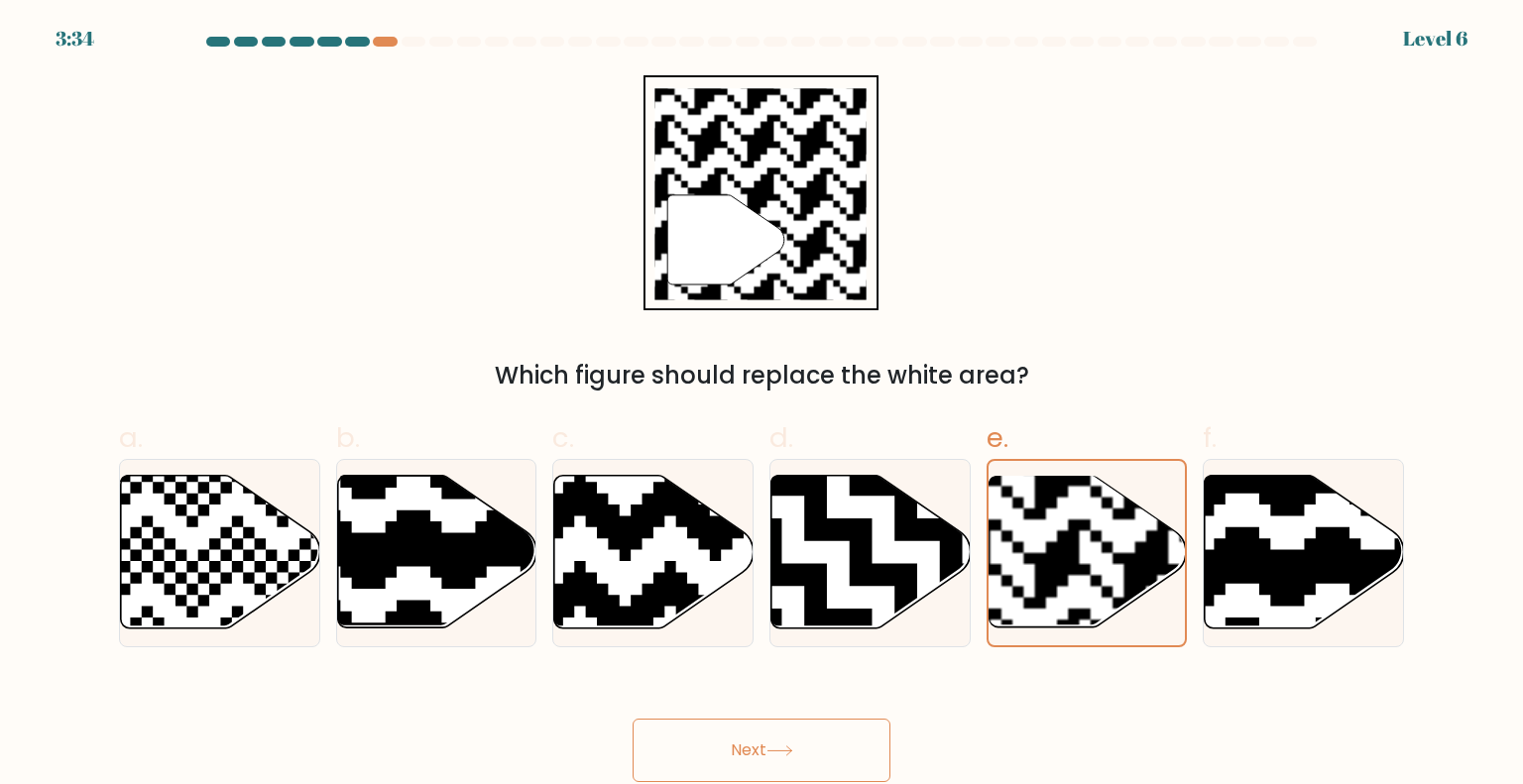 click on "Next" at bounding box center (762, 750) 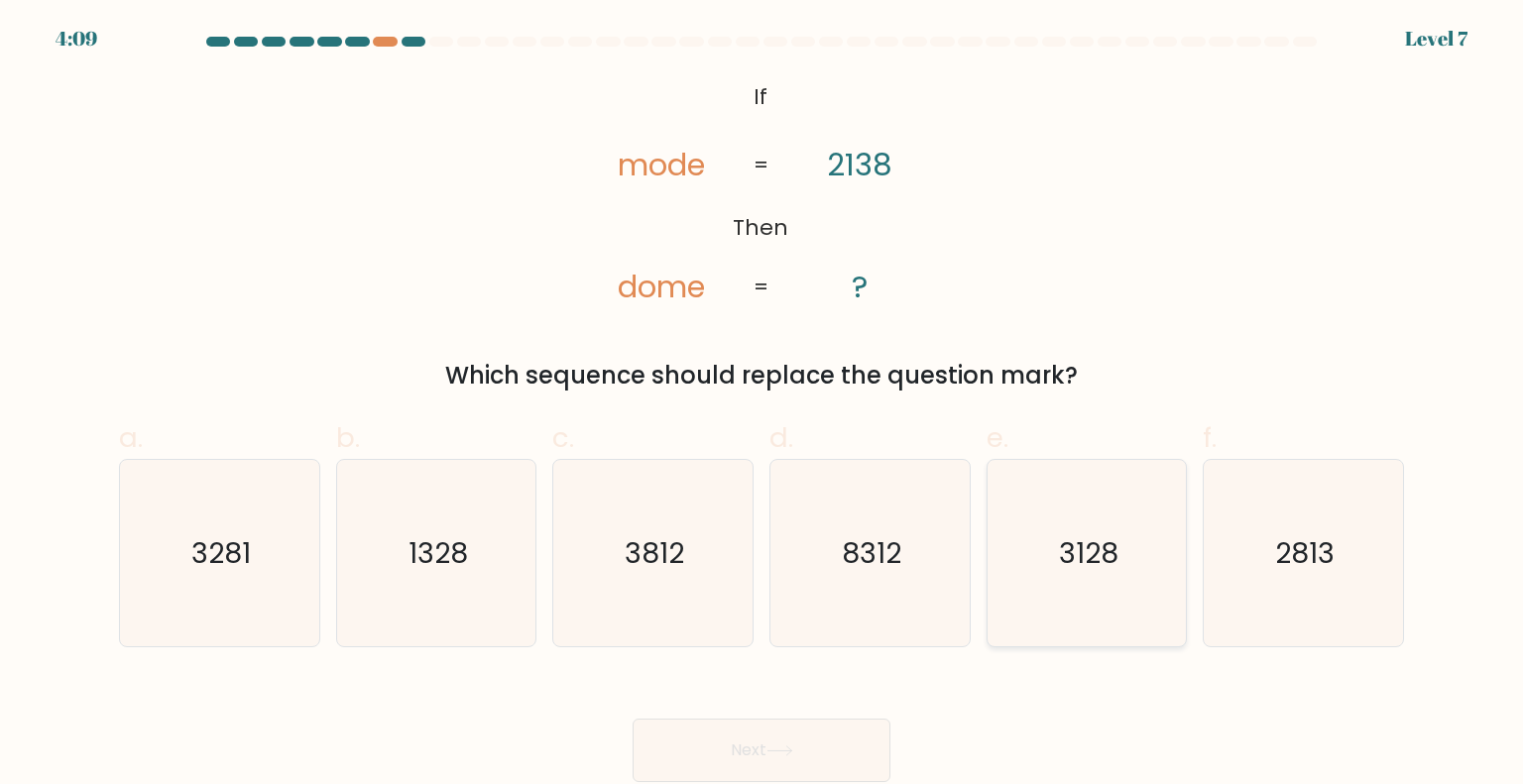 click on "3128" 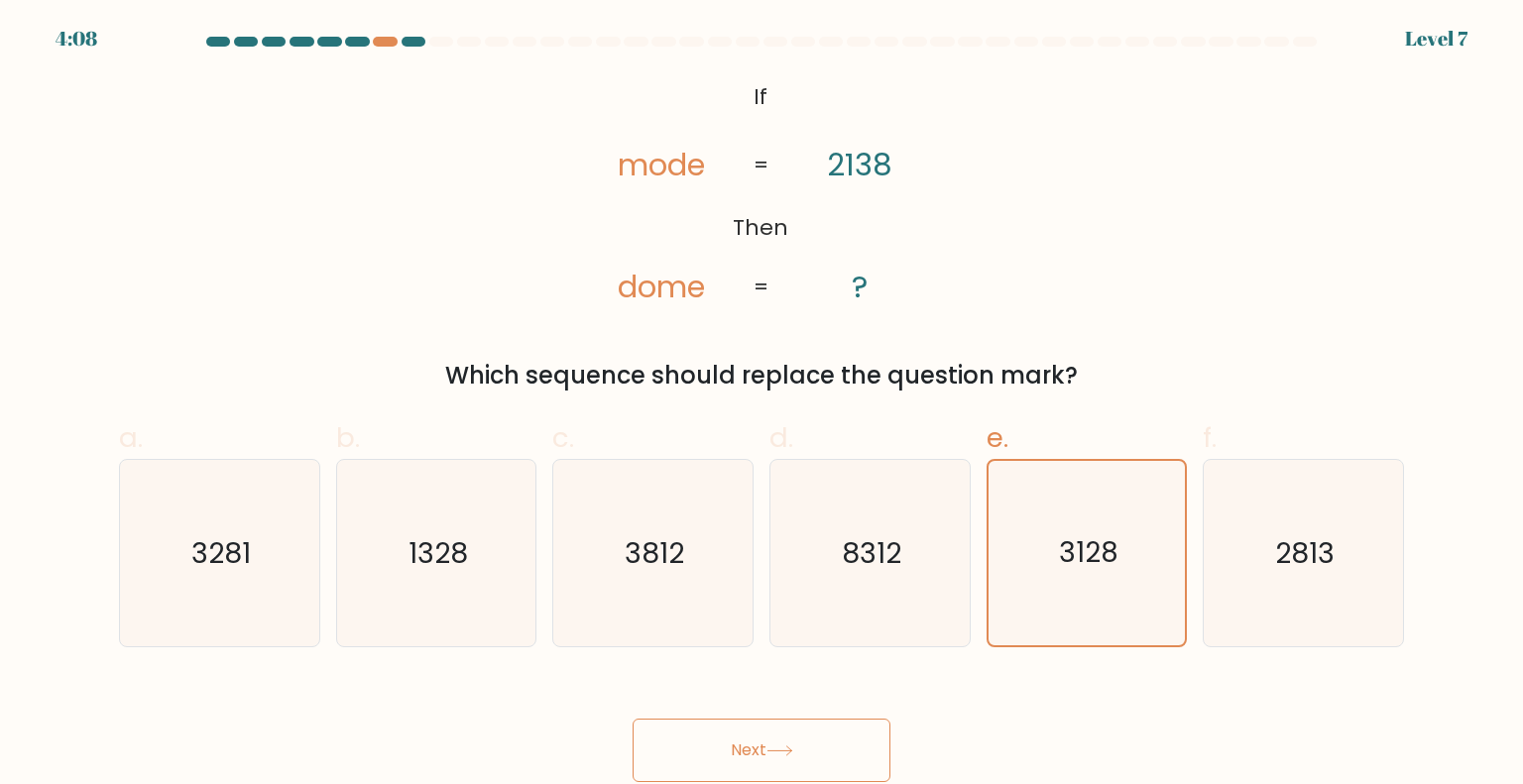 click on "Next" at bounding box center [762, 750] 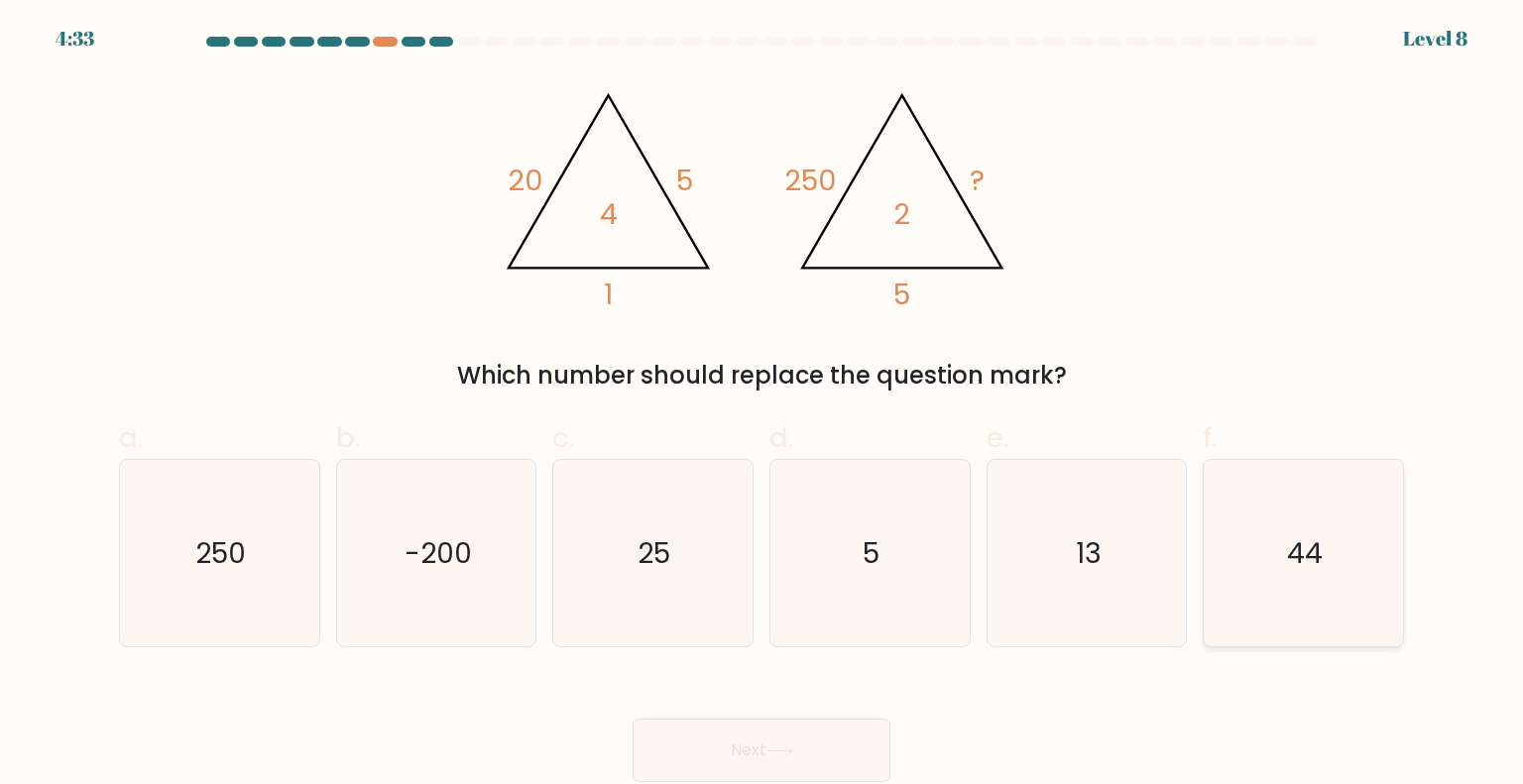 click on "44" 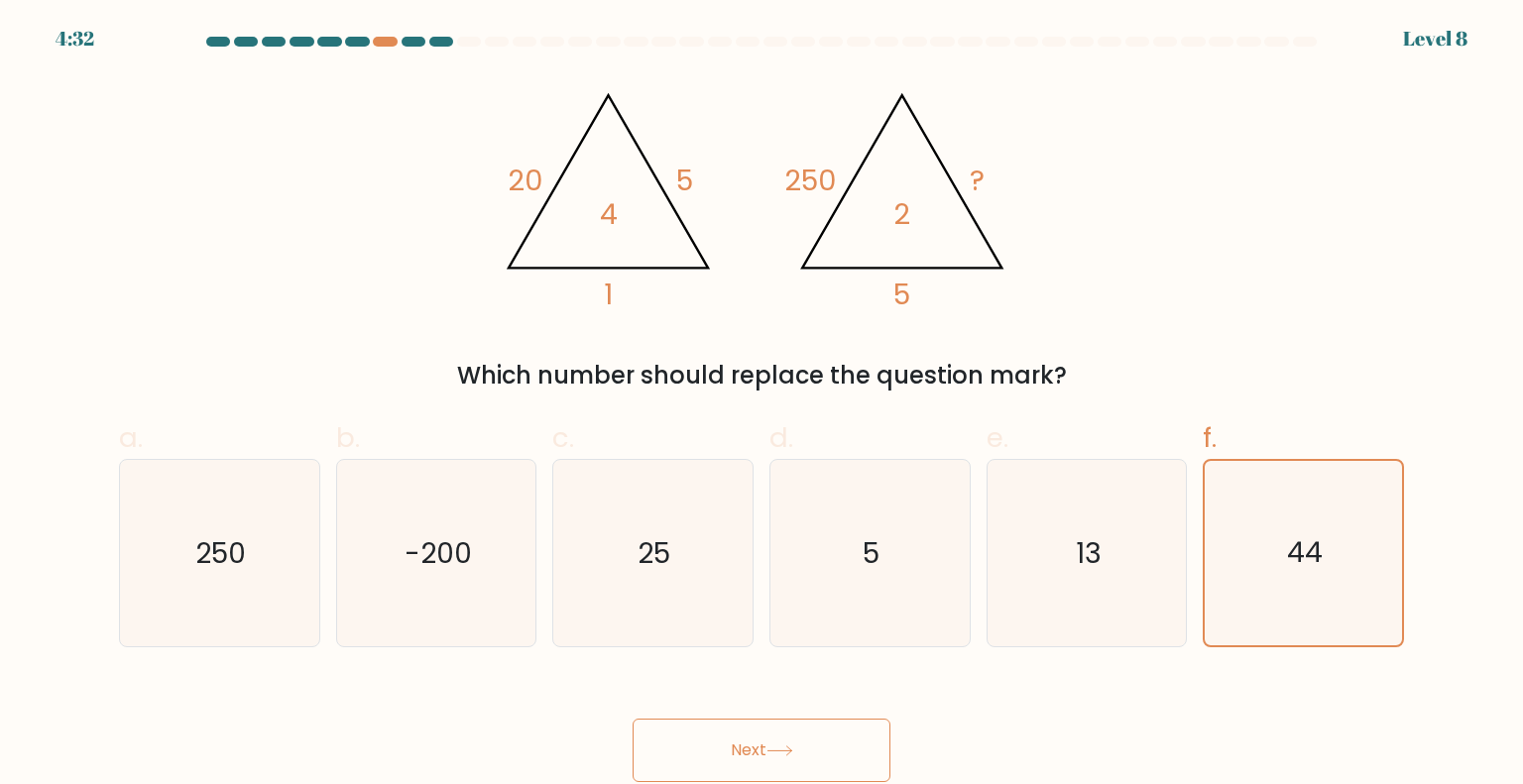 click on "Next" at bounding box center [762, 750] 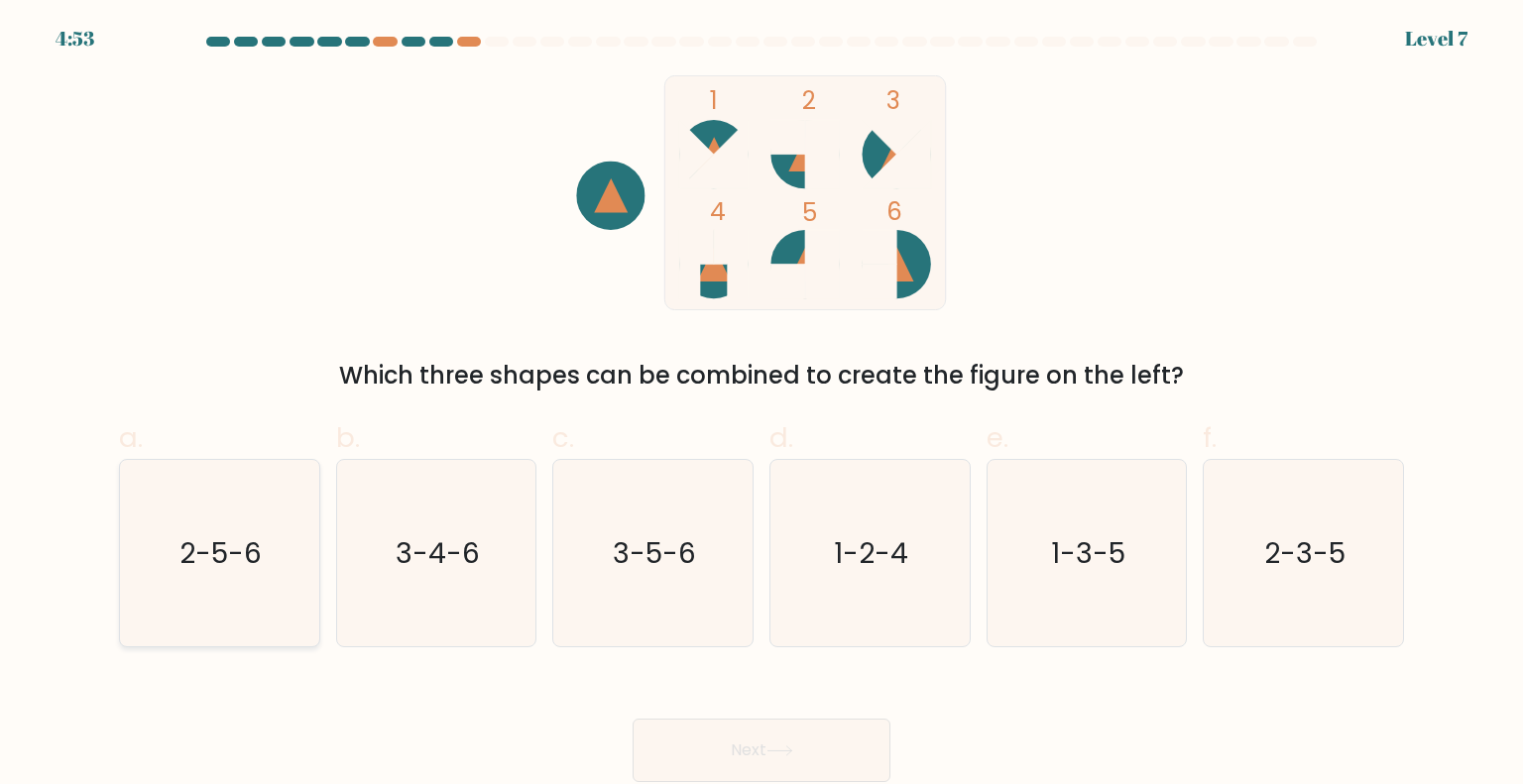 click on "2-5-6" 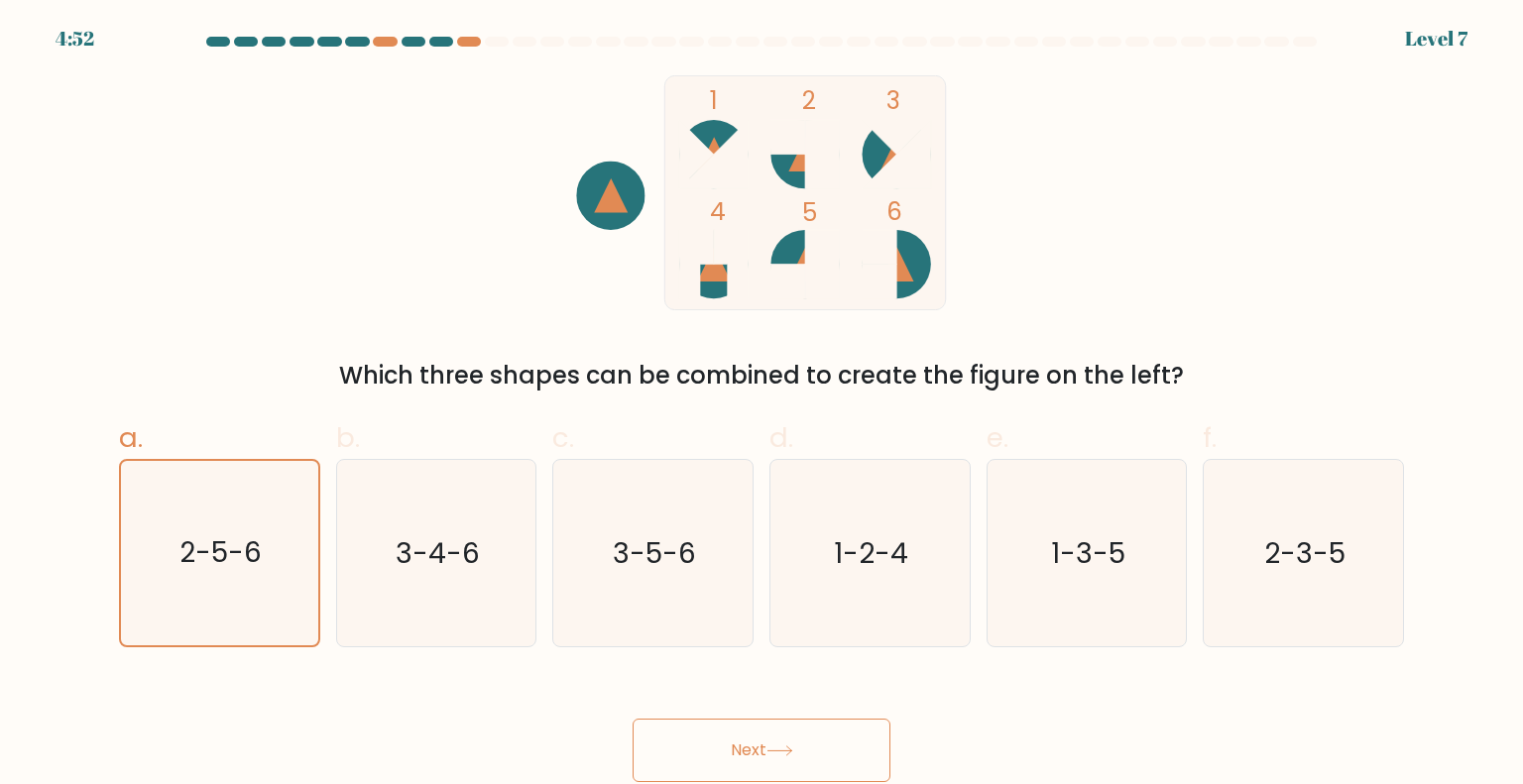 click on "Next" at bounding box center (762, 727) 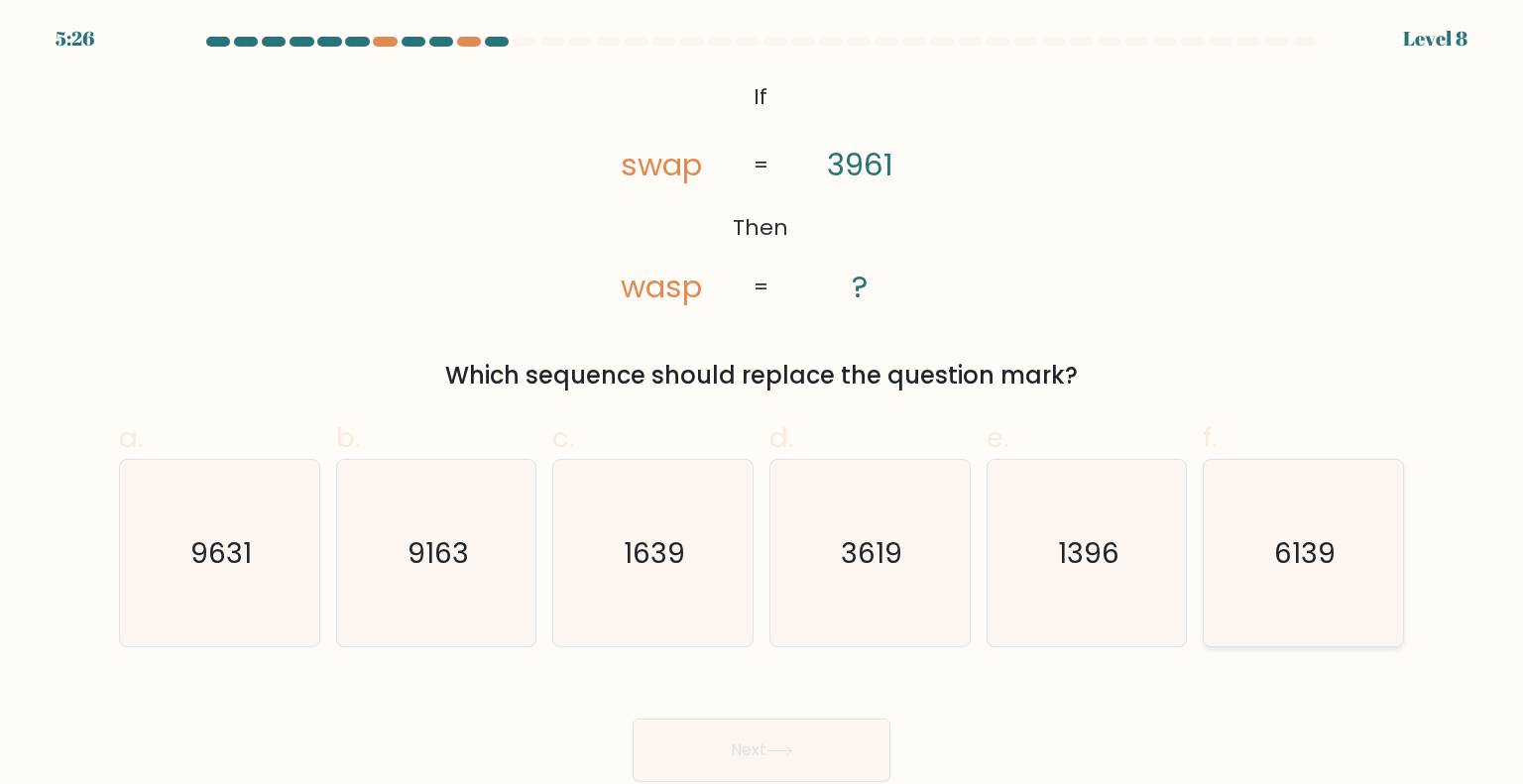 click on "6139" 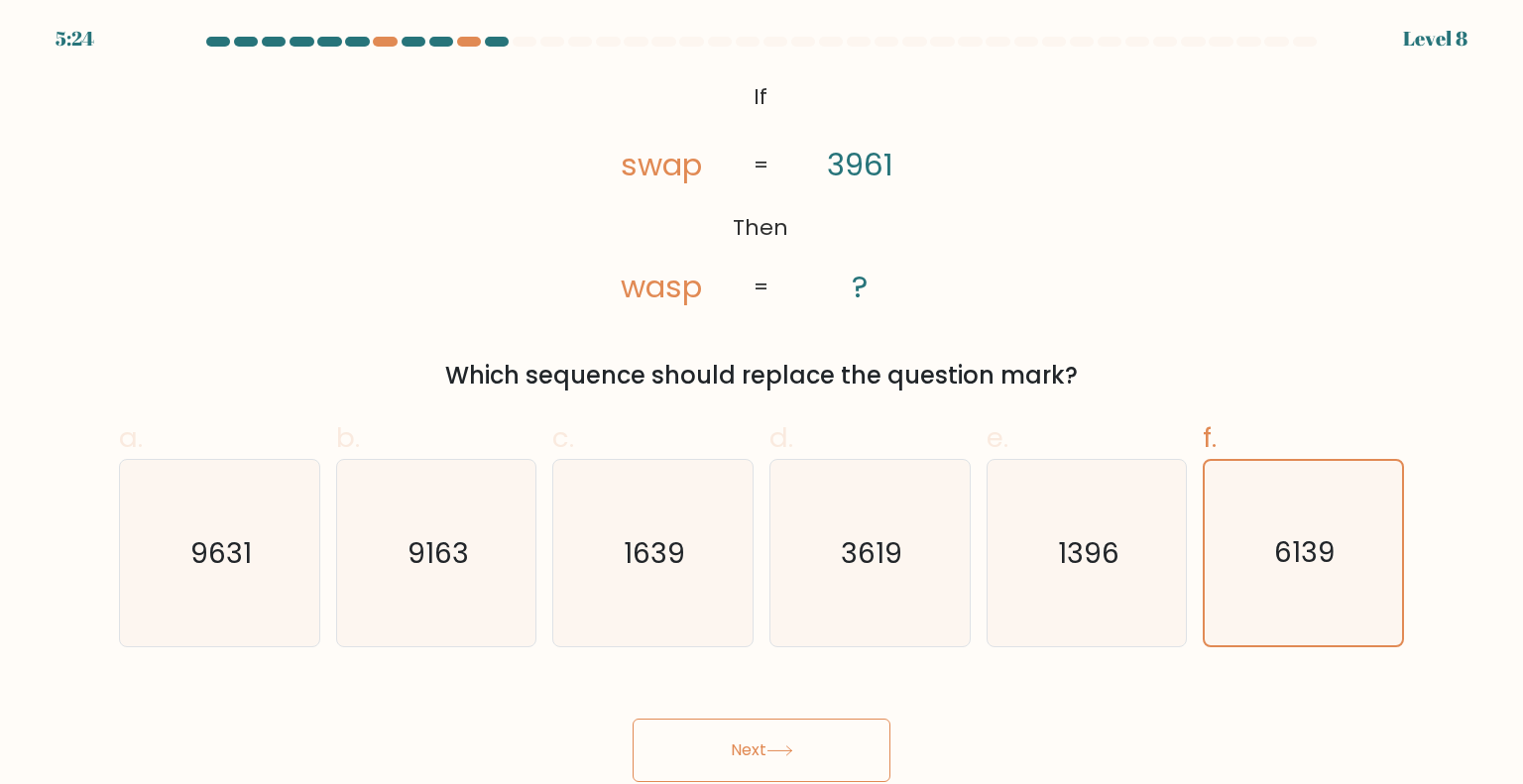 click on "Next" at bounding box center [762, 750] 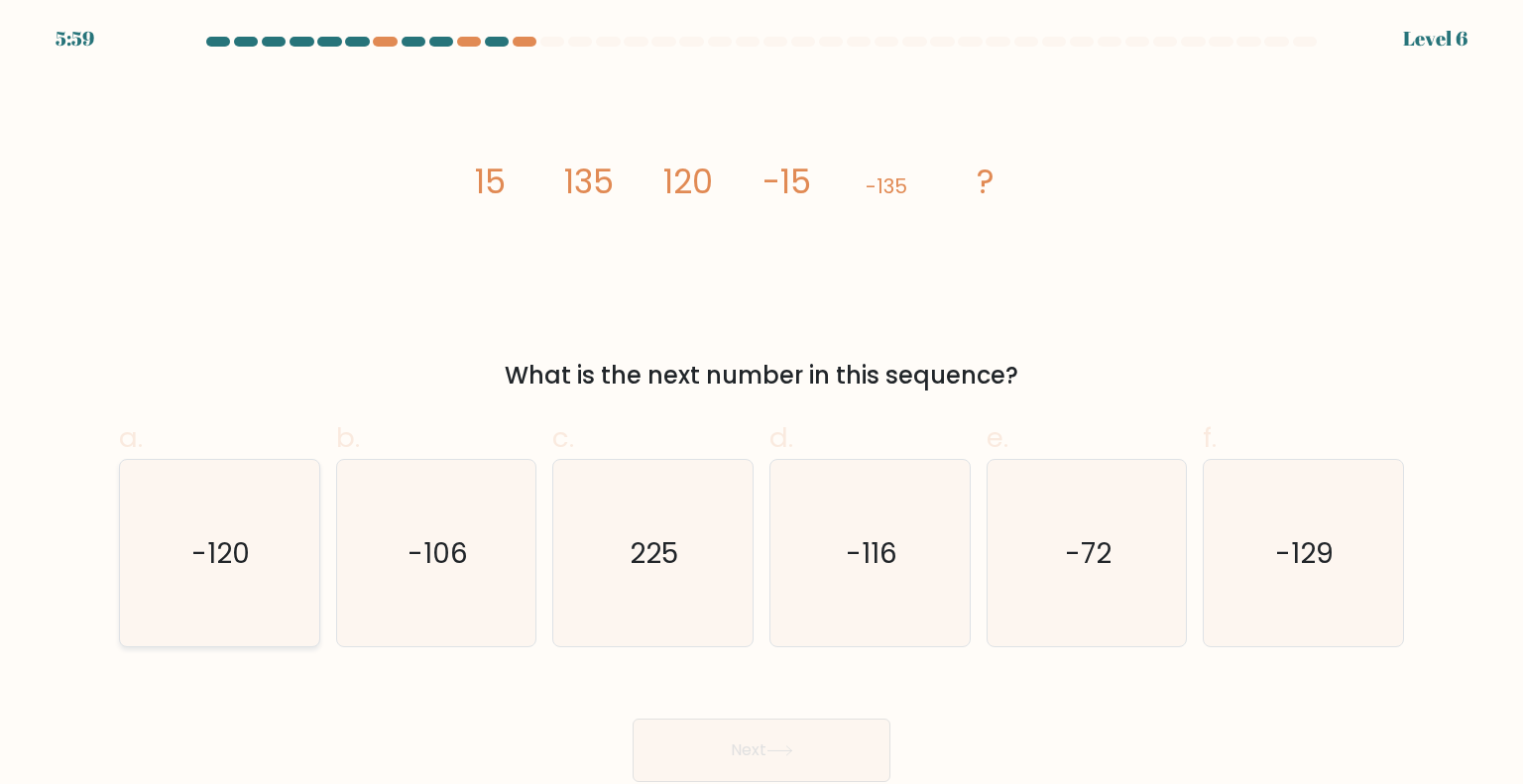 click on "-120" 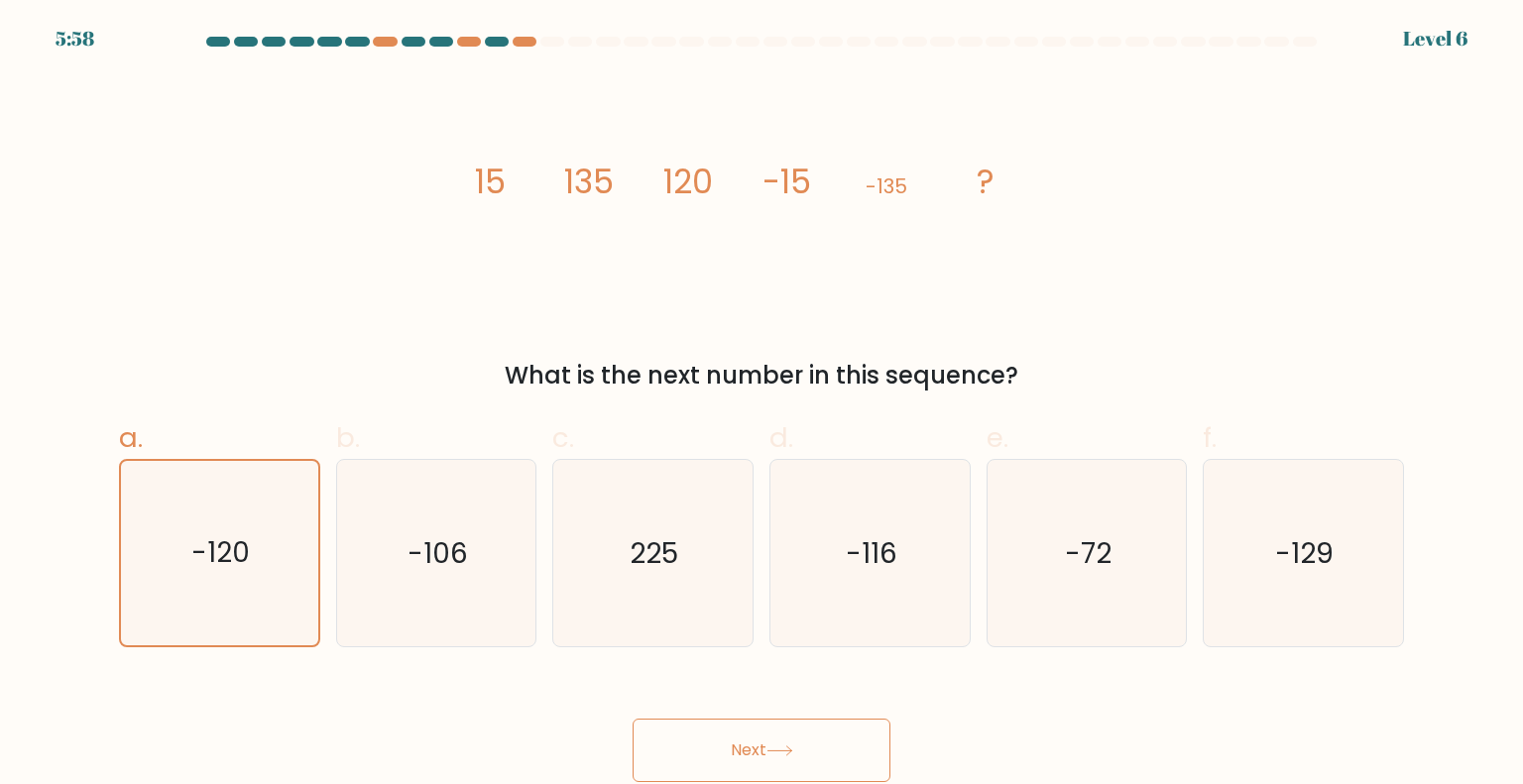 click on "Next" at bounding box center (762, 750) 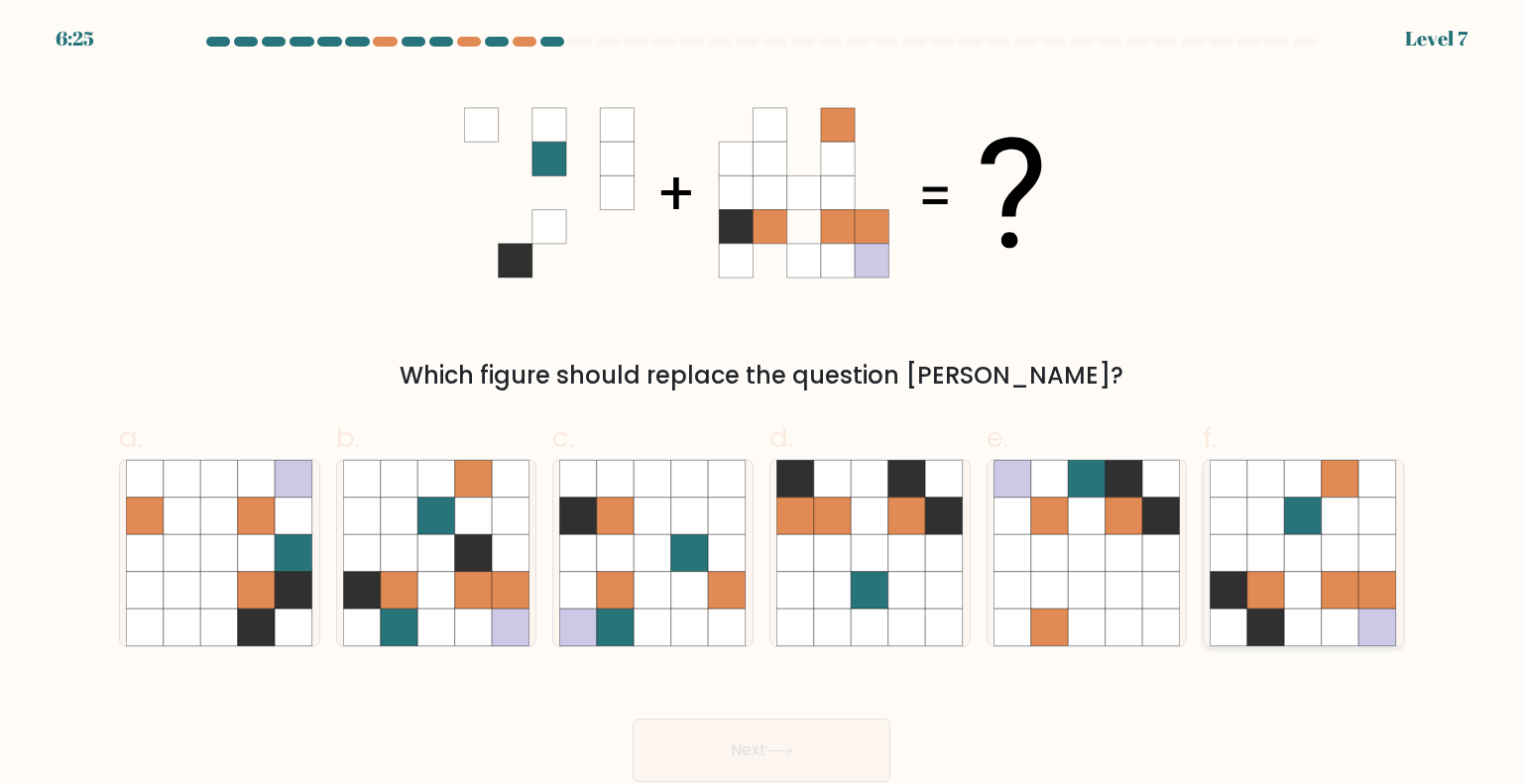 click 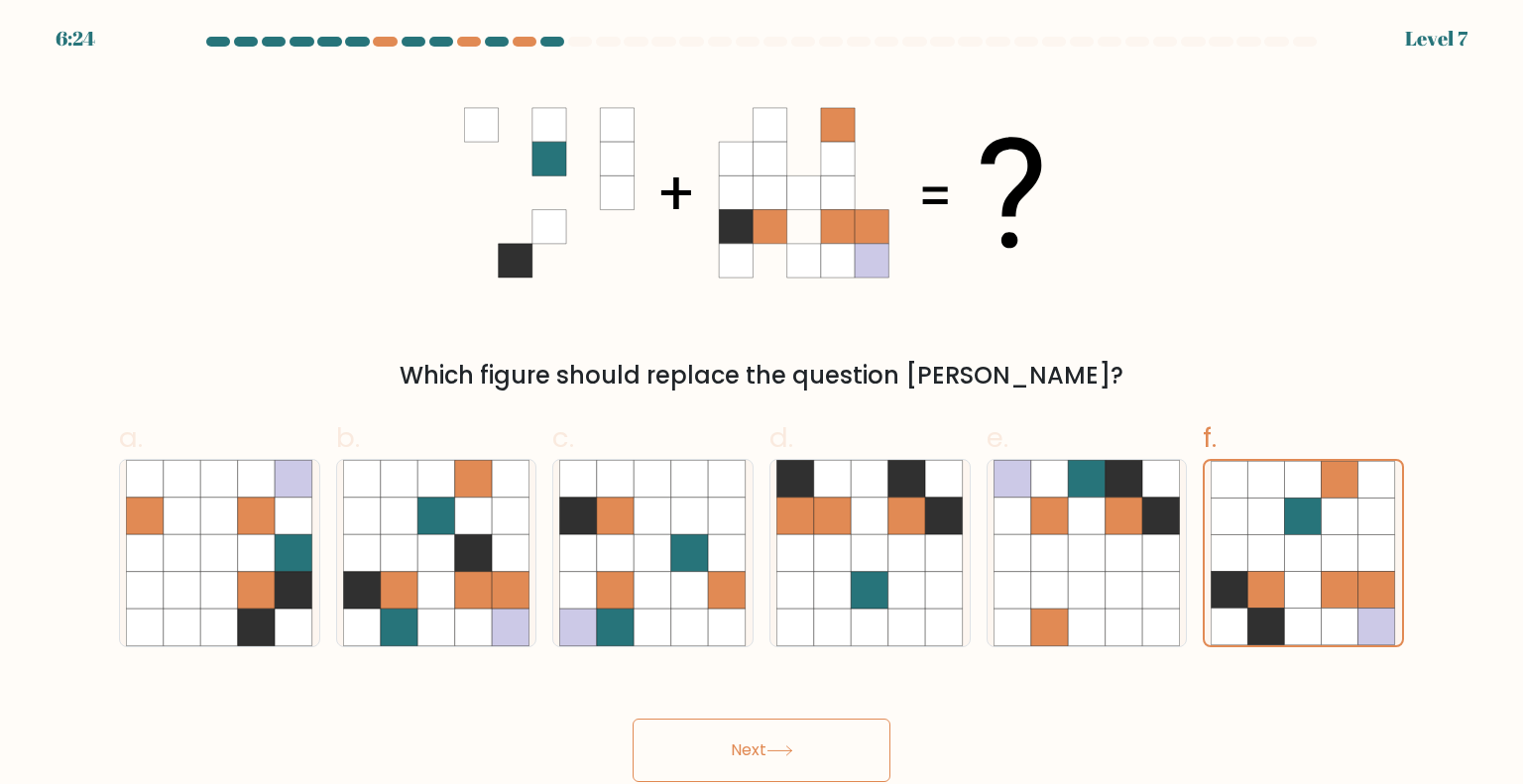 click on "Next" at bounding box center [762, 750] 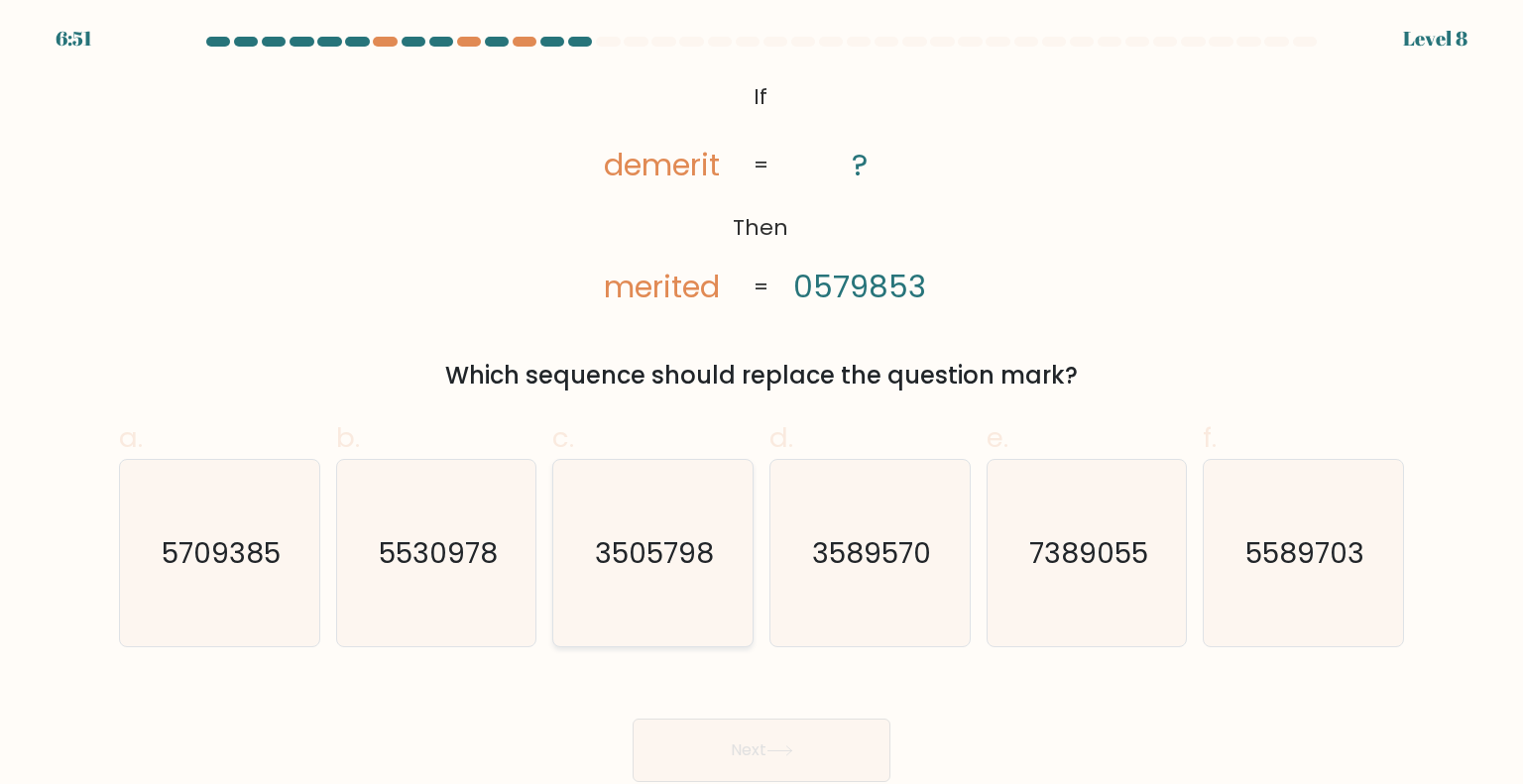 click on "3505798" 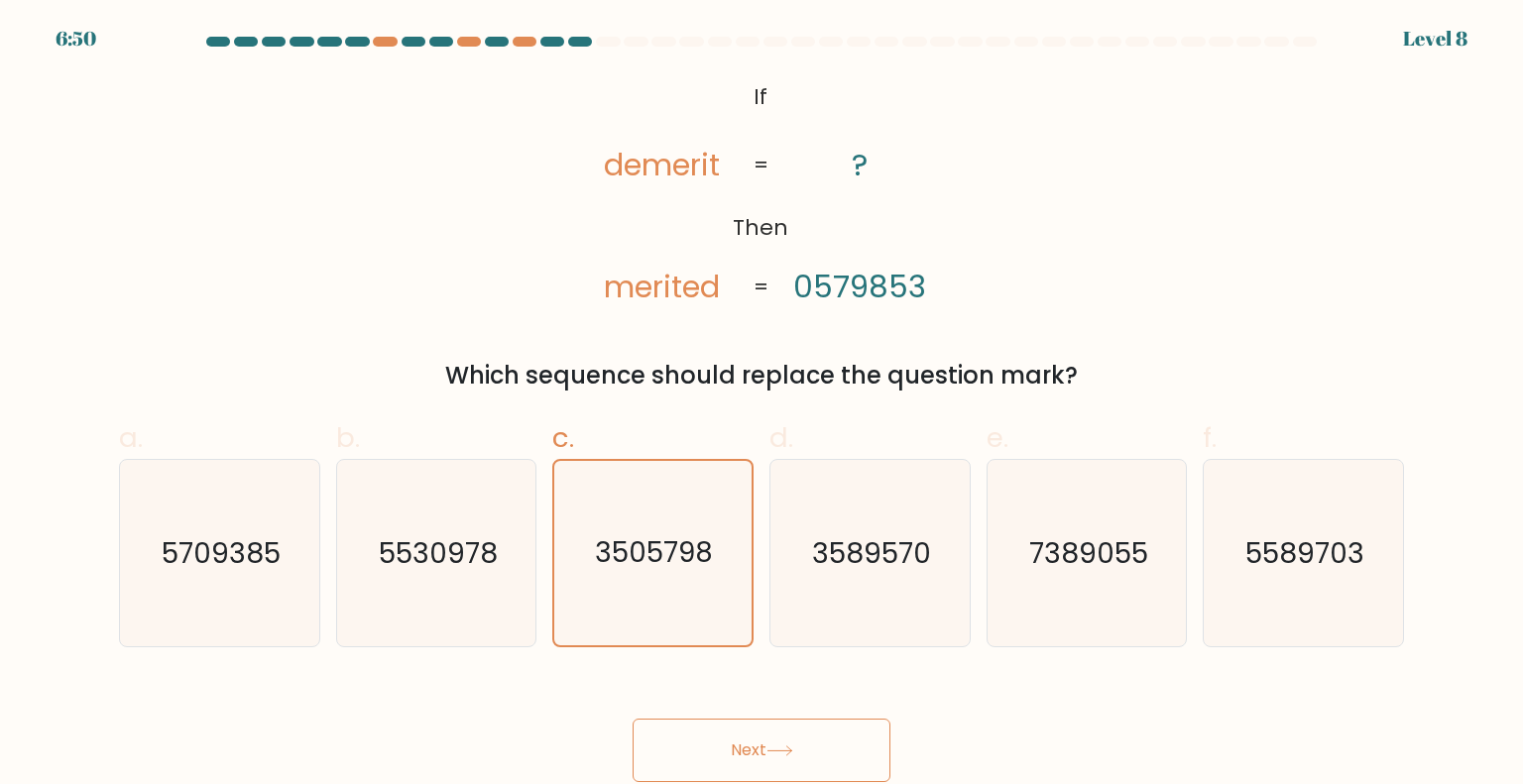 click on "Next" at bounding box center [762, 727] 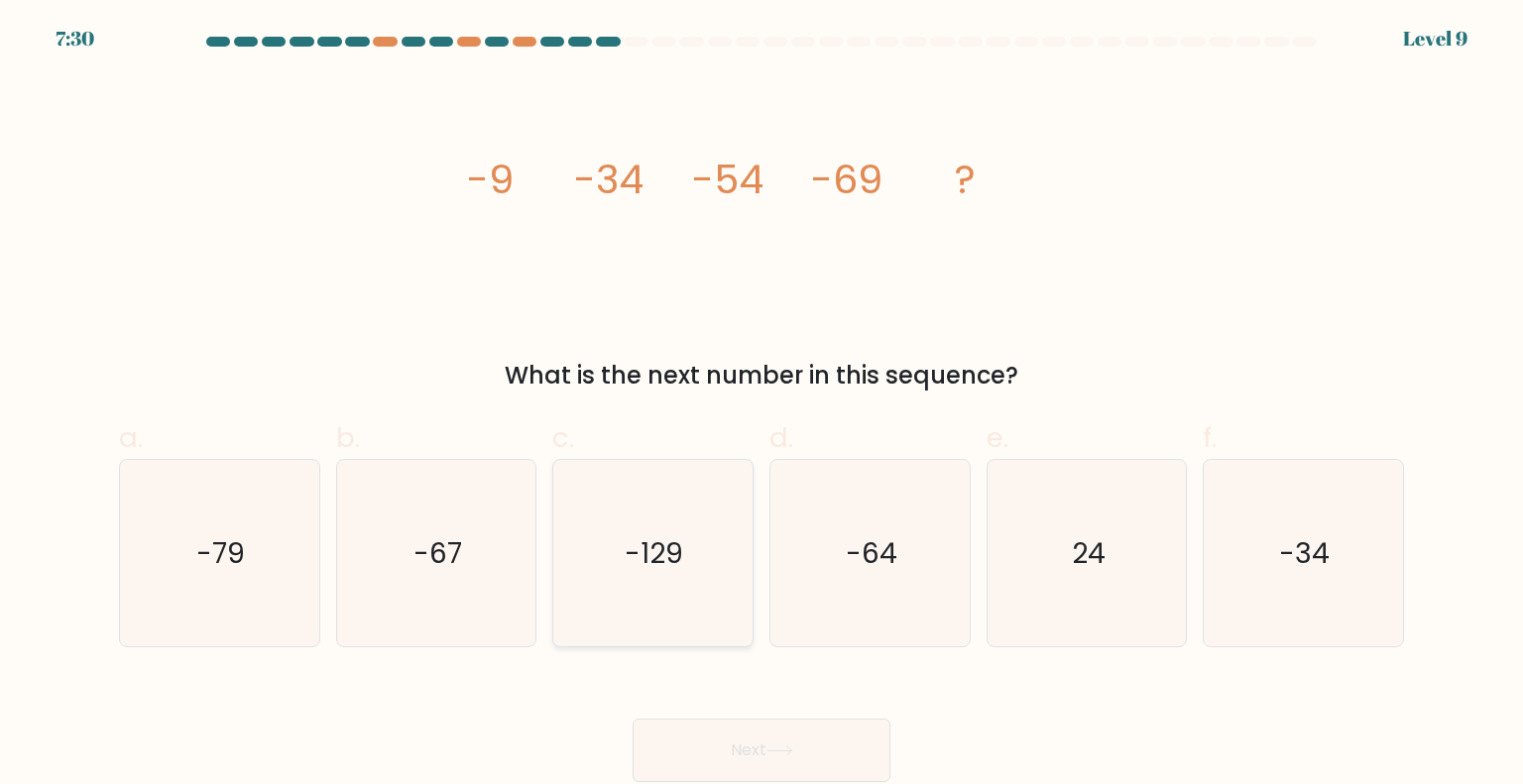 click on "-129" 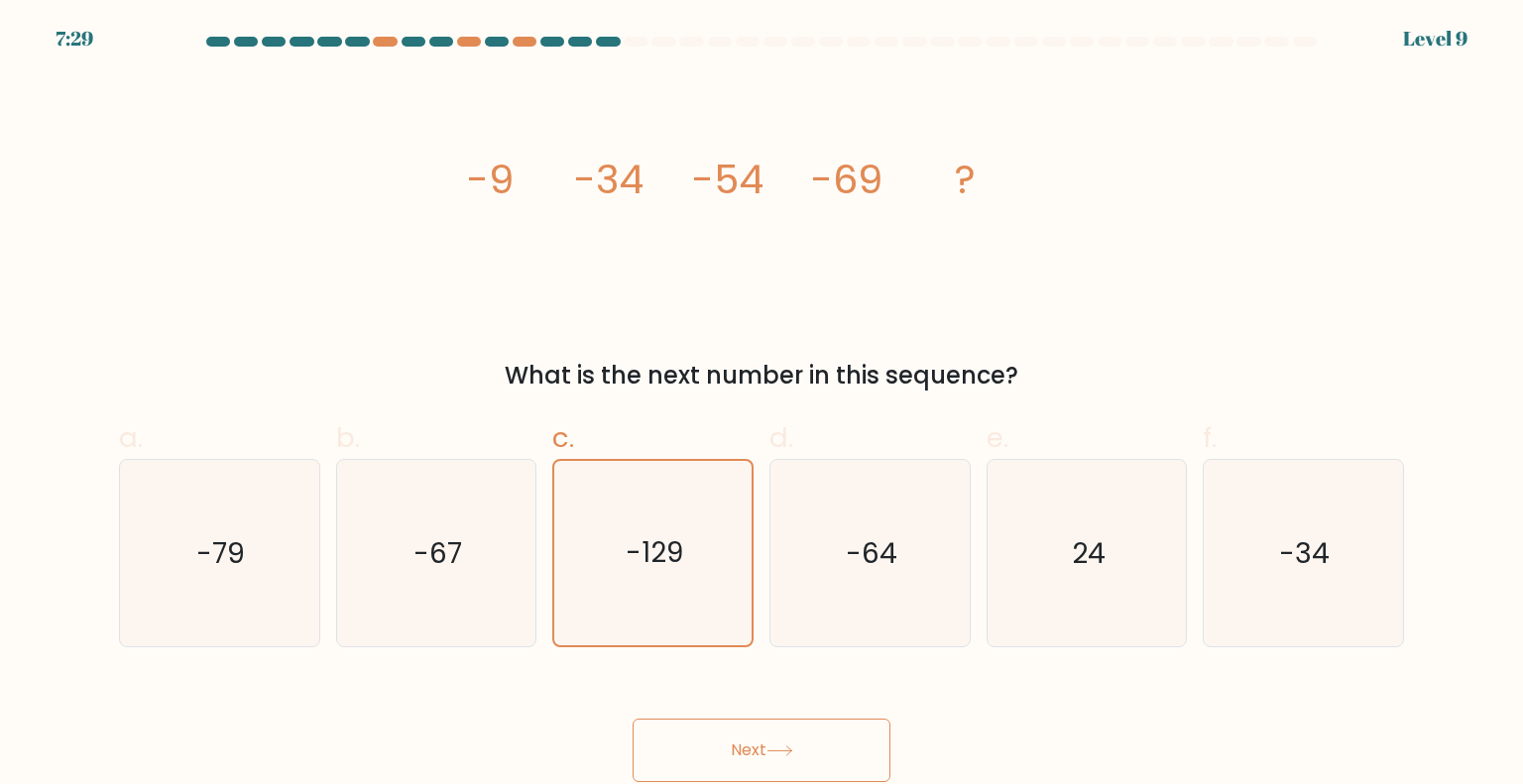 click 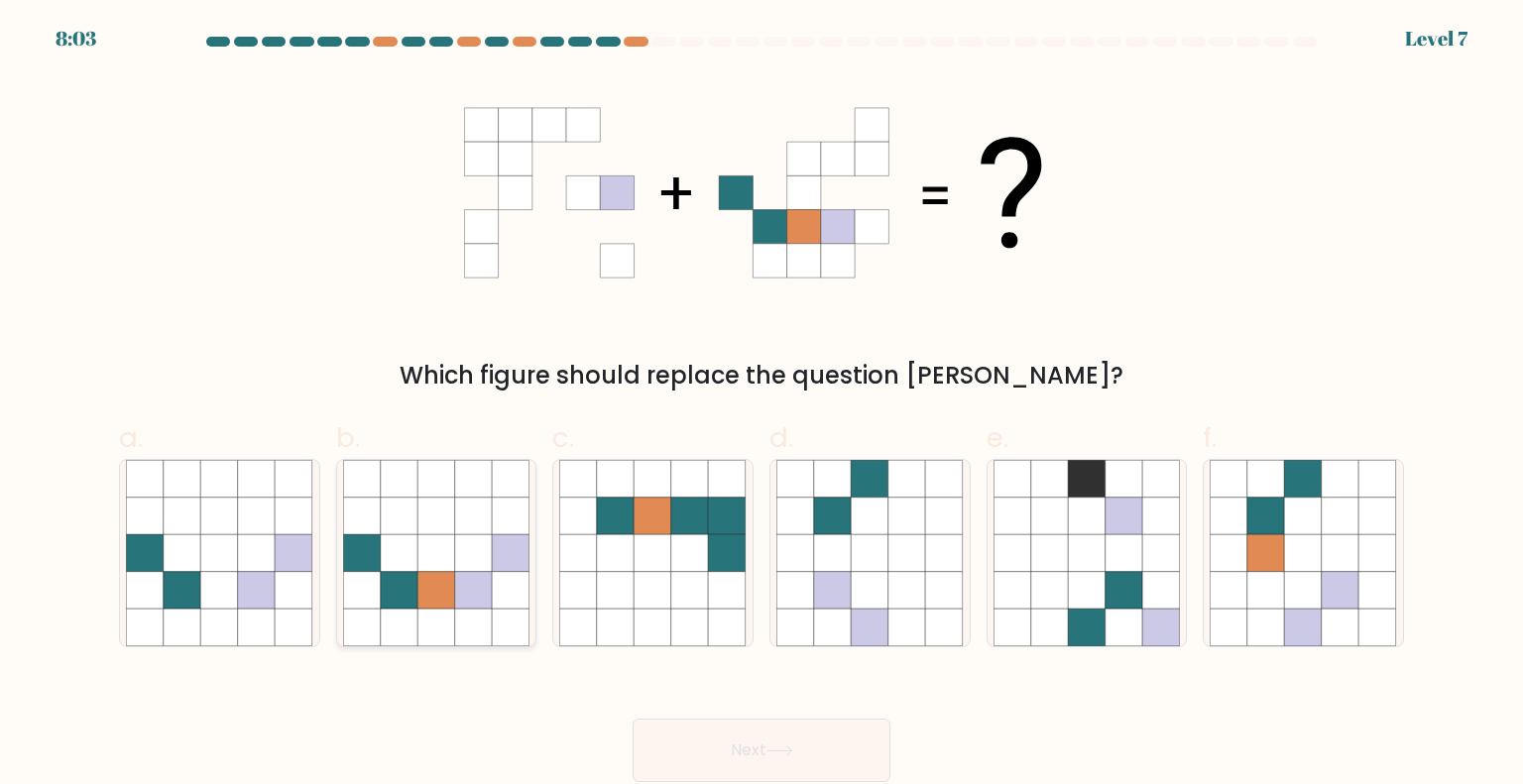 click 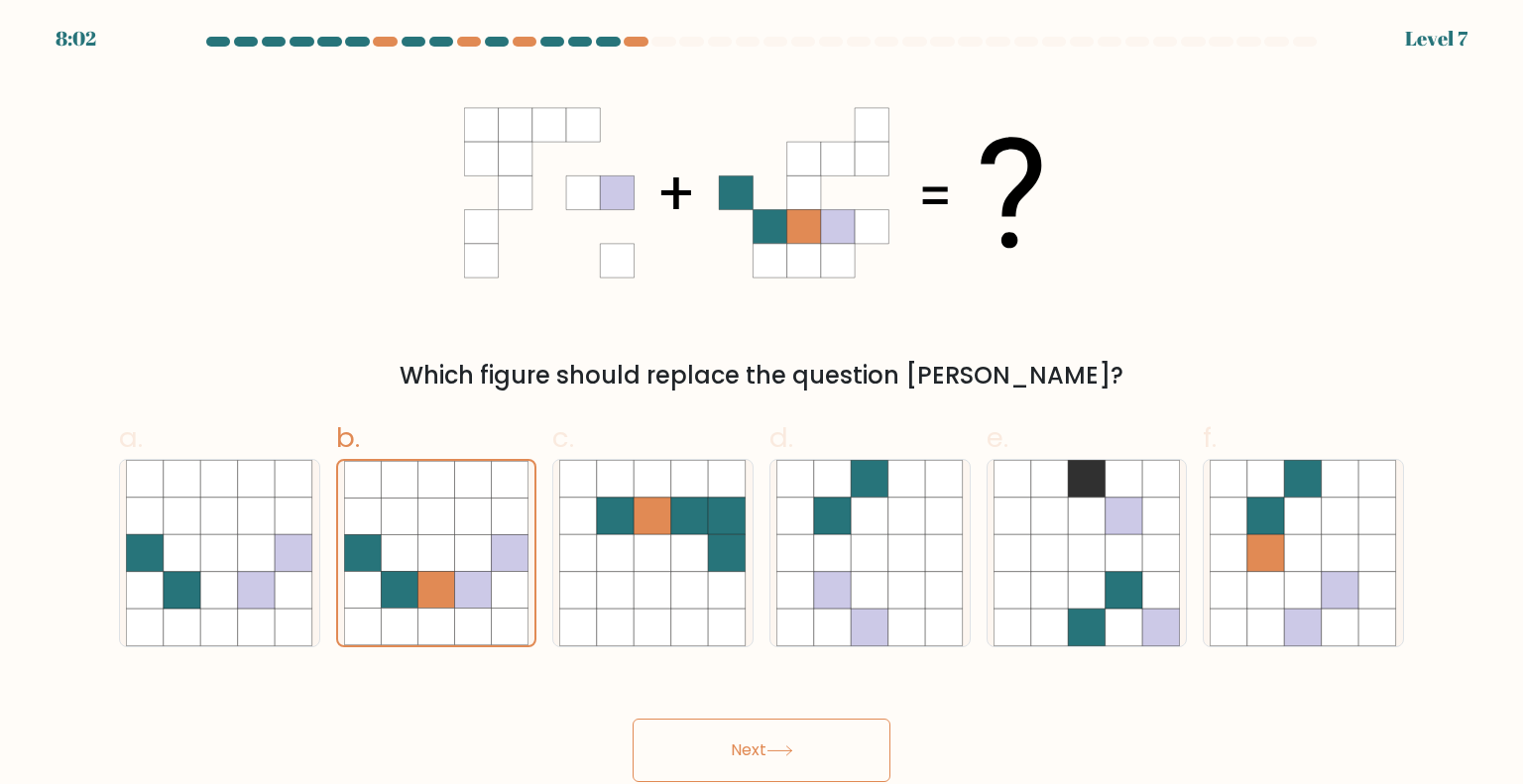 click on "Next" at bounding box center [762, 750] 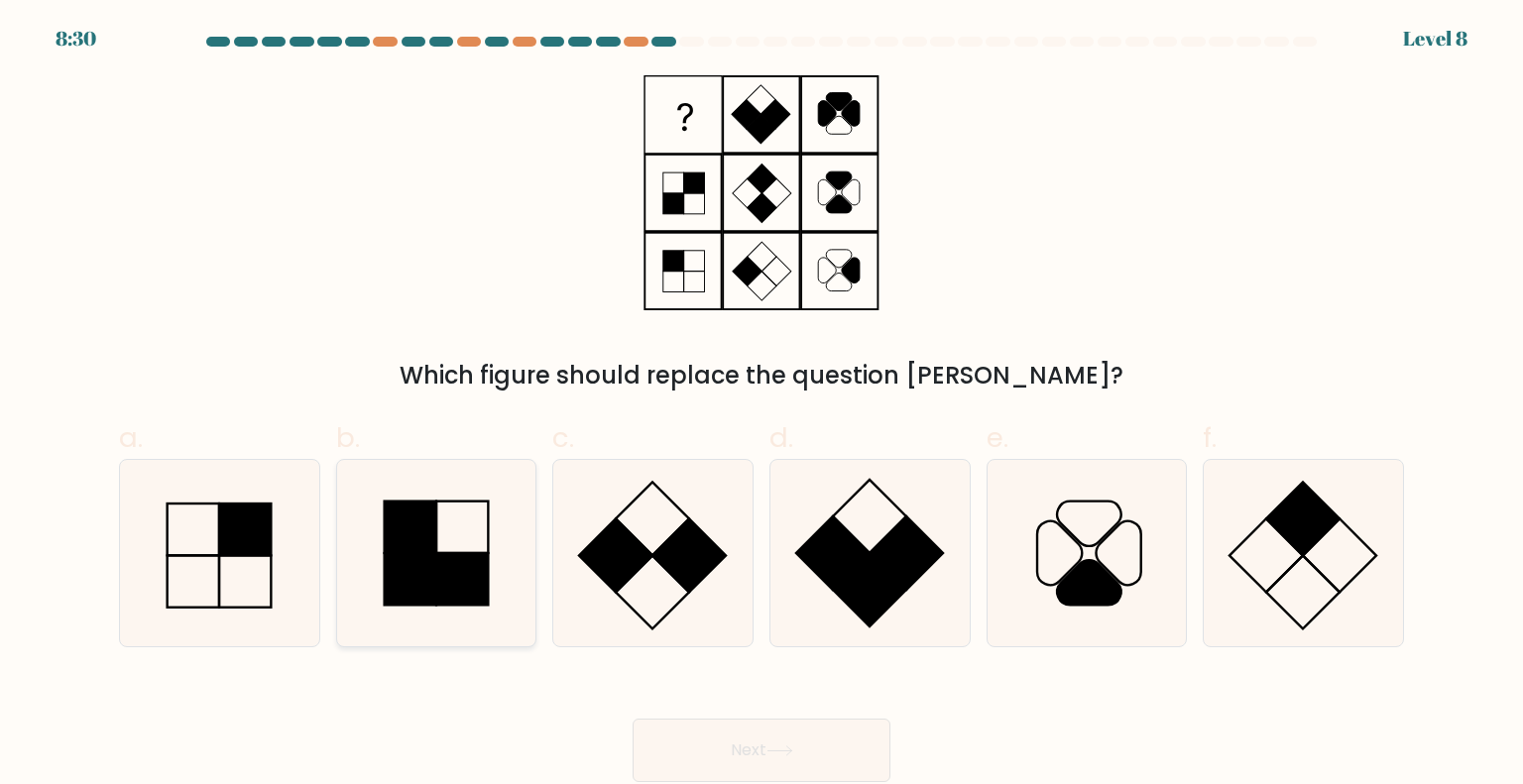 click 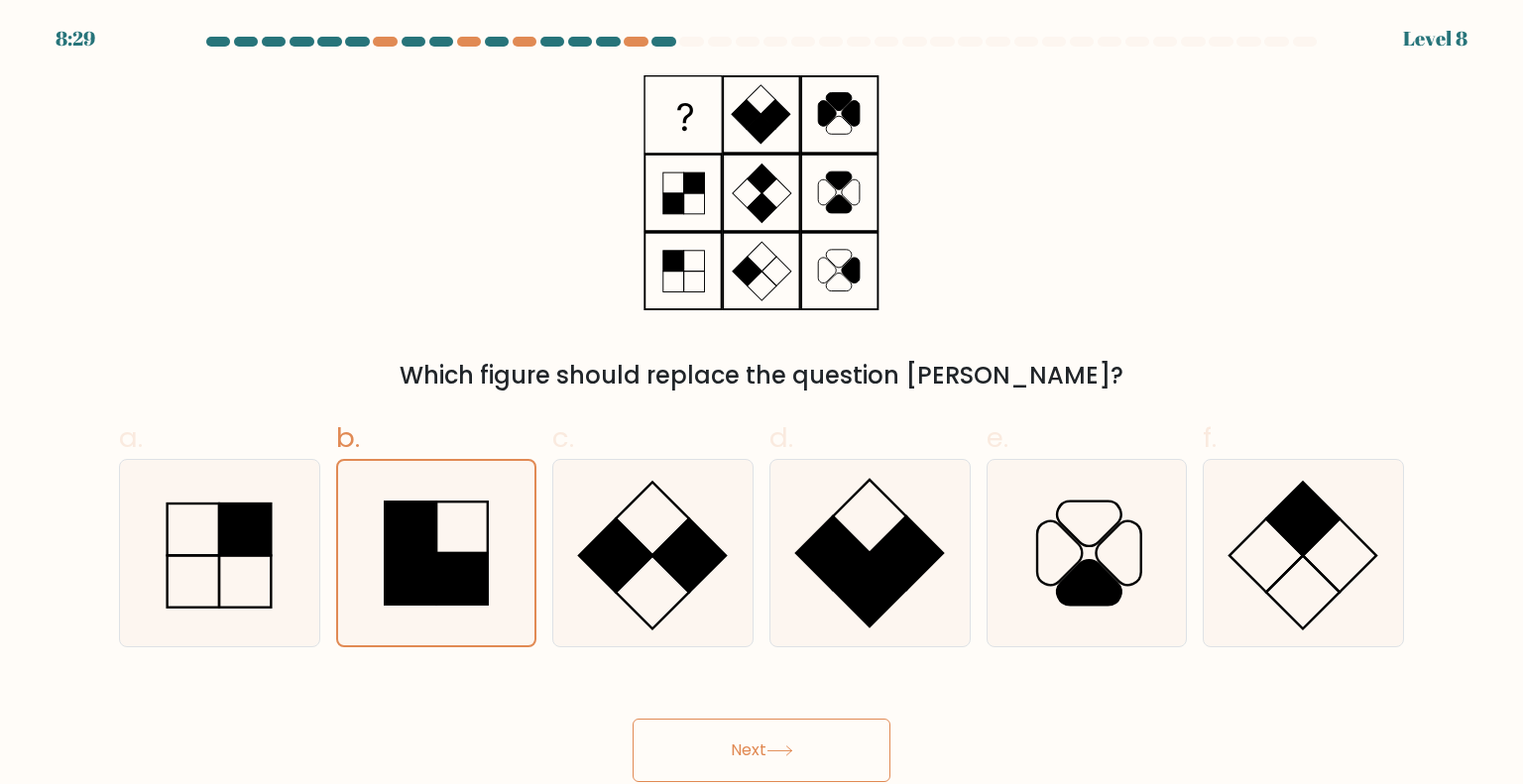click on "Next" at bounding box center [762, 750] 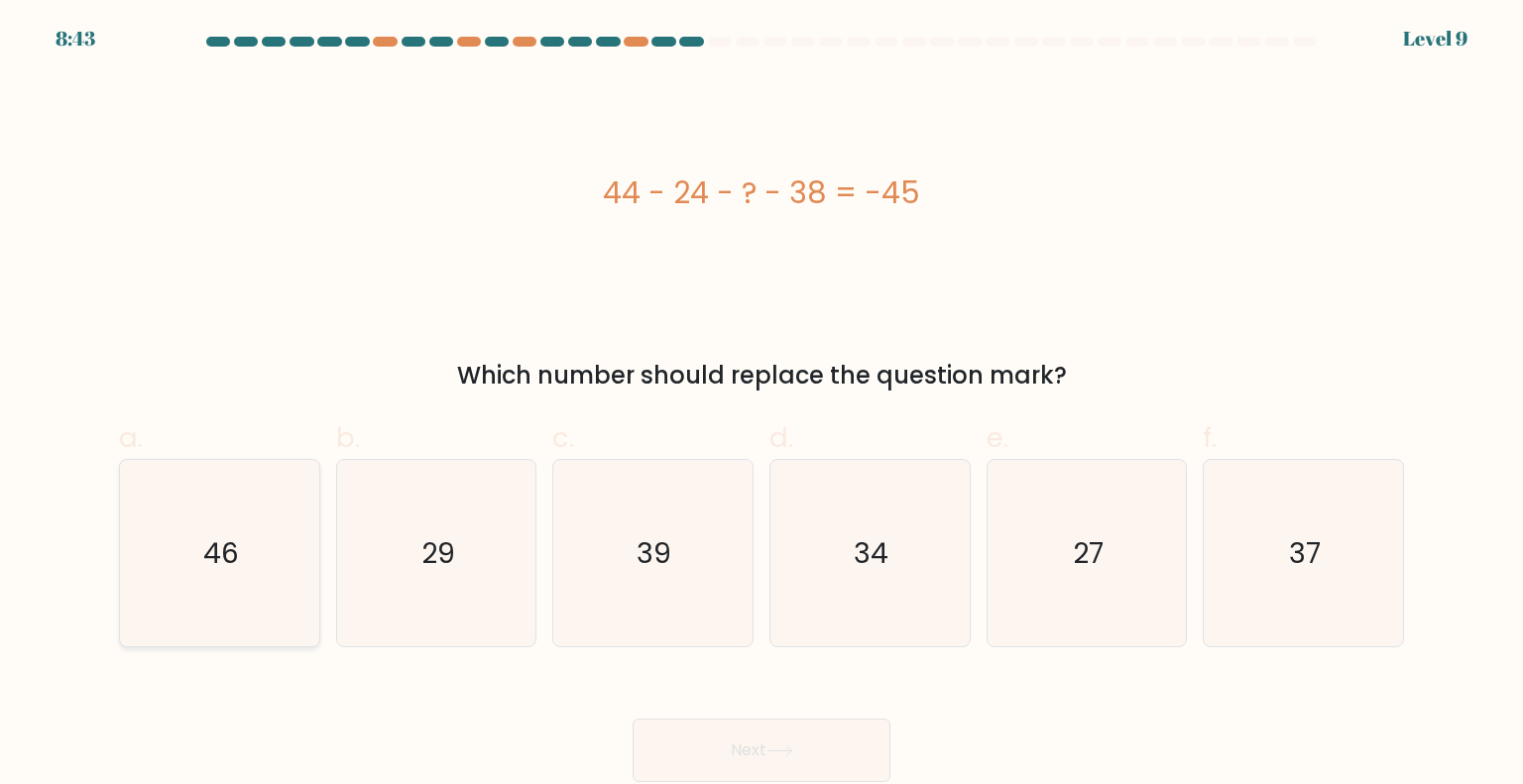 click on "46" 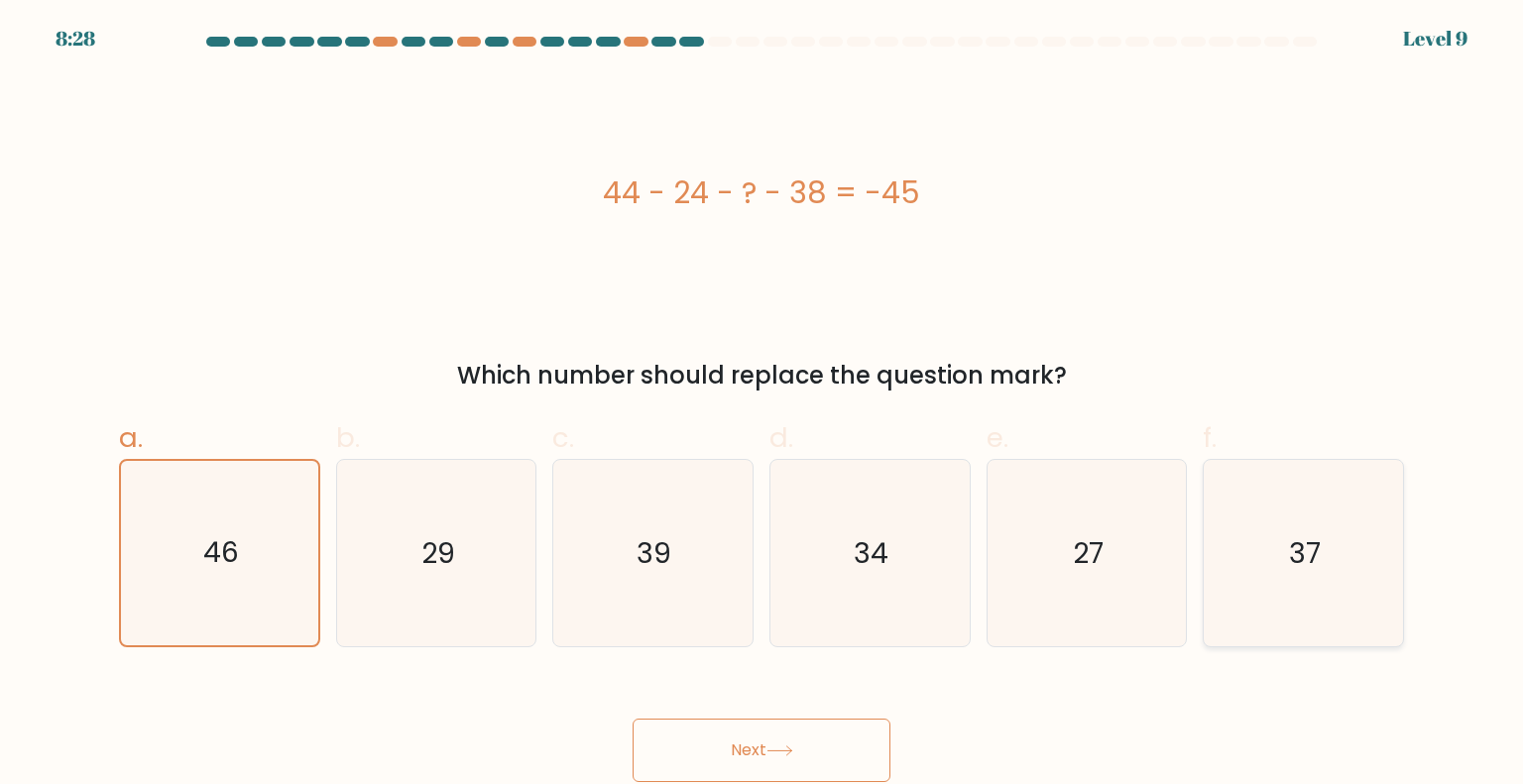 click on "37" 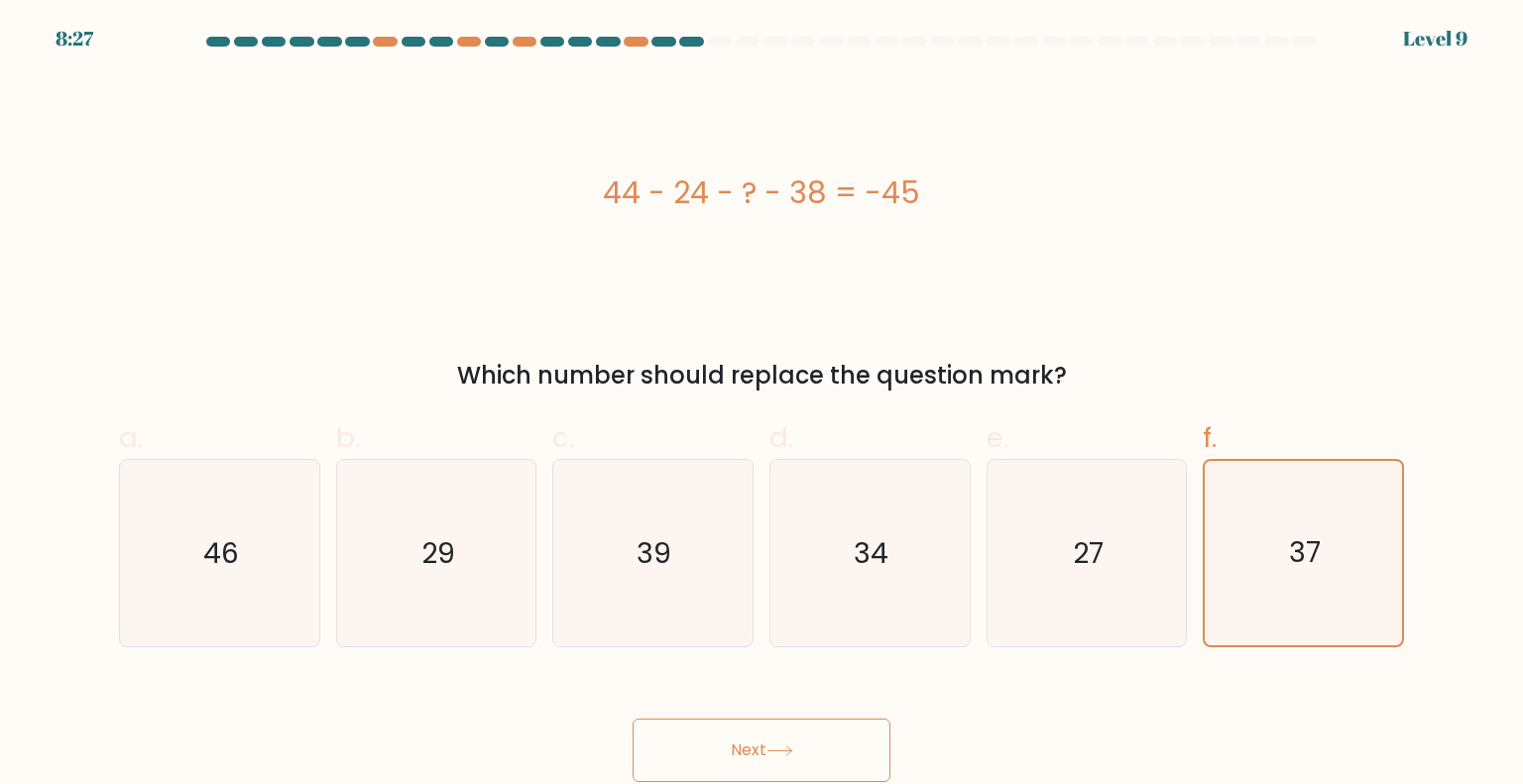 click on "Next" at bounding box center (762, 750) 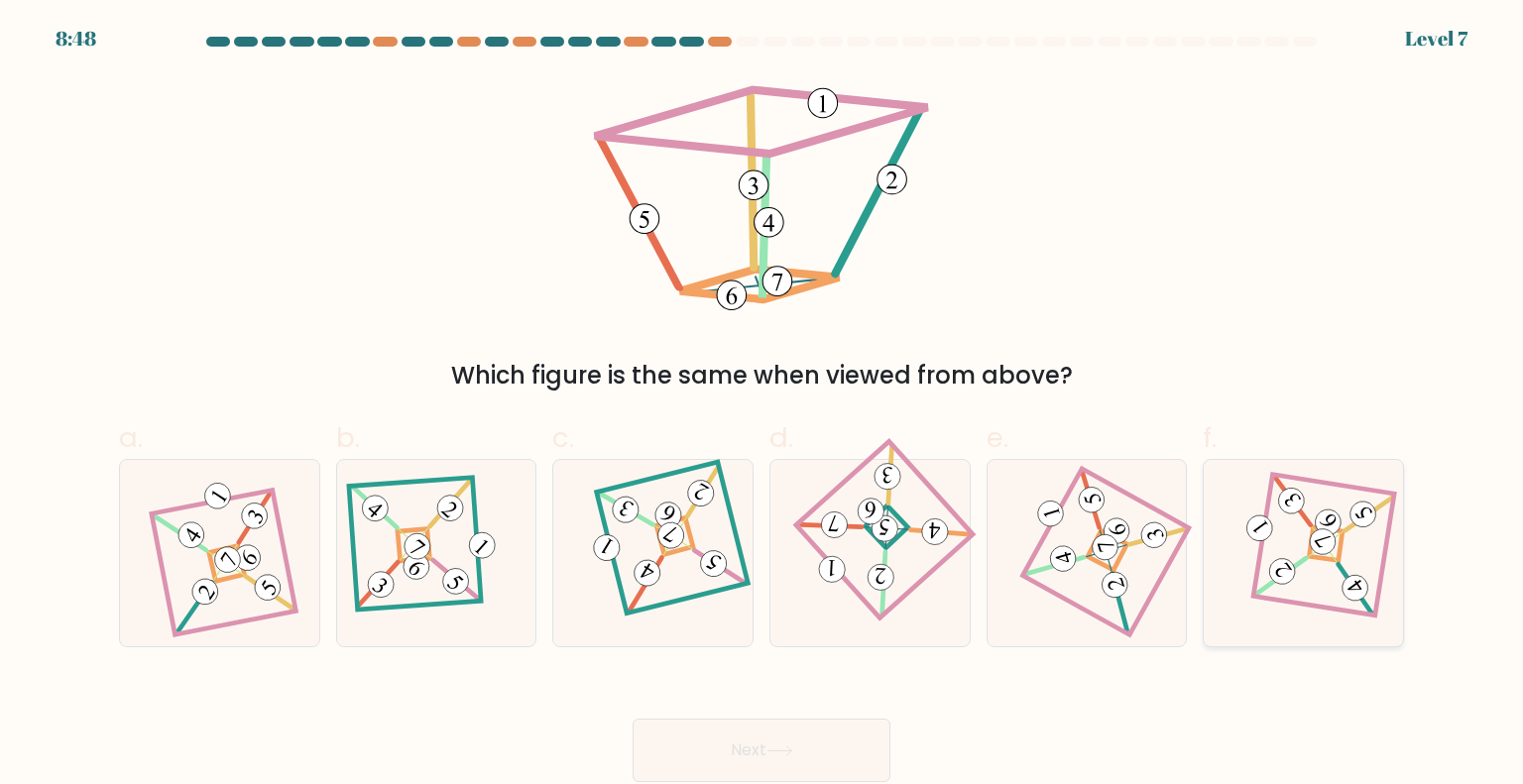 click 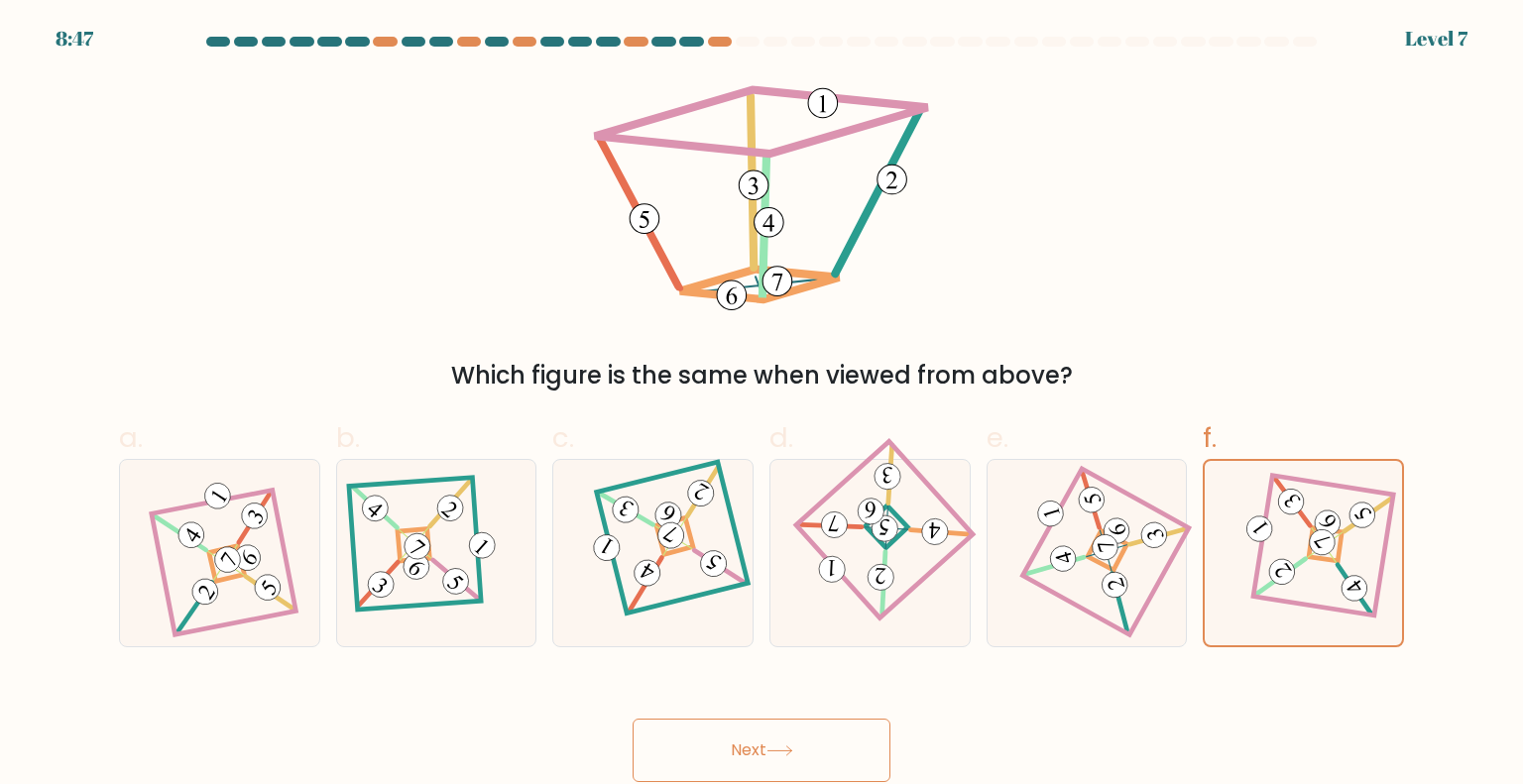 click on "Next" at bounding box center [762, 727] 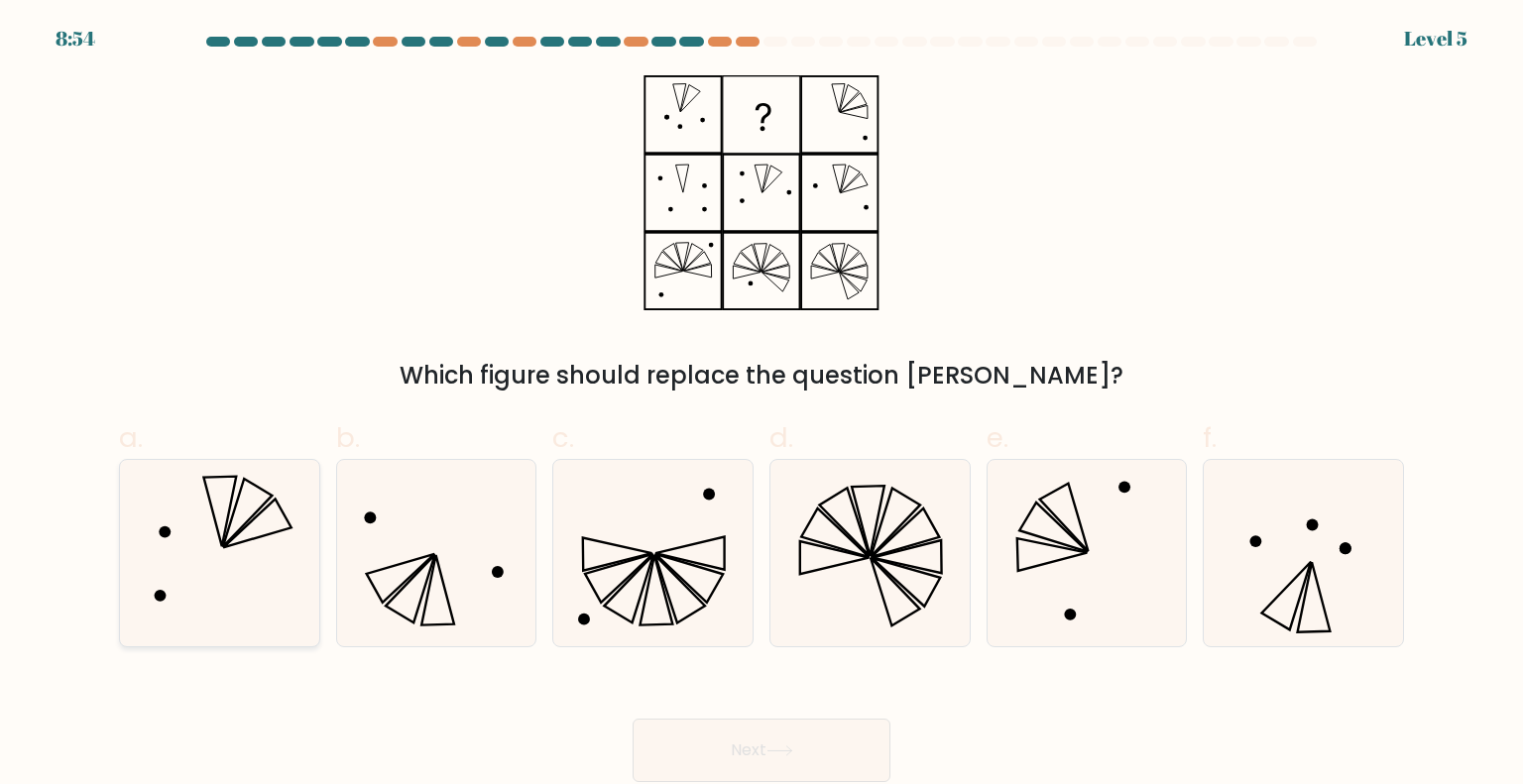 click 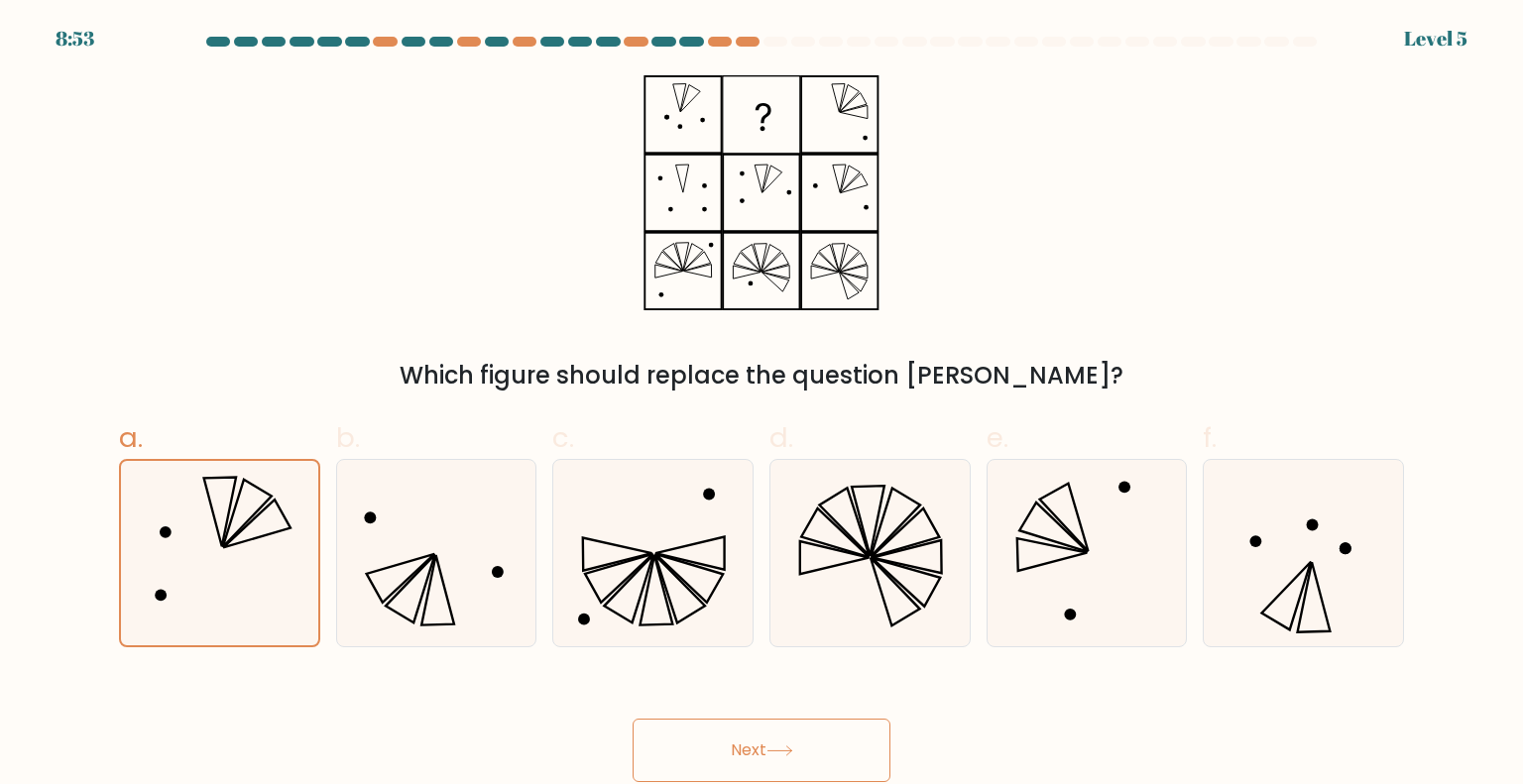 click on "Next" at bounding box center (762, 750) 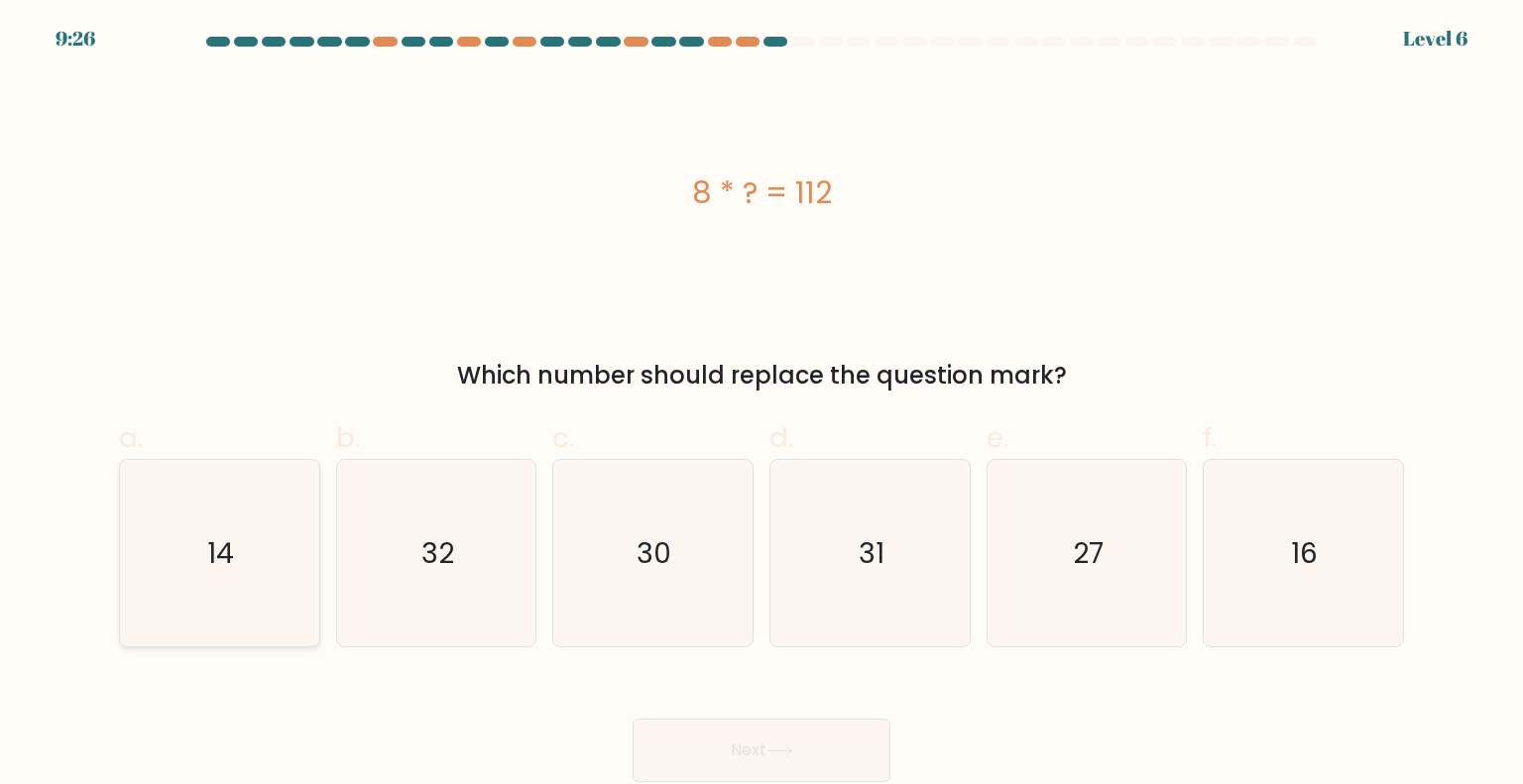 click on "14" 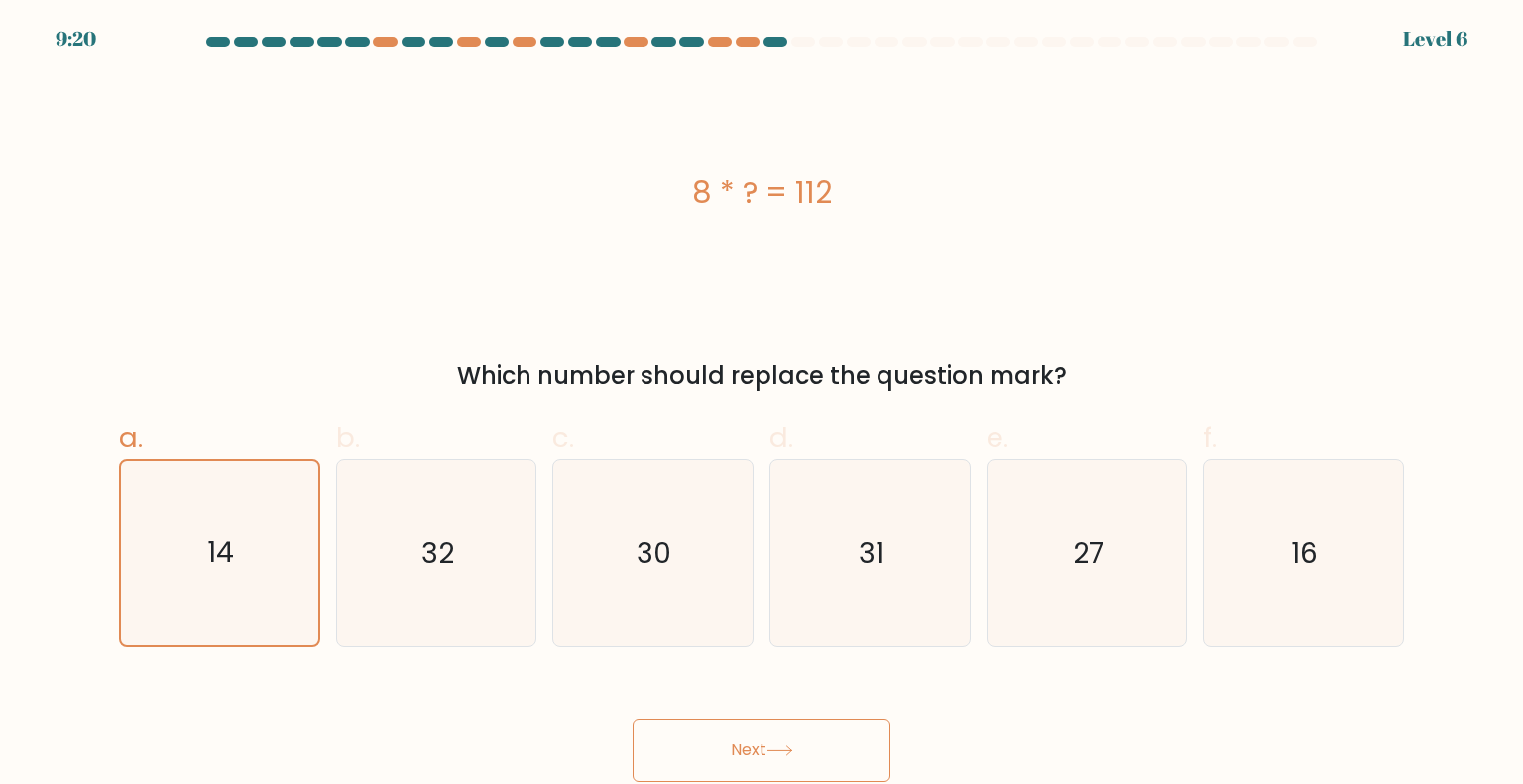 click on "Next" at bounding box center (762, 750) 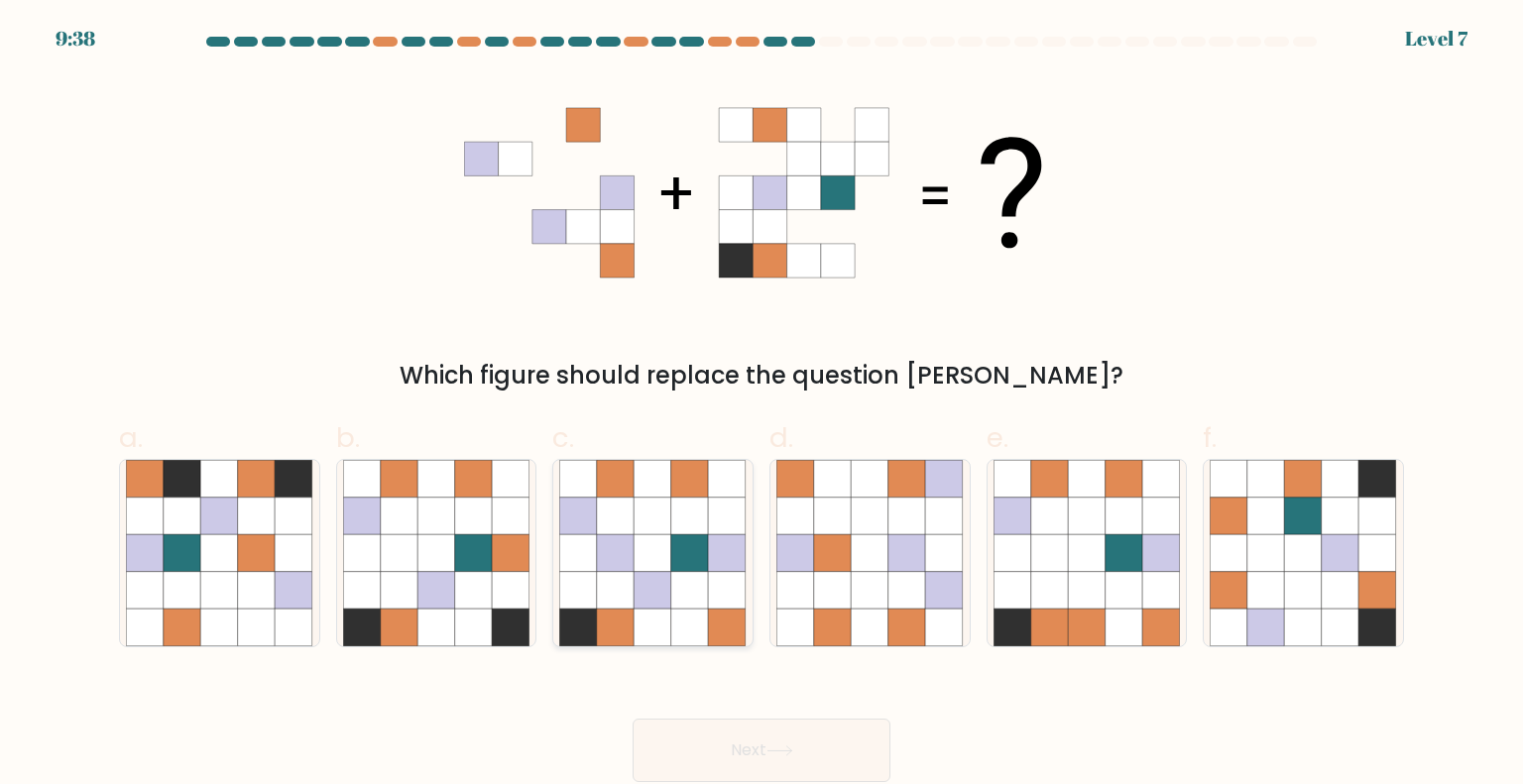 click 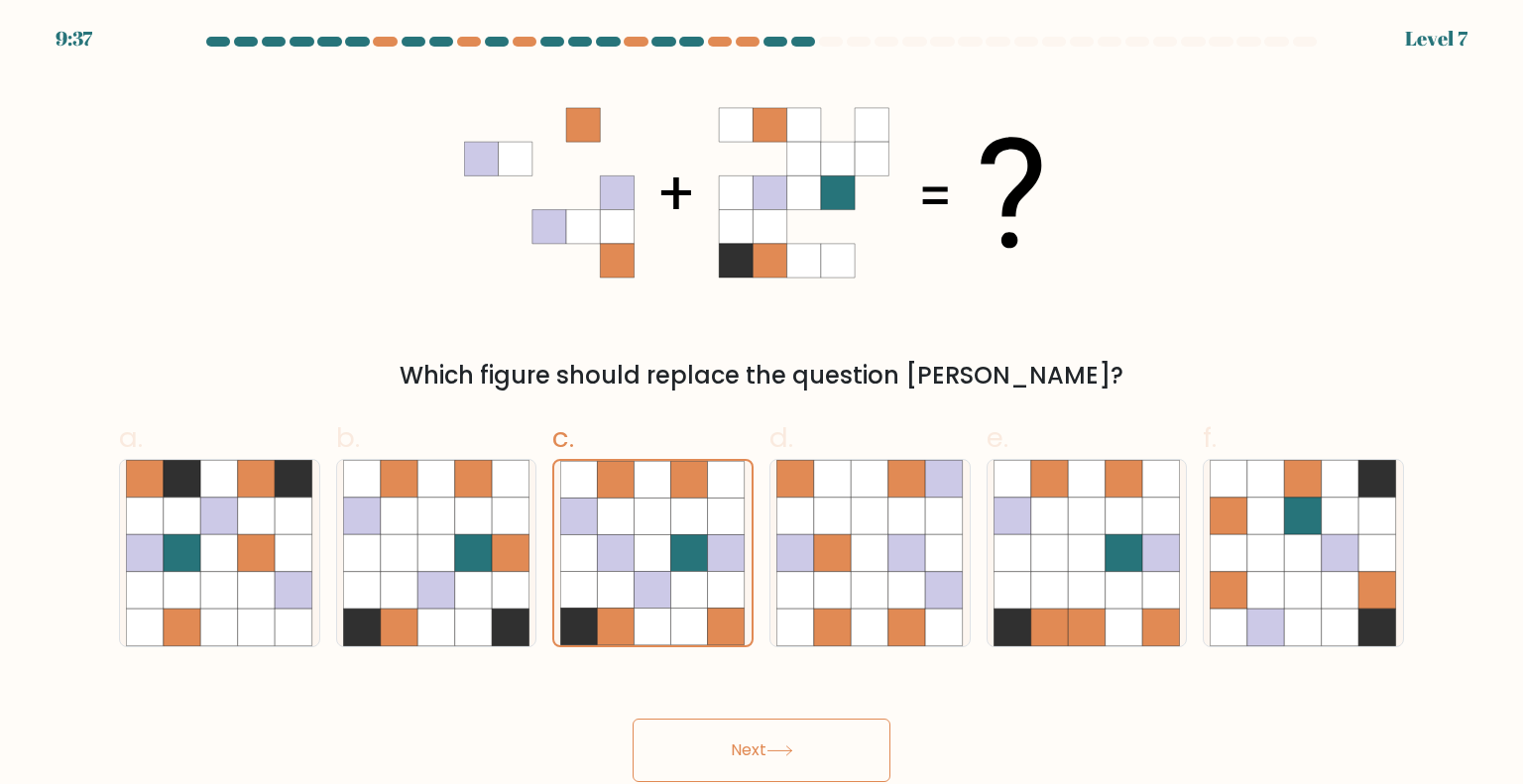 click on "Next" at bounding box center [762, 750] 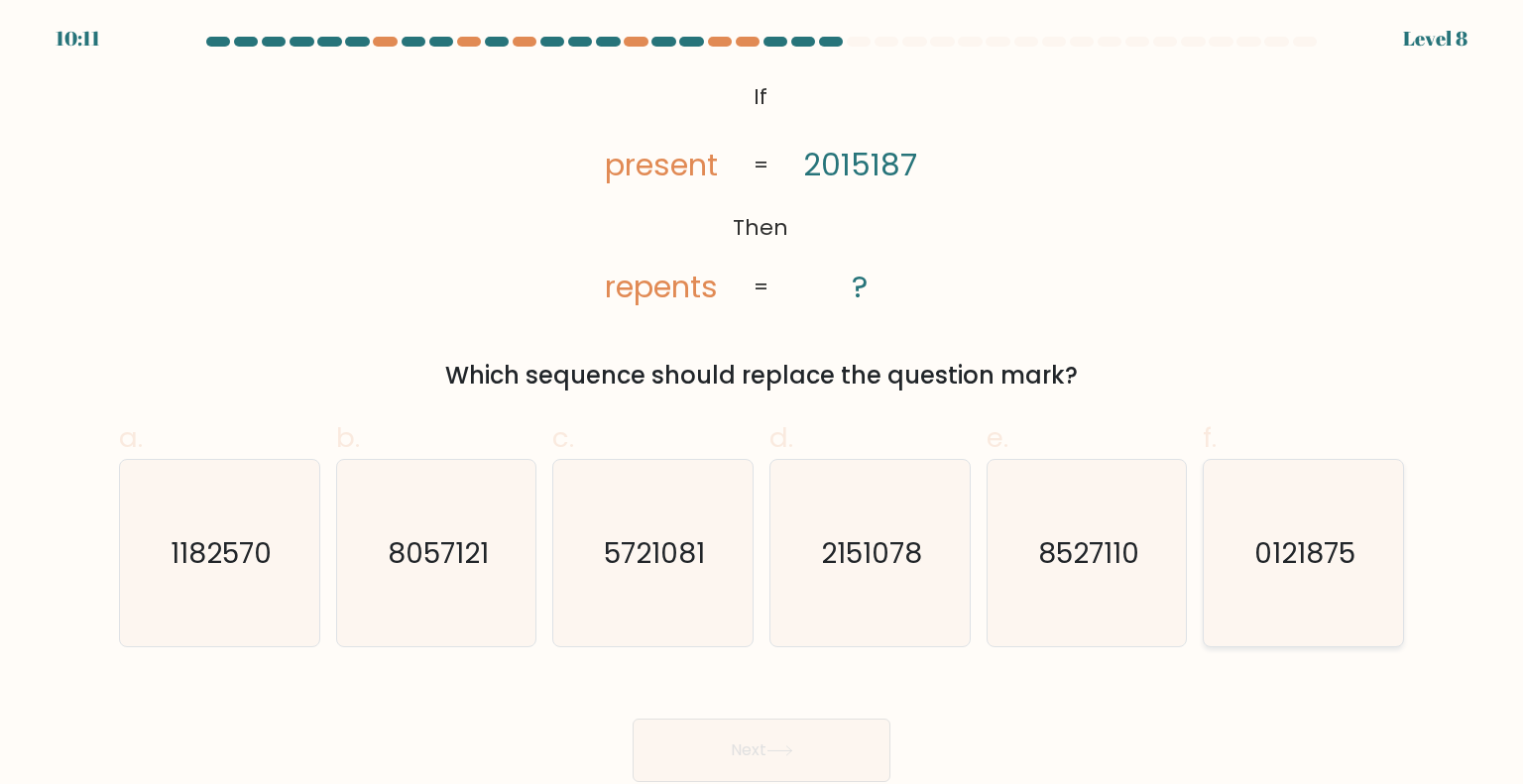 click on "0121875" 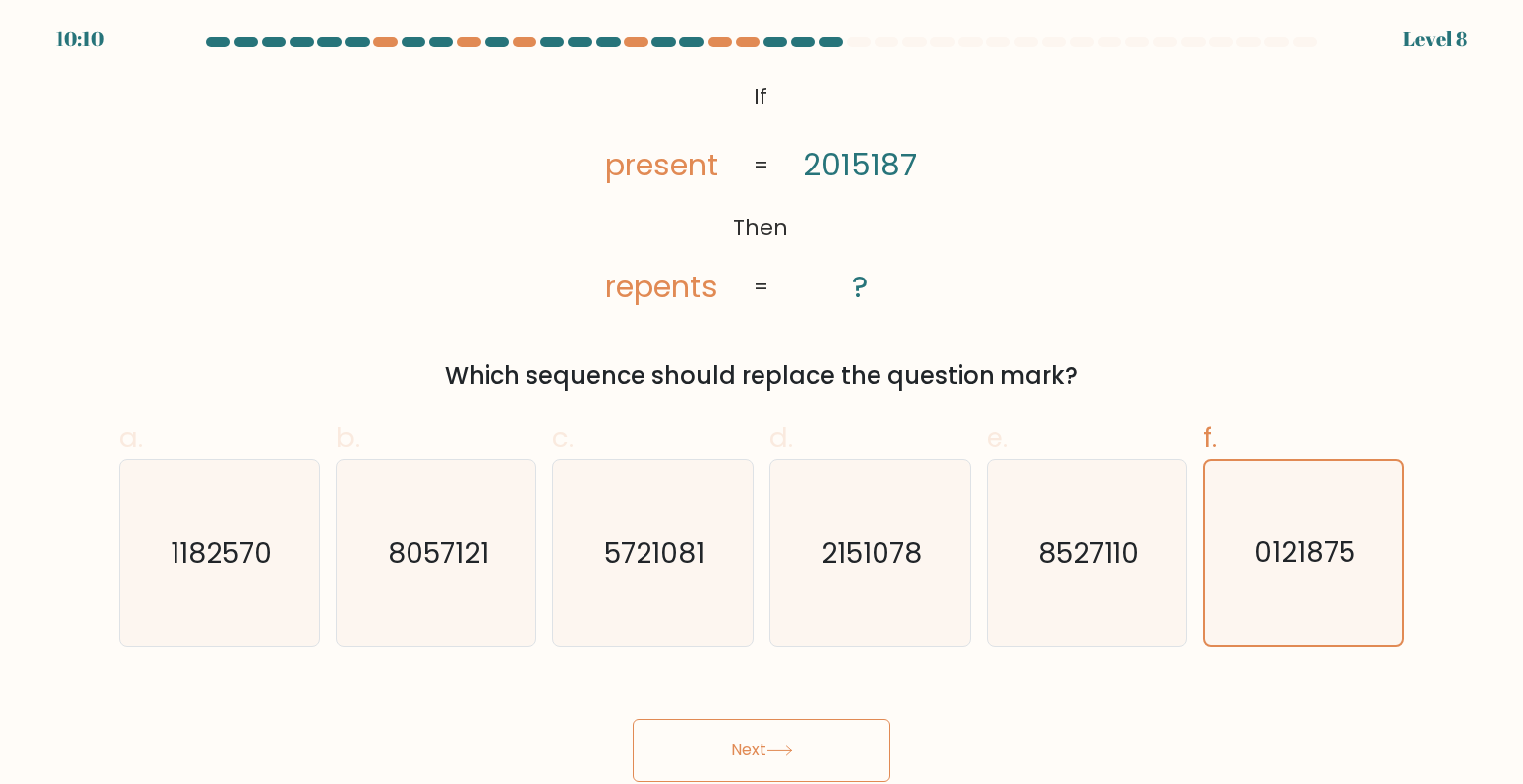 click on "Next" at bounding box center [762, 750] 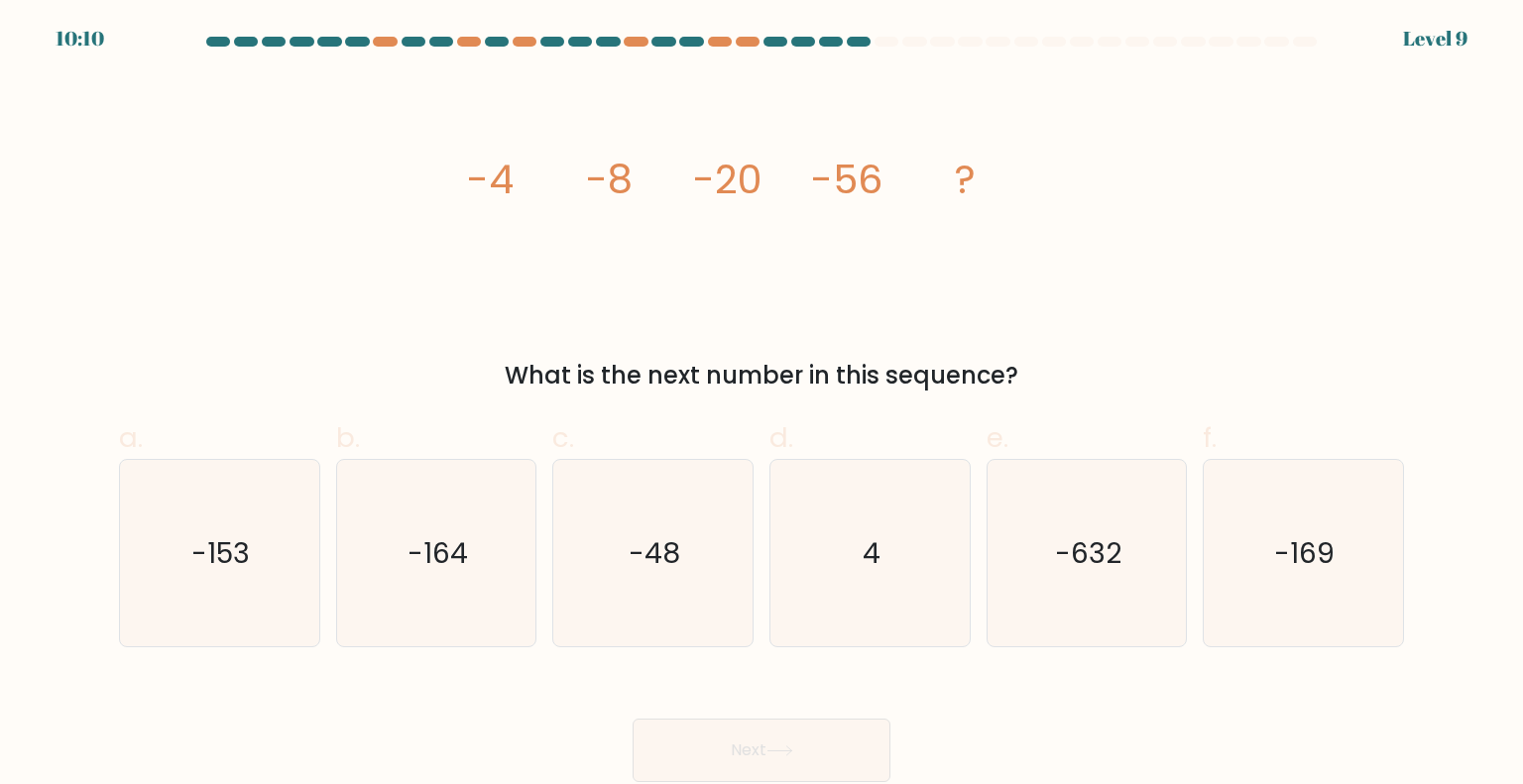 click on "Next" at bounding box center [762, 750] 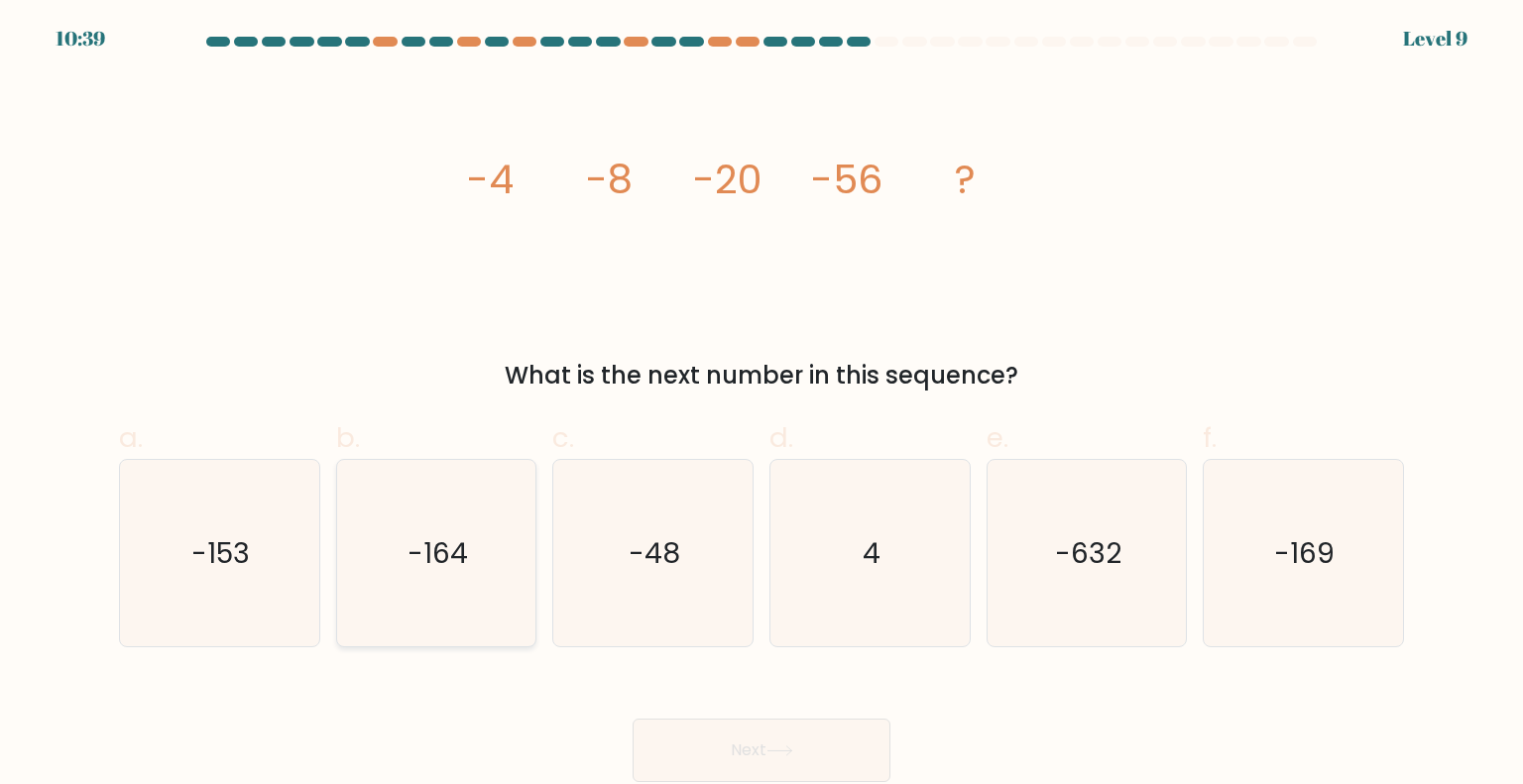 click on "-164" 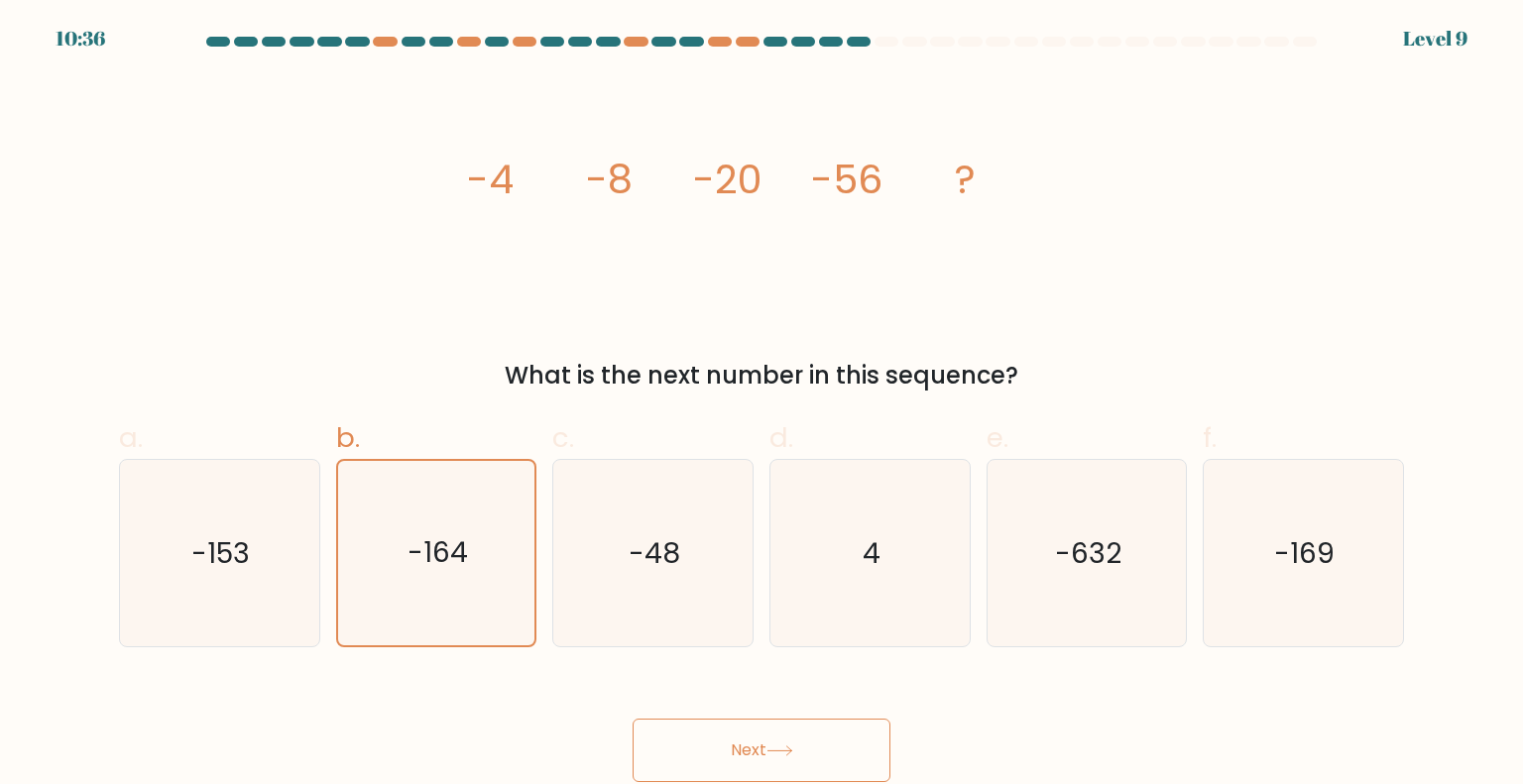 click 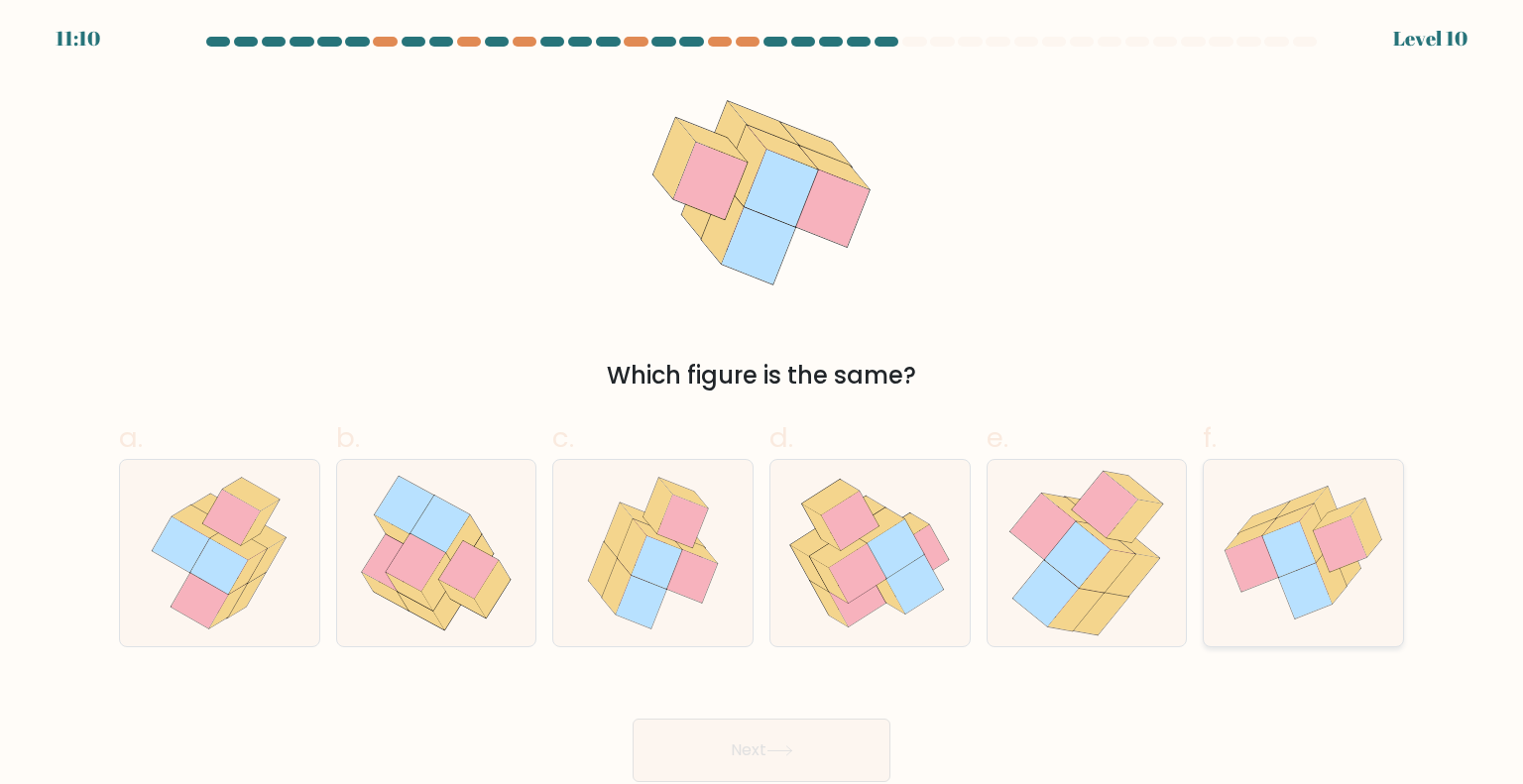 click 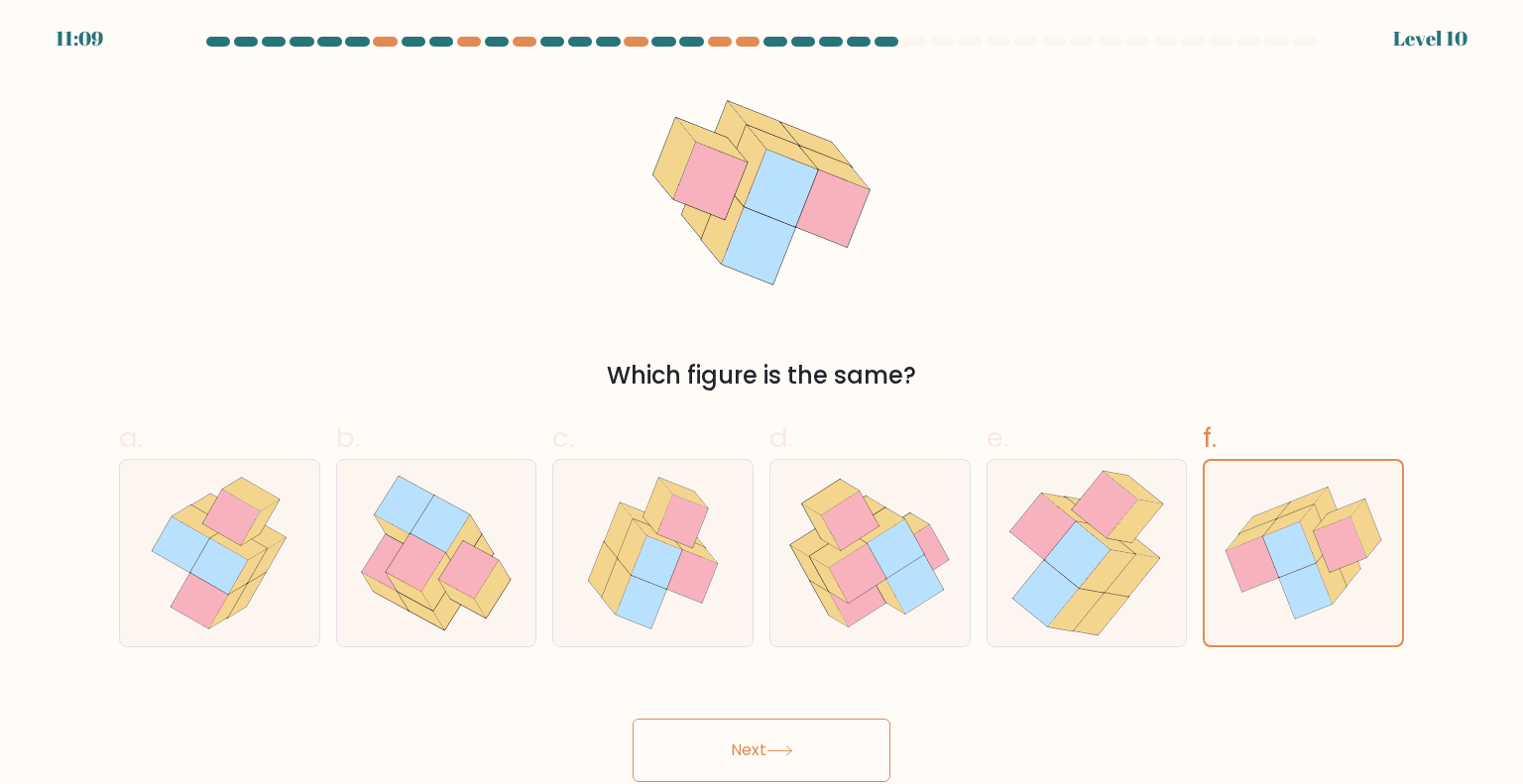click on "Next" at bounding box center [762, 750] 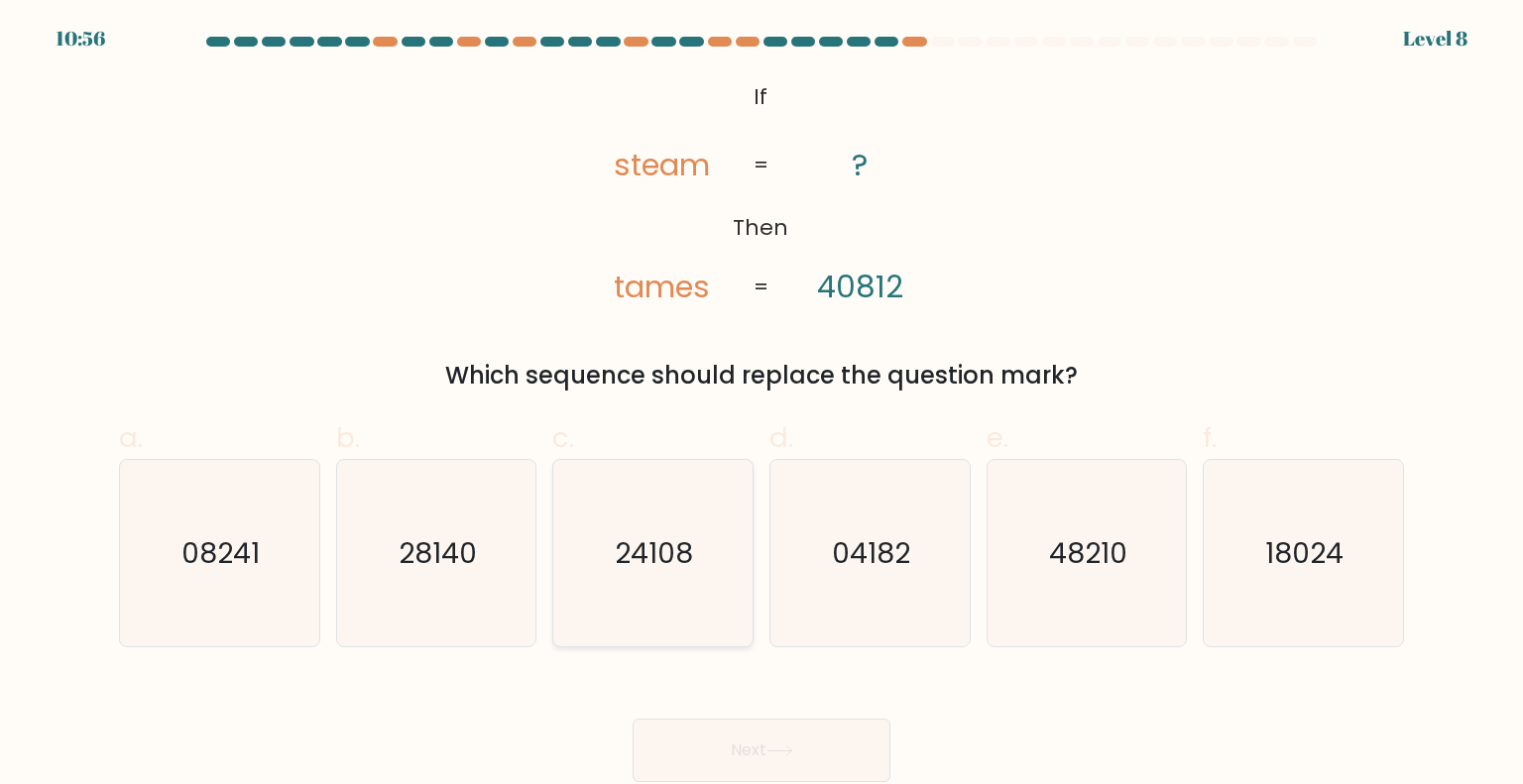 click on "24108" 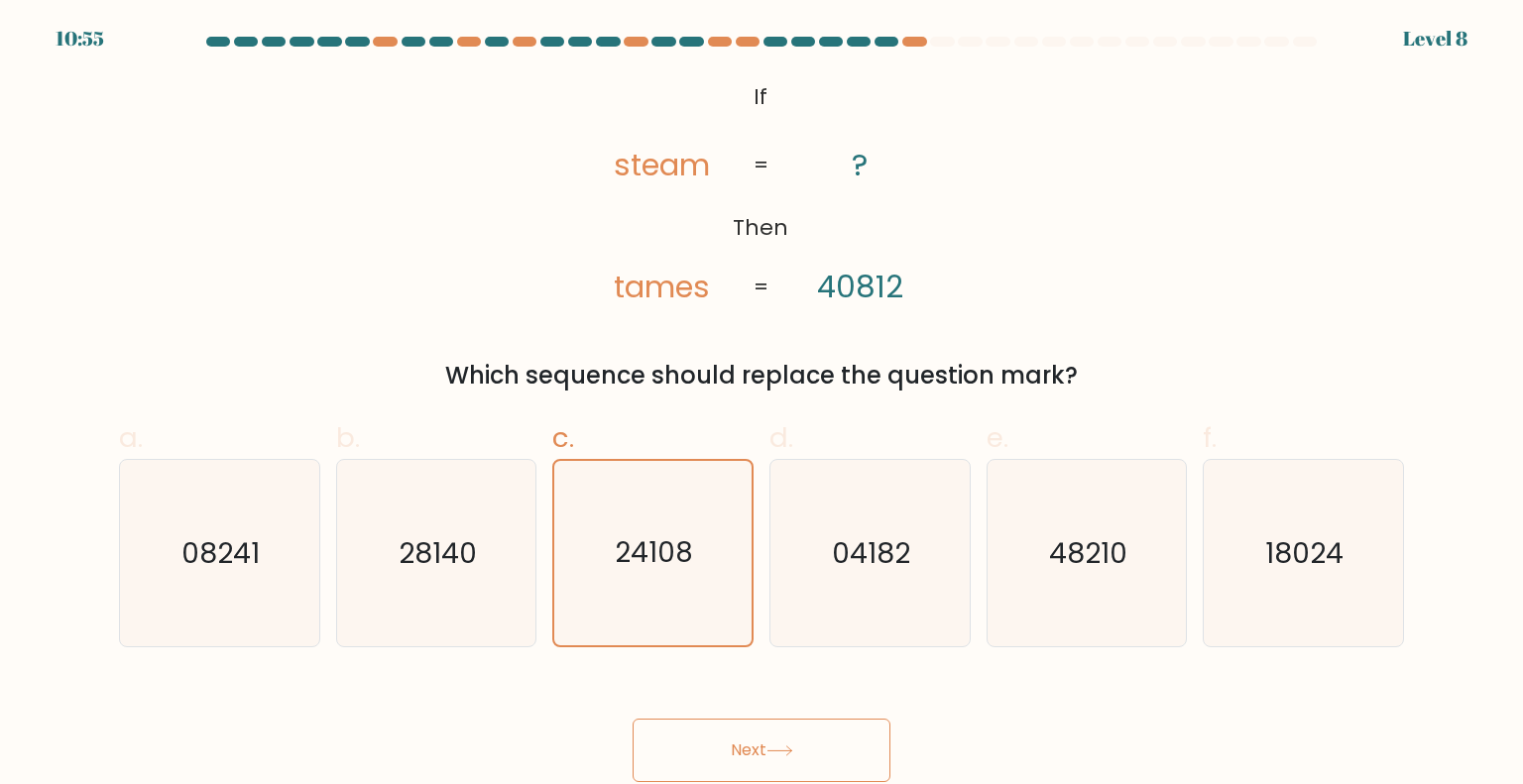 click on "Next" at bounding box center [762, 750] 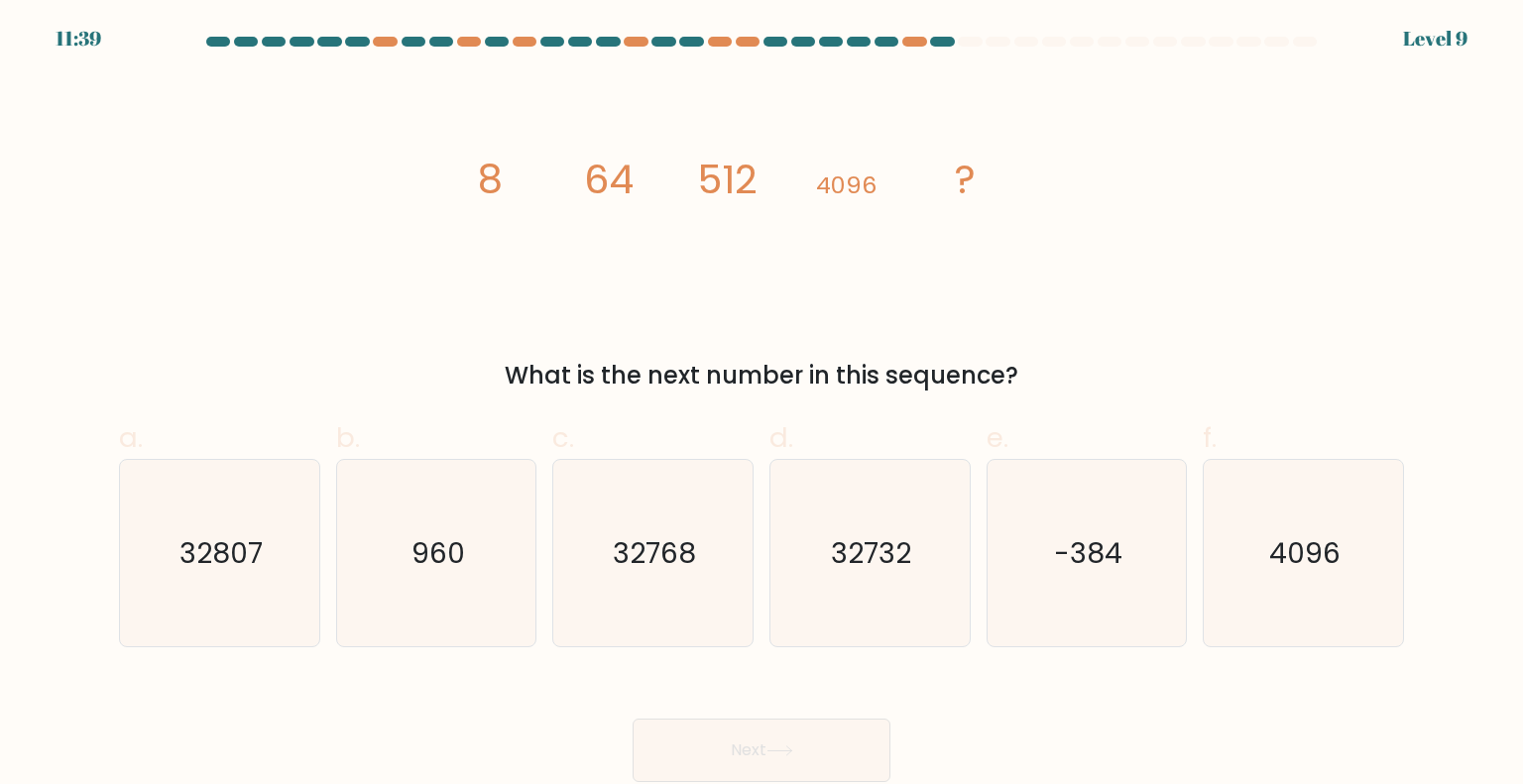 click 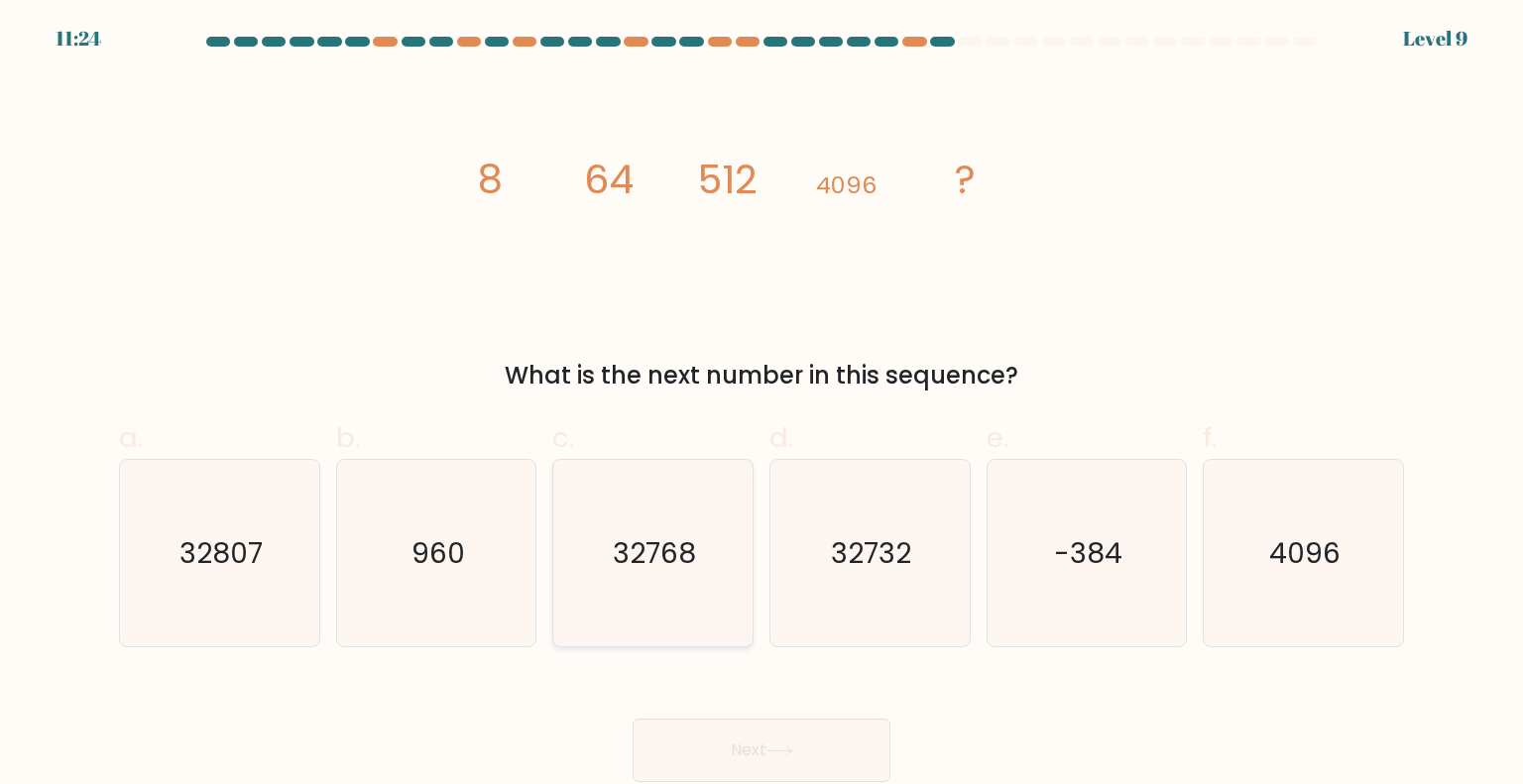 click on "32768" 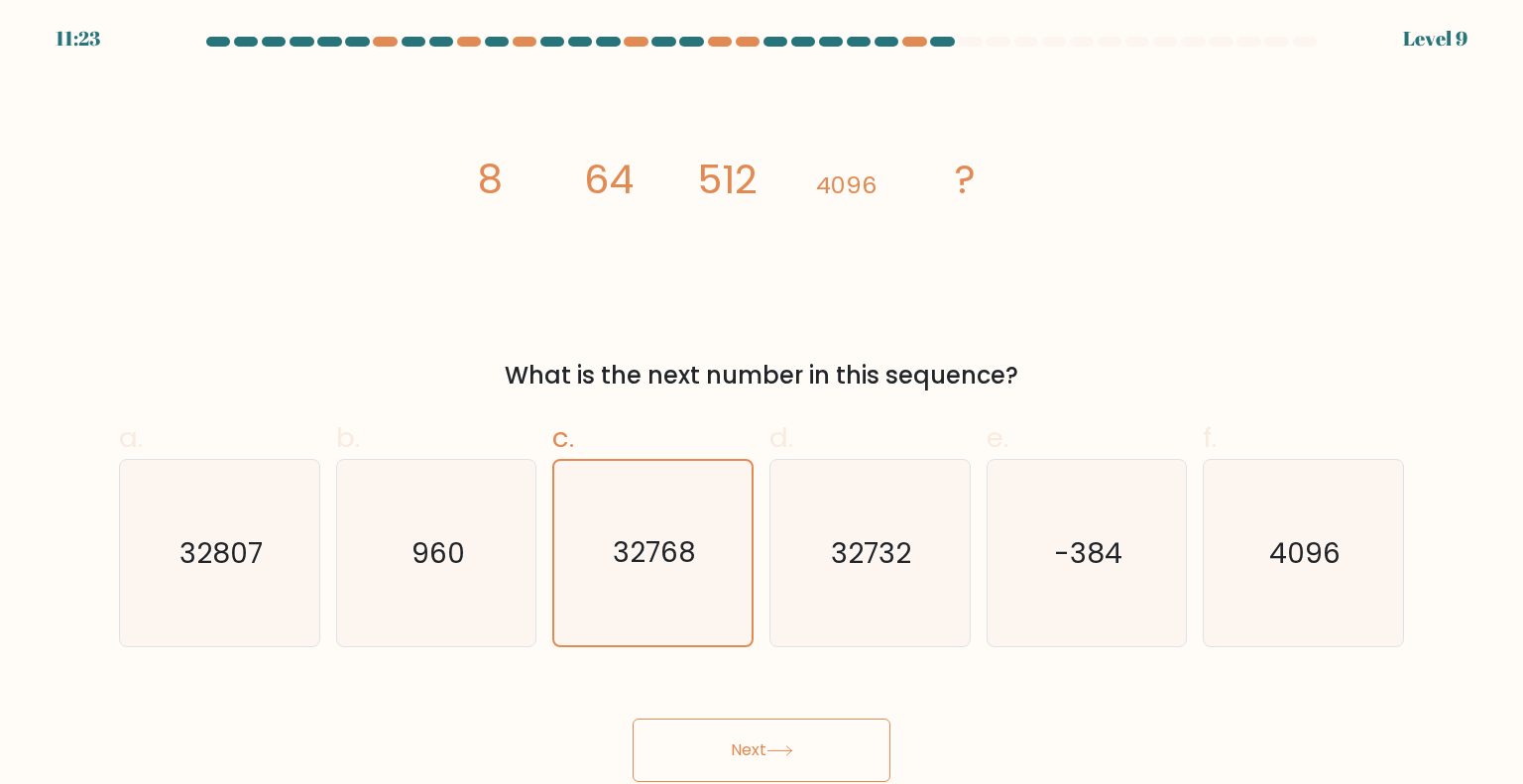 click on "Next" at bounding box center (762, 750) 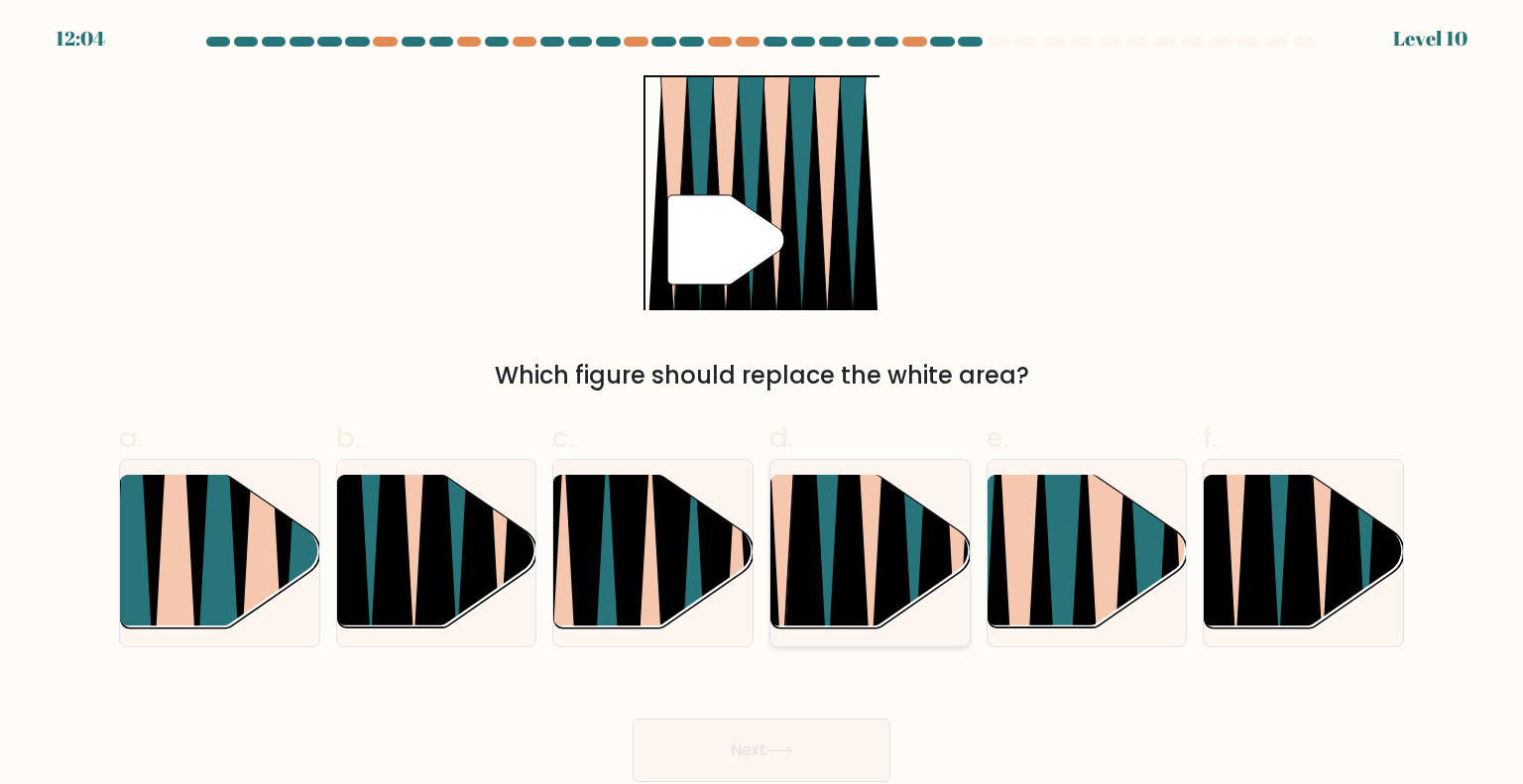 click 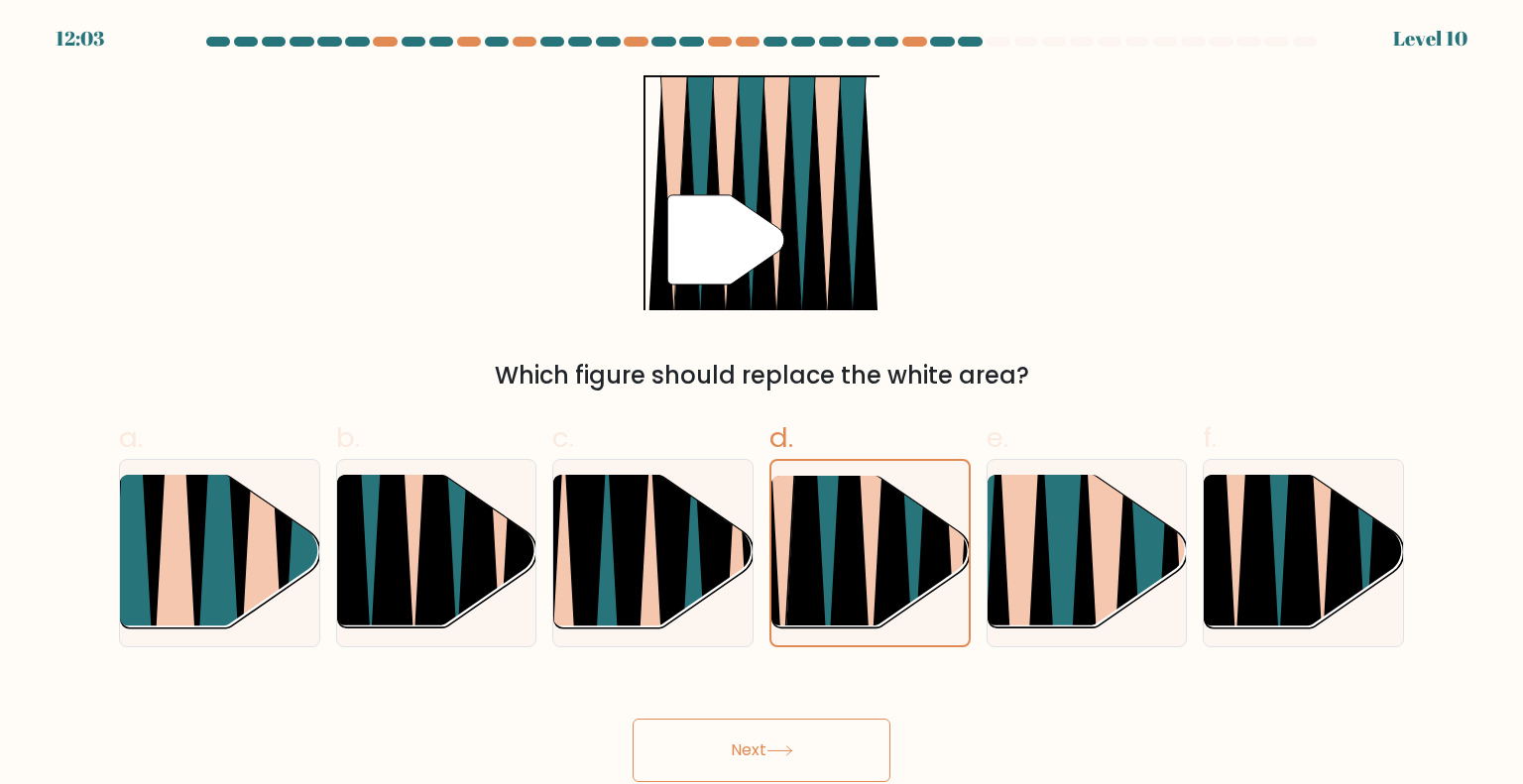 click on "Next" at bounding box center [762, 750] 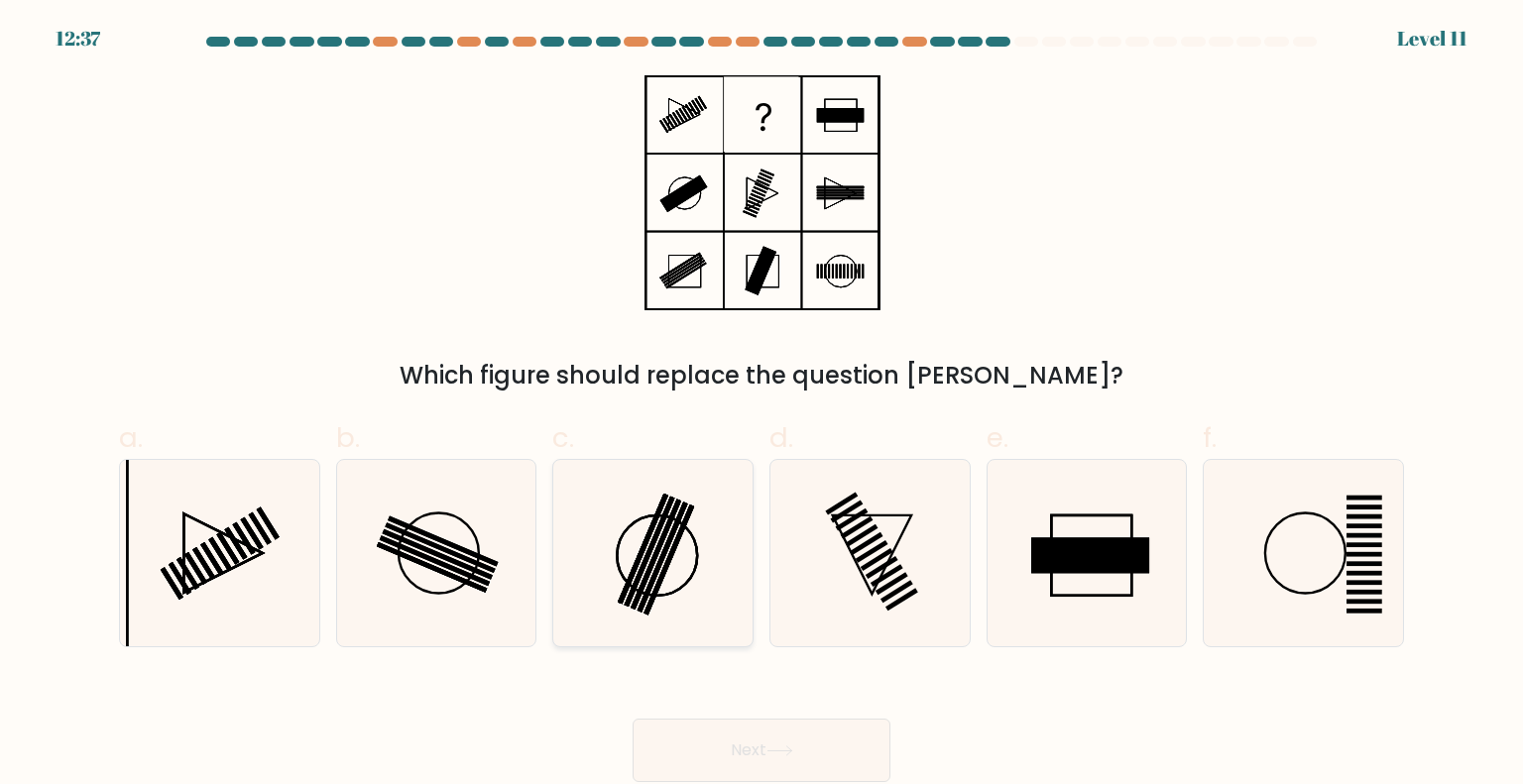 click 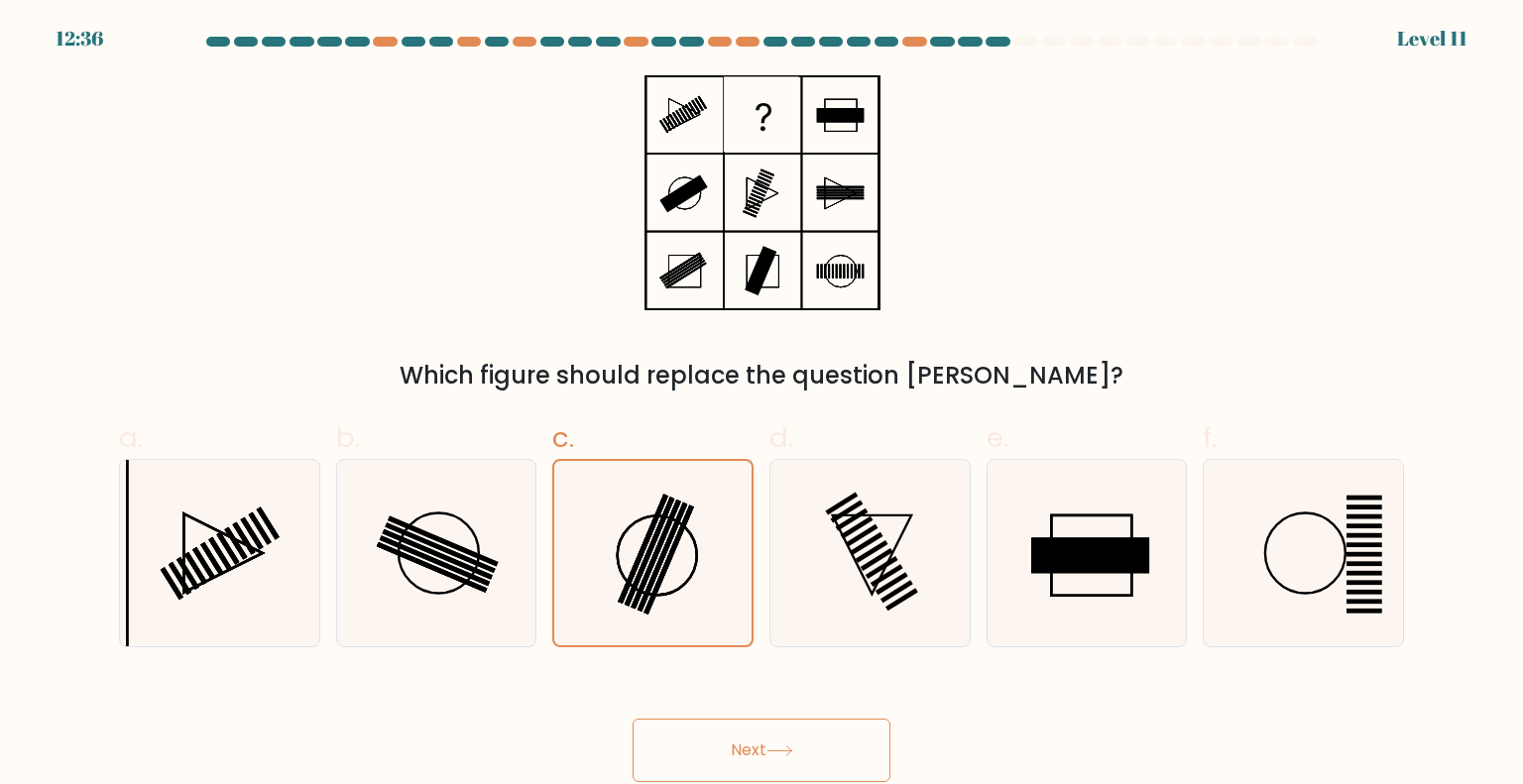 click on "Next" at bounding box center [762, 727] 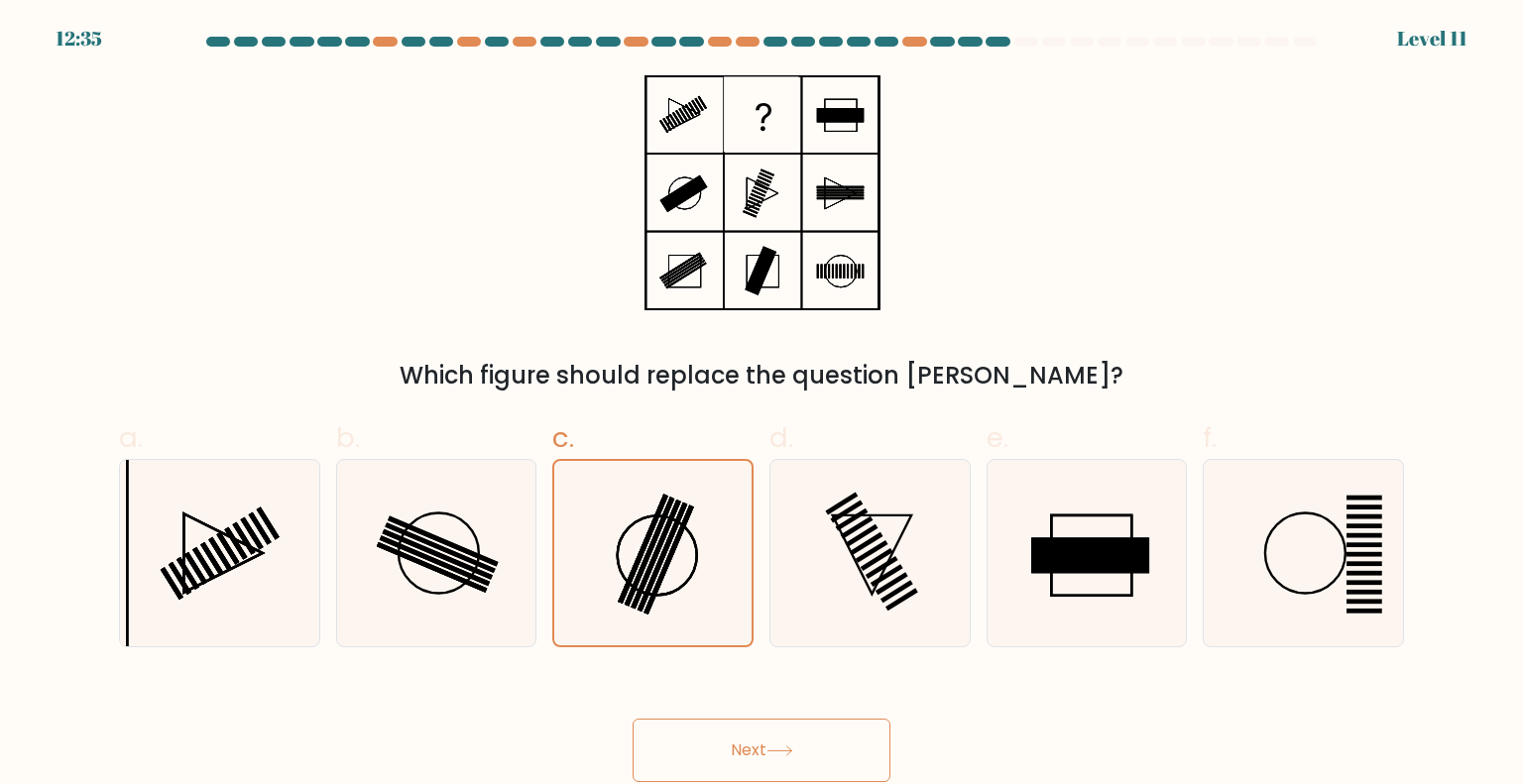 click on "Next" at bounding box center (762, 750) 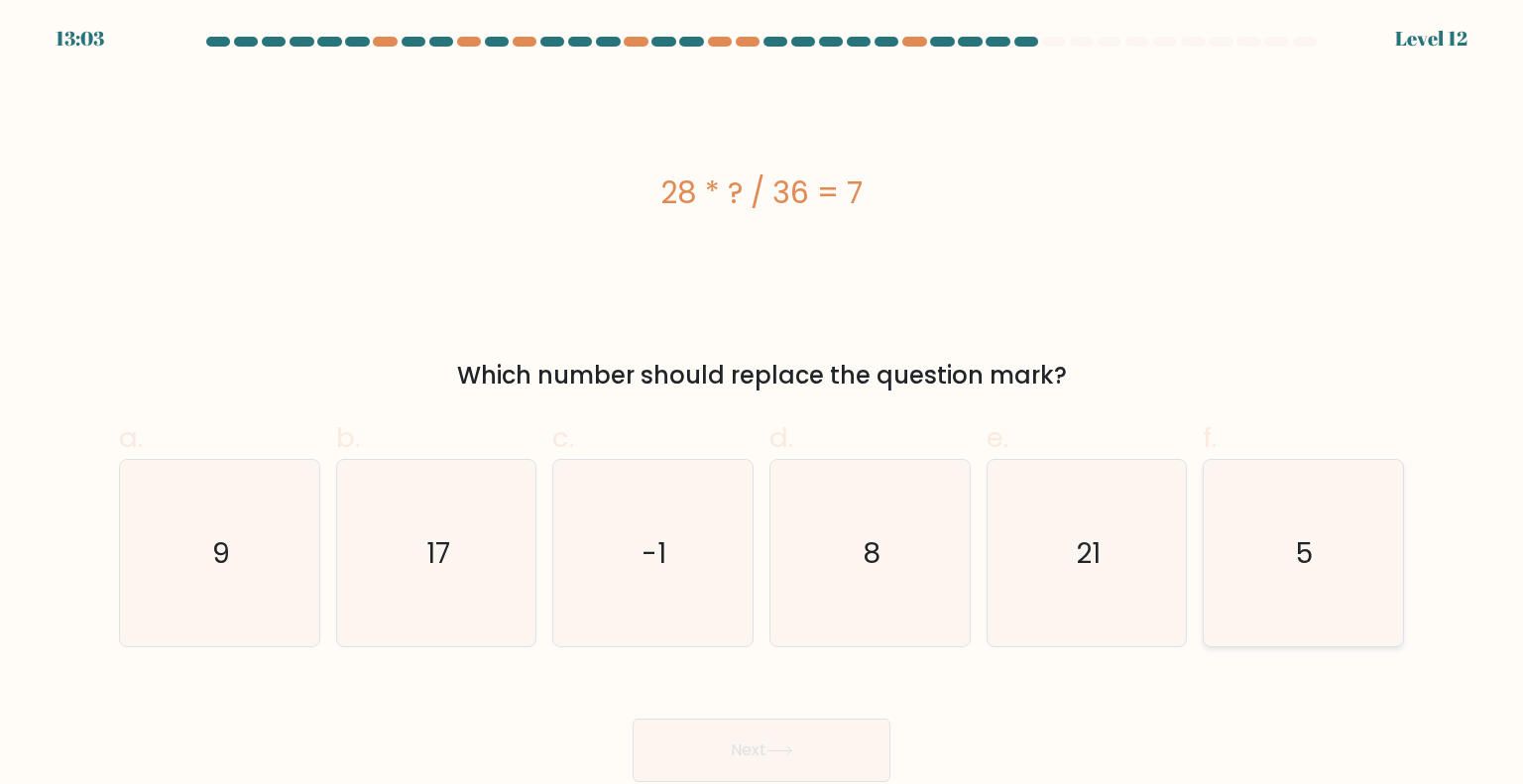 click on "5" 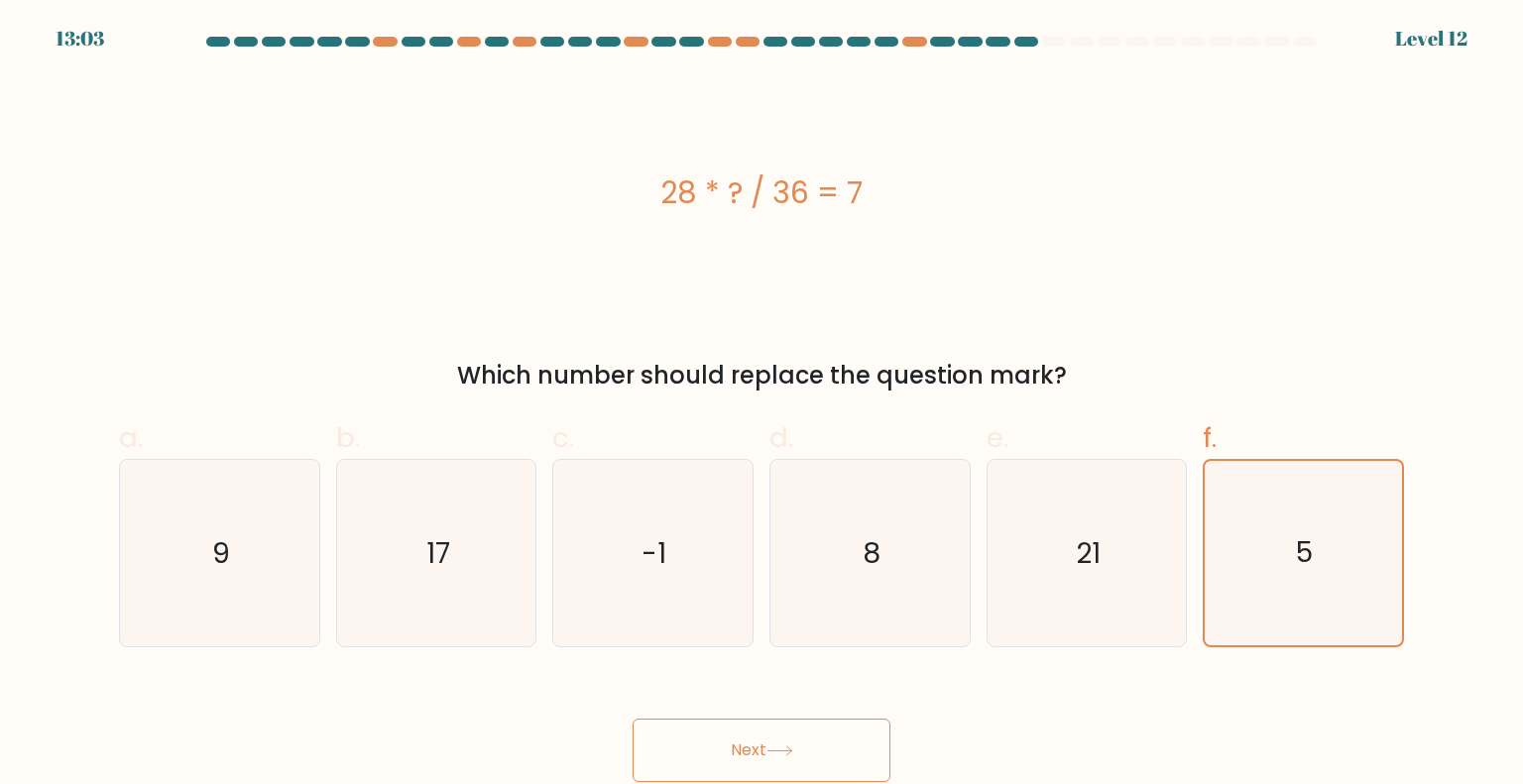 click on "Next" at bounding box center (762, 750) 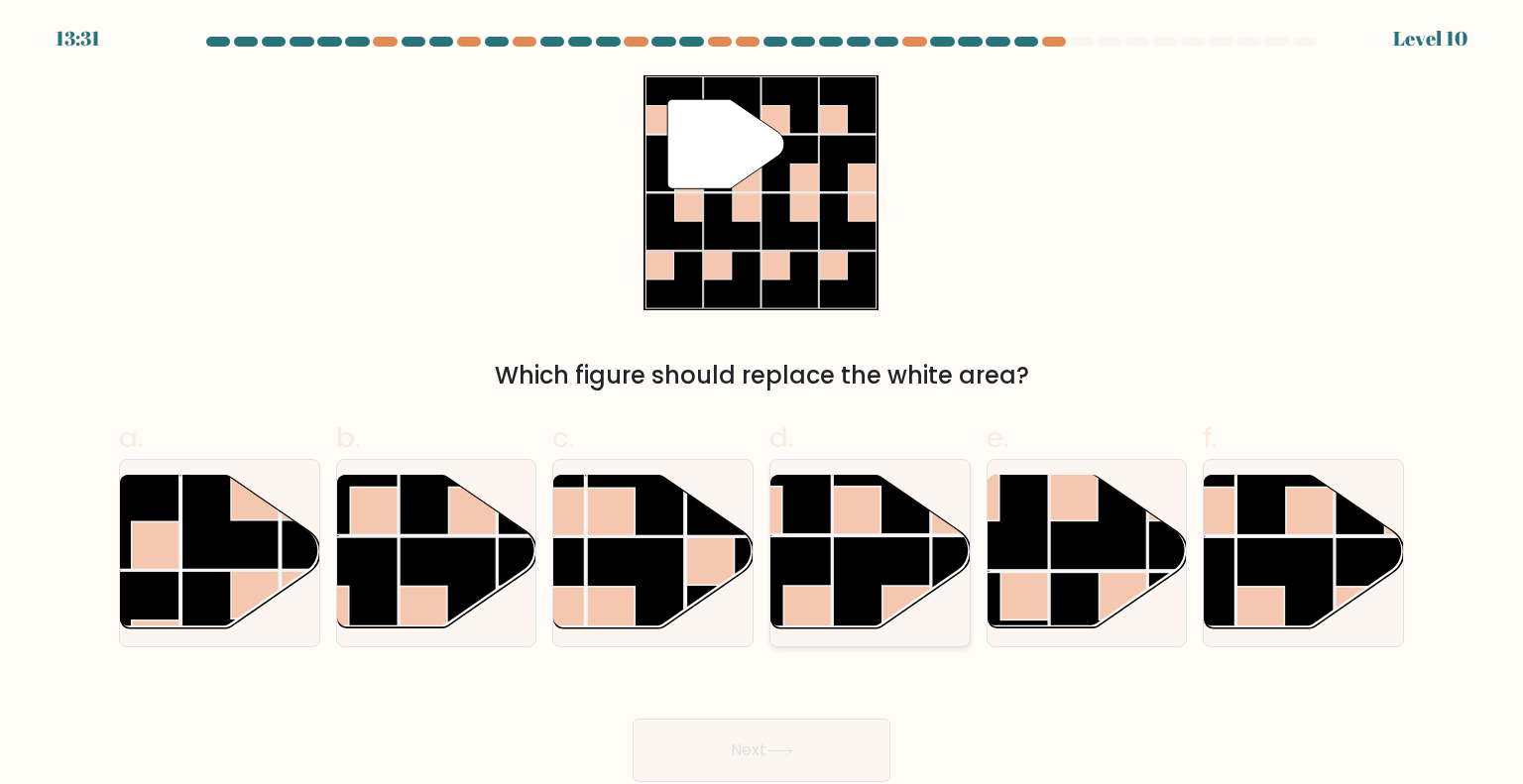 click 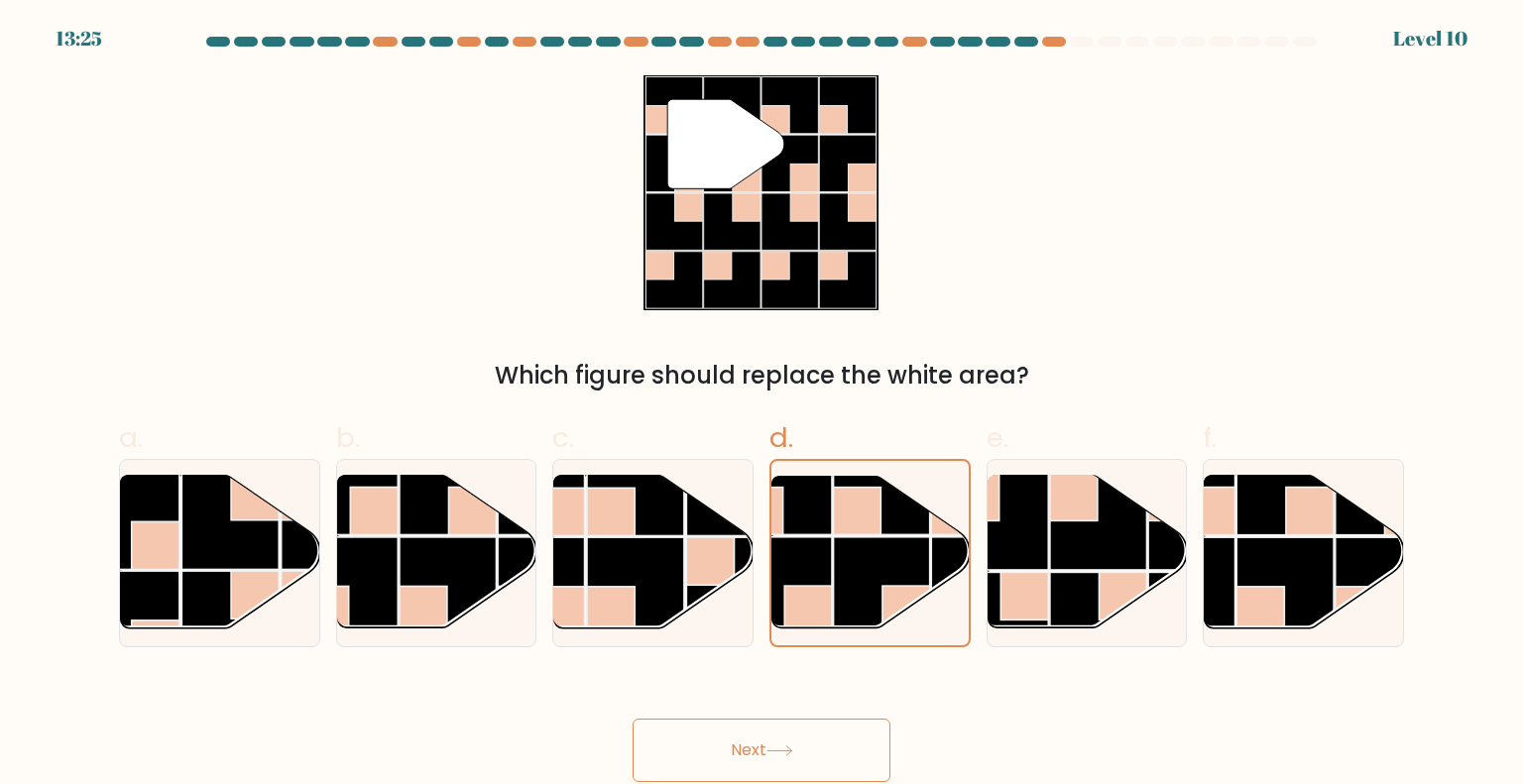 click on "Next" at bounding box center [762, 750] 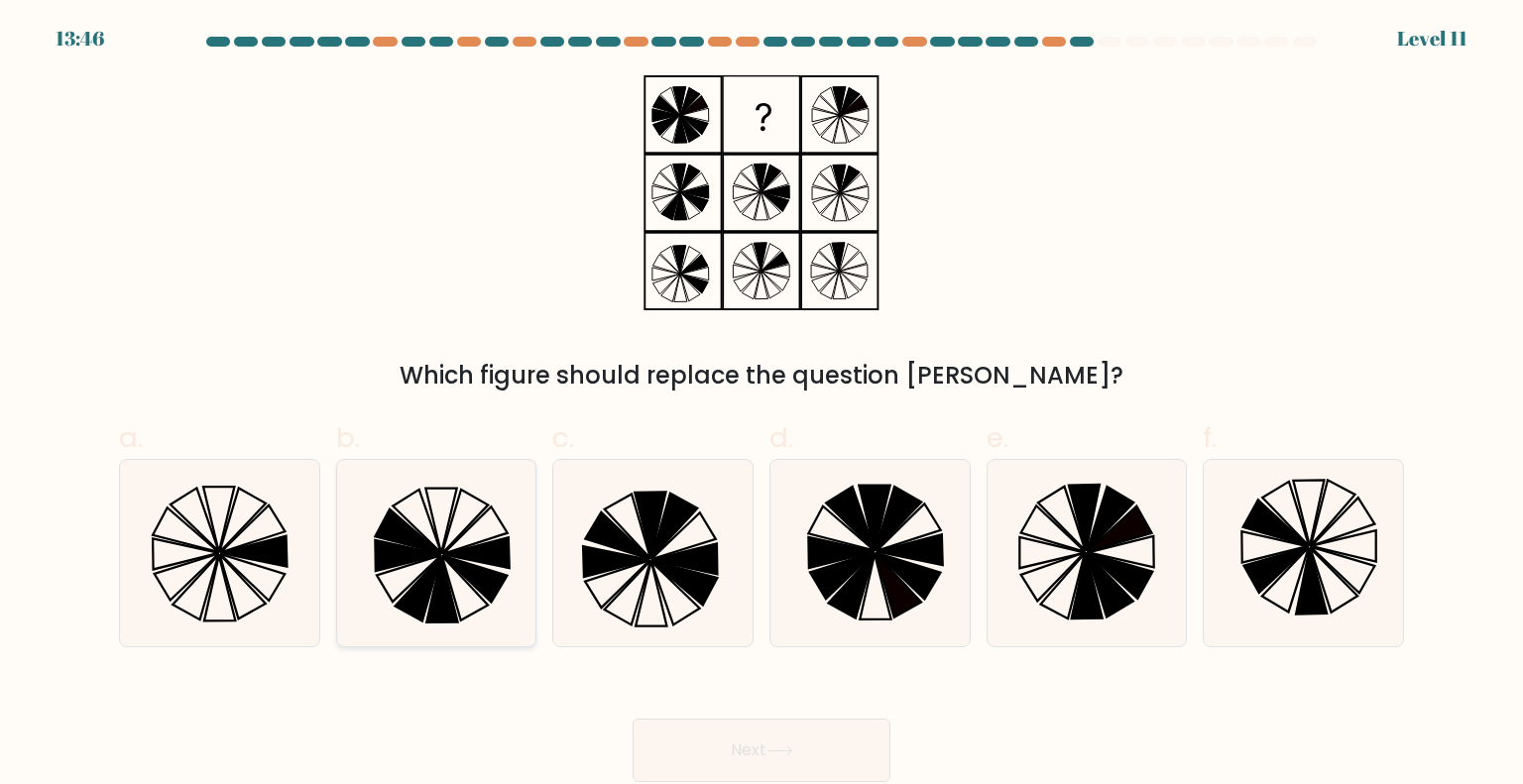 click 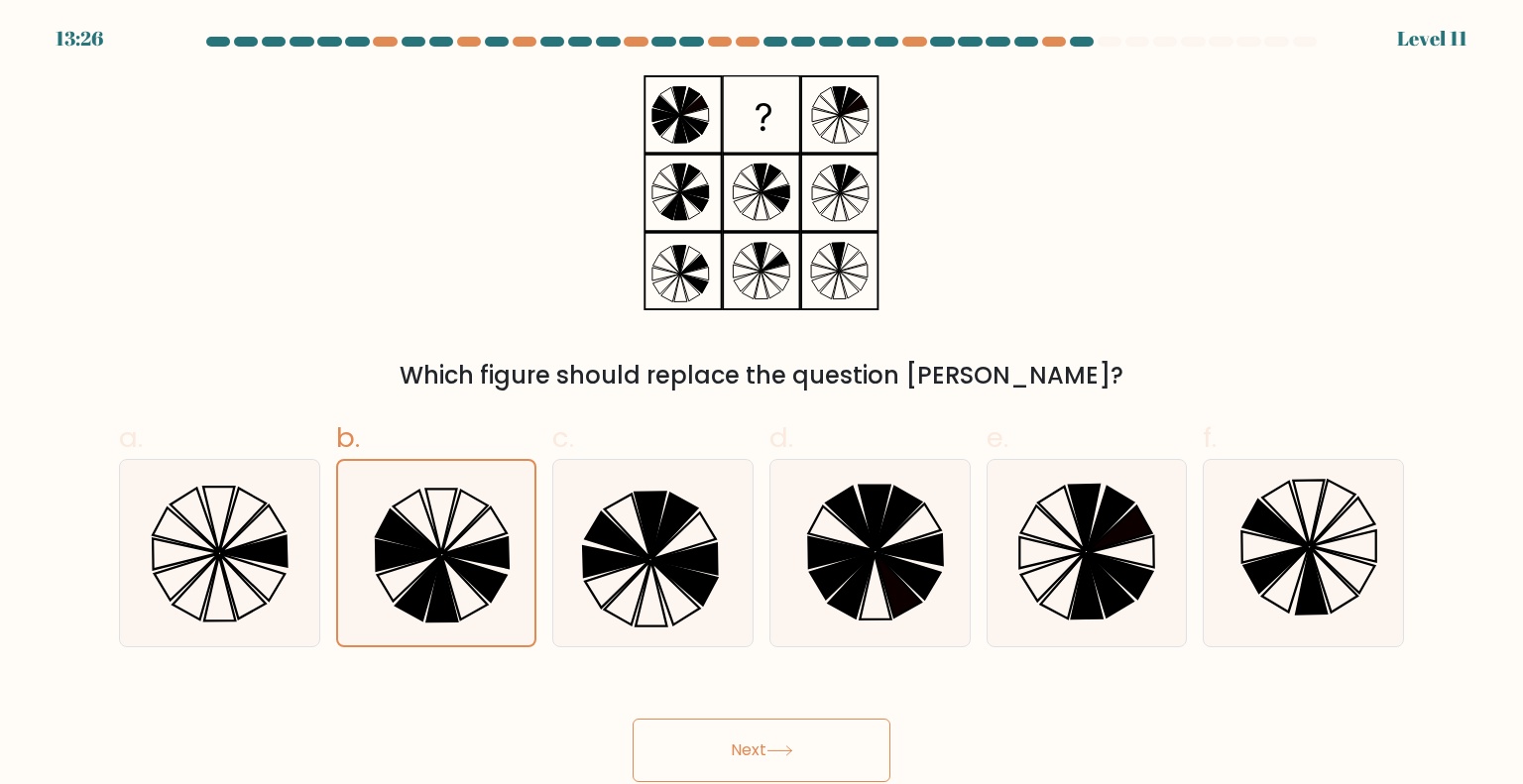 click on "Next" at bounding box center (762, 750) 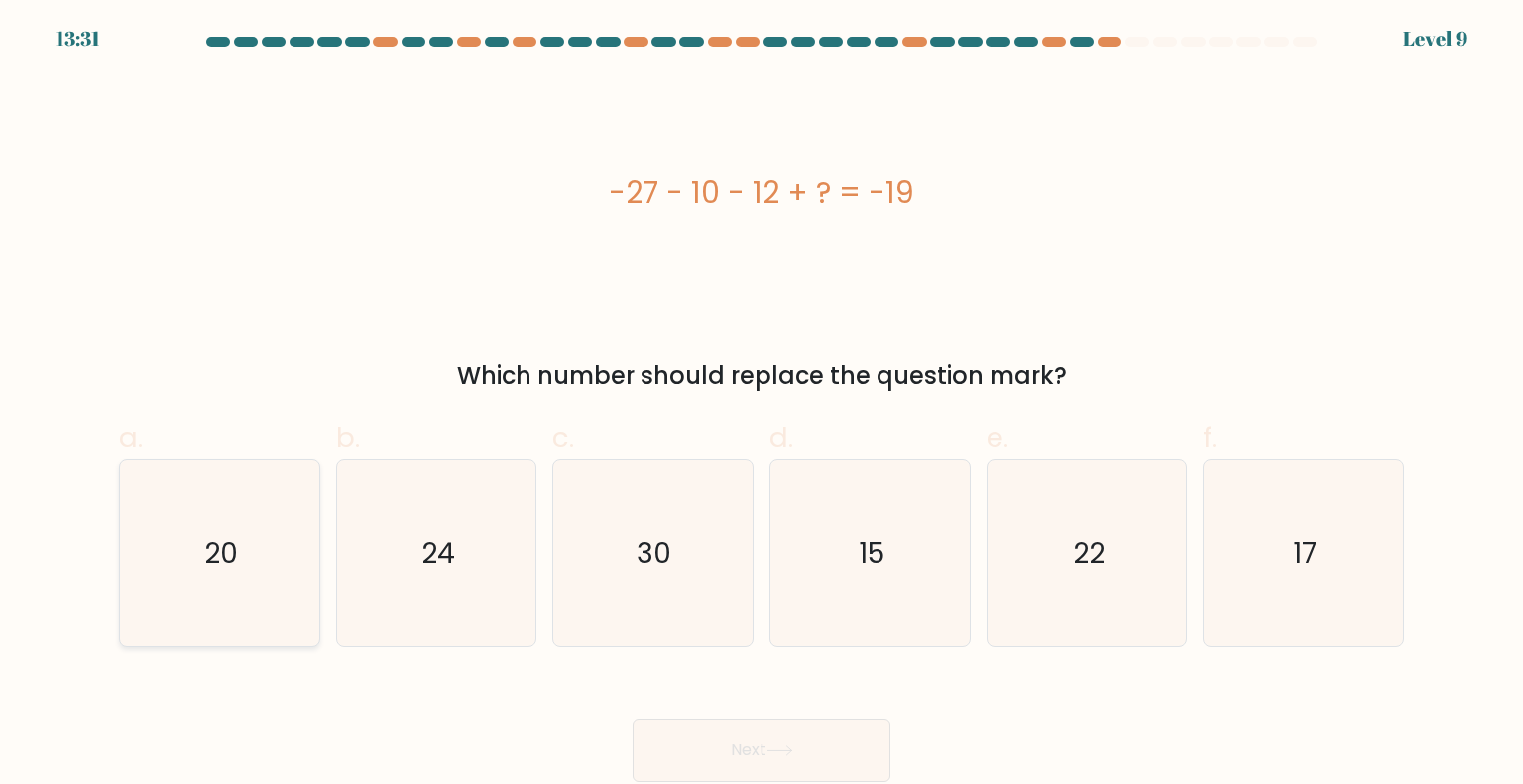 click on "20" 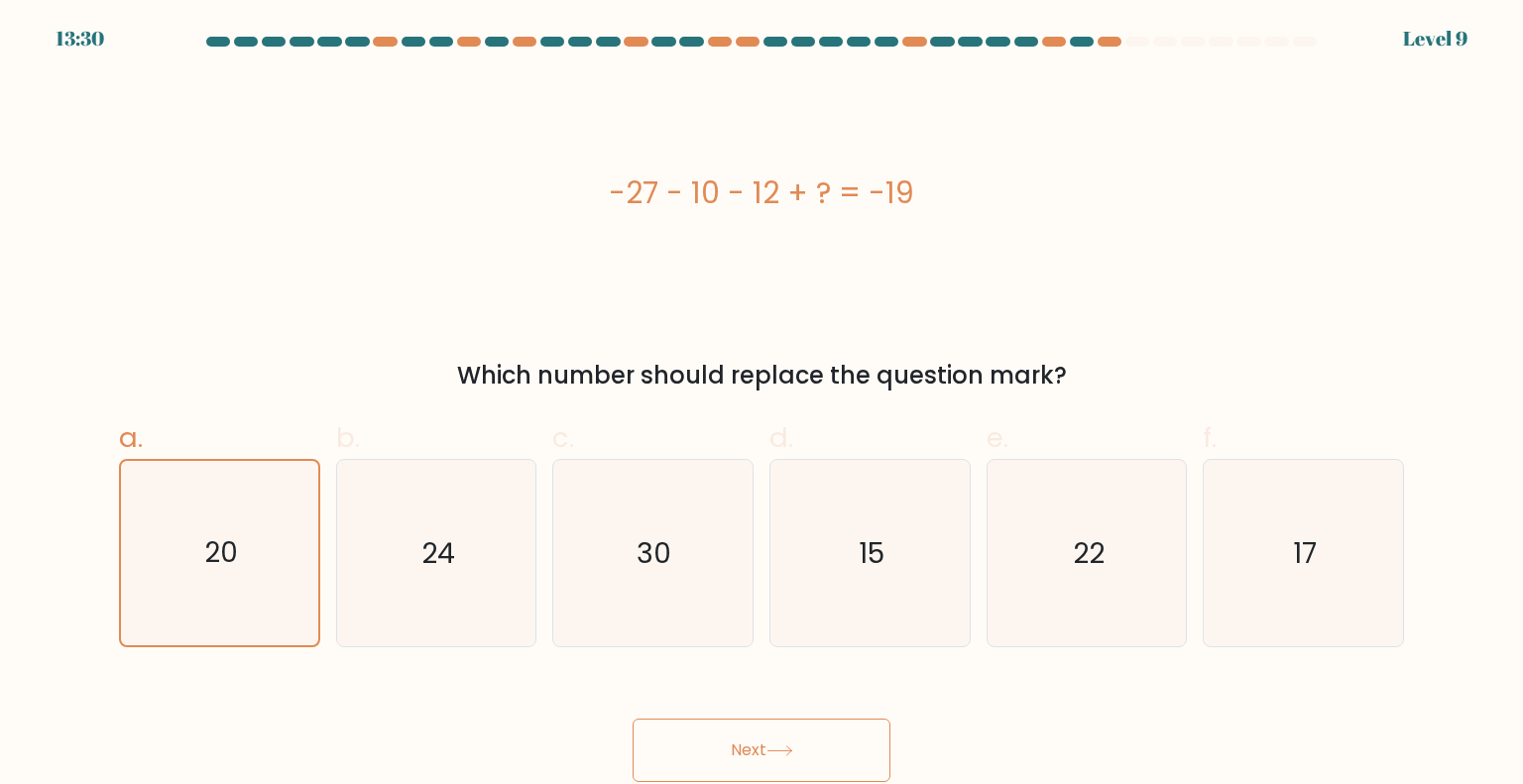 click on "Next" at bounding box center (762, 750) 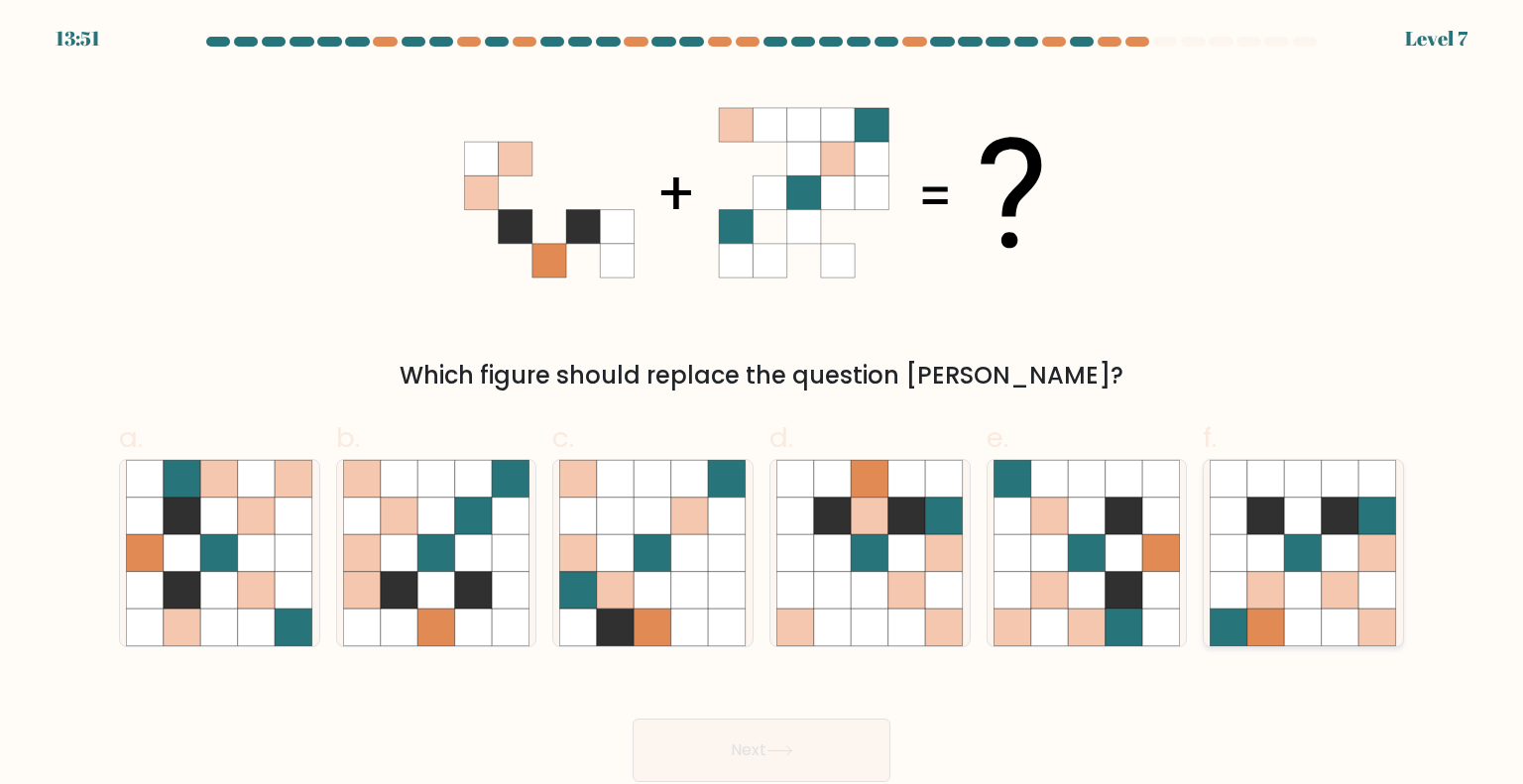 click 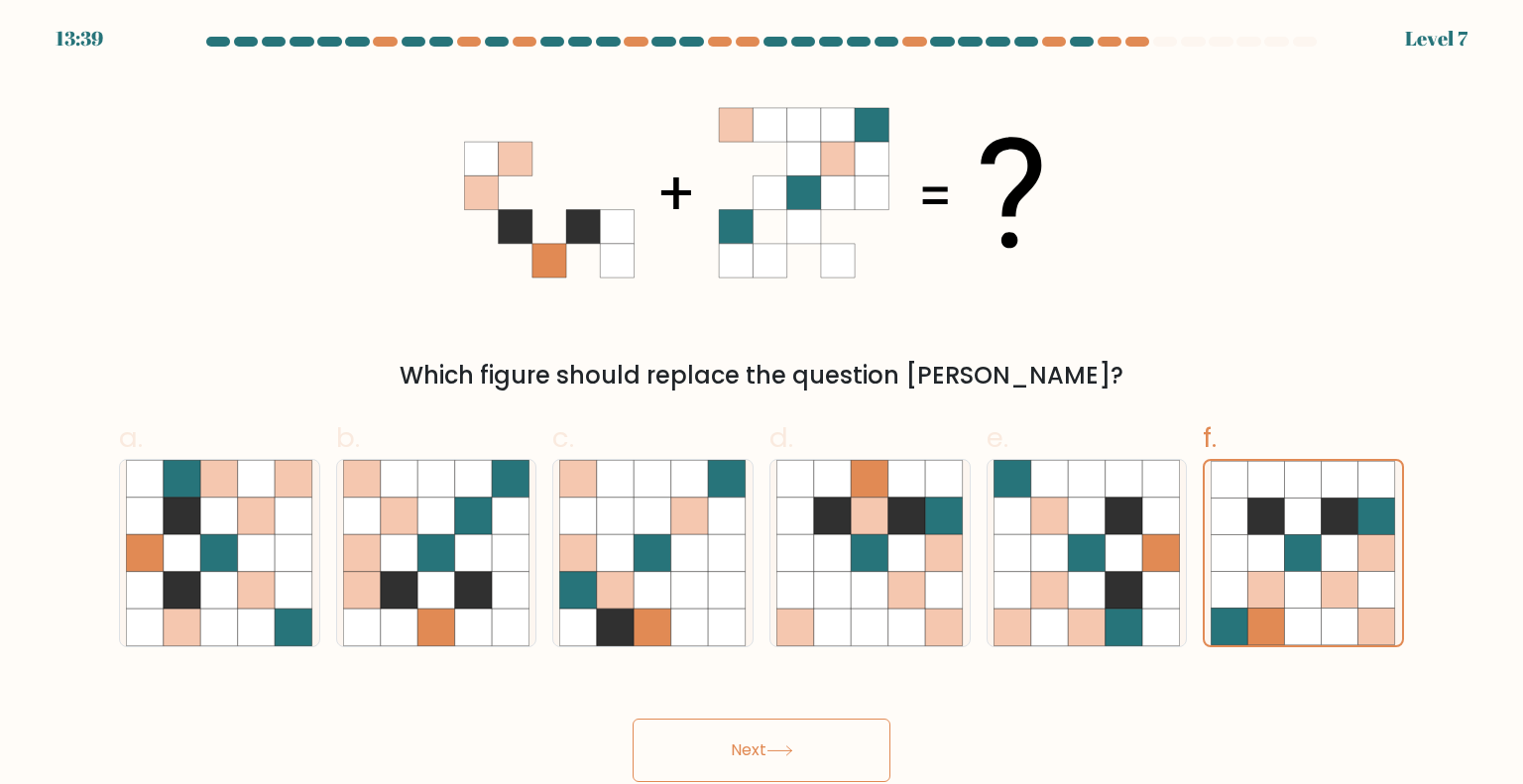 click on "Next" at bounding box center [762, 750] 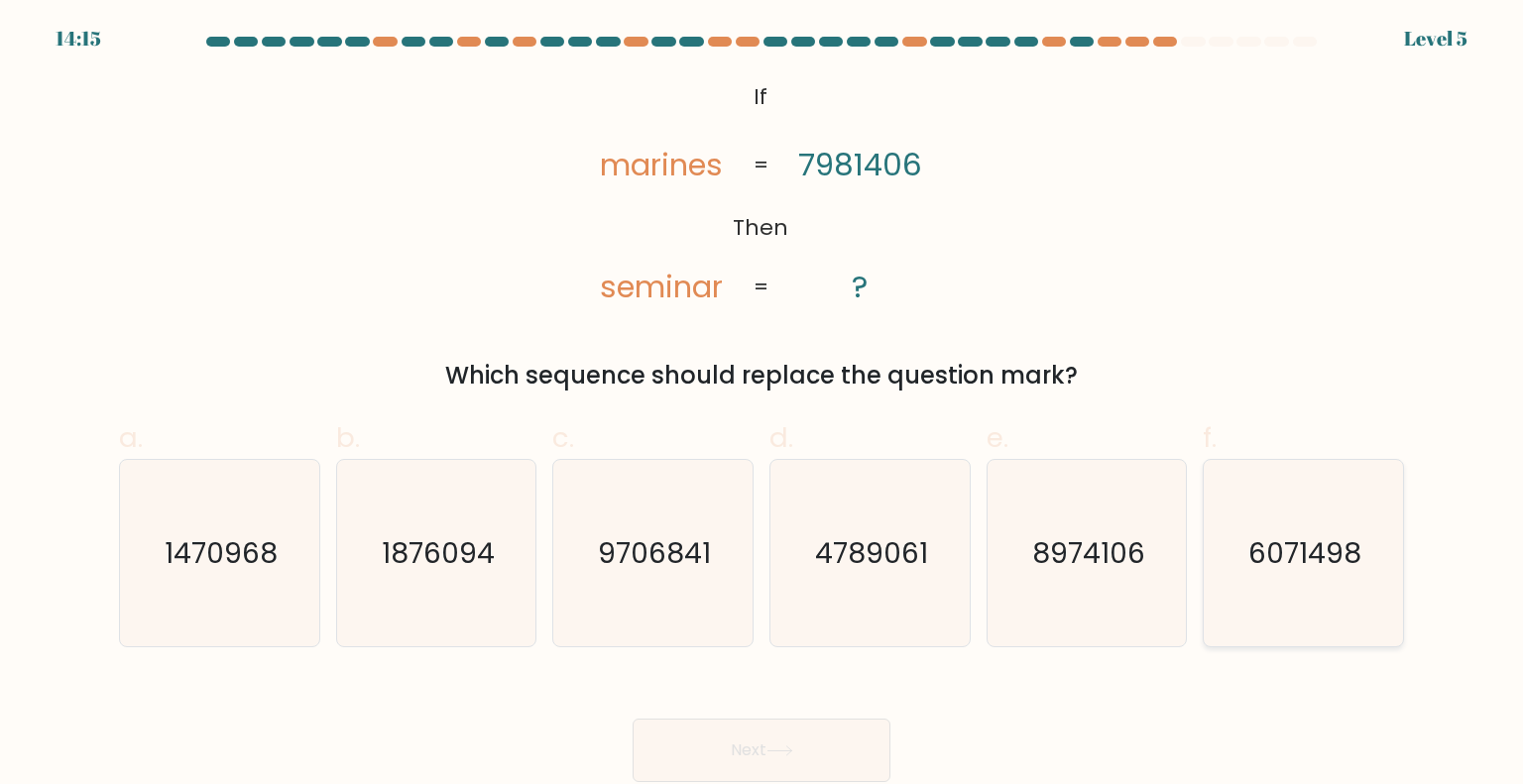 click on "6071498" 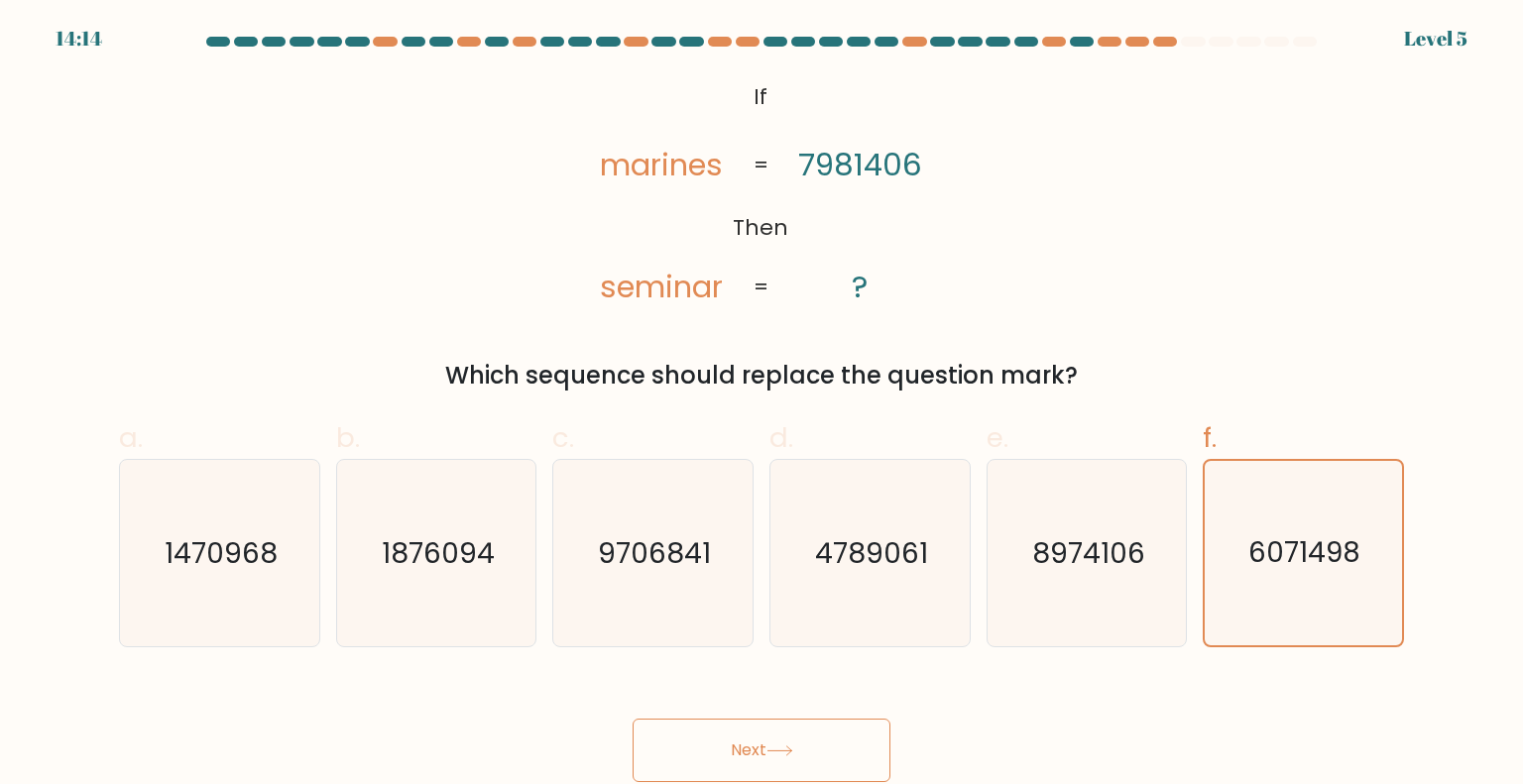click on "Next" at bounding box center [762, 750] 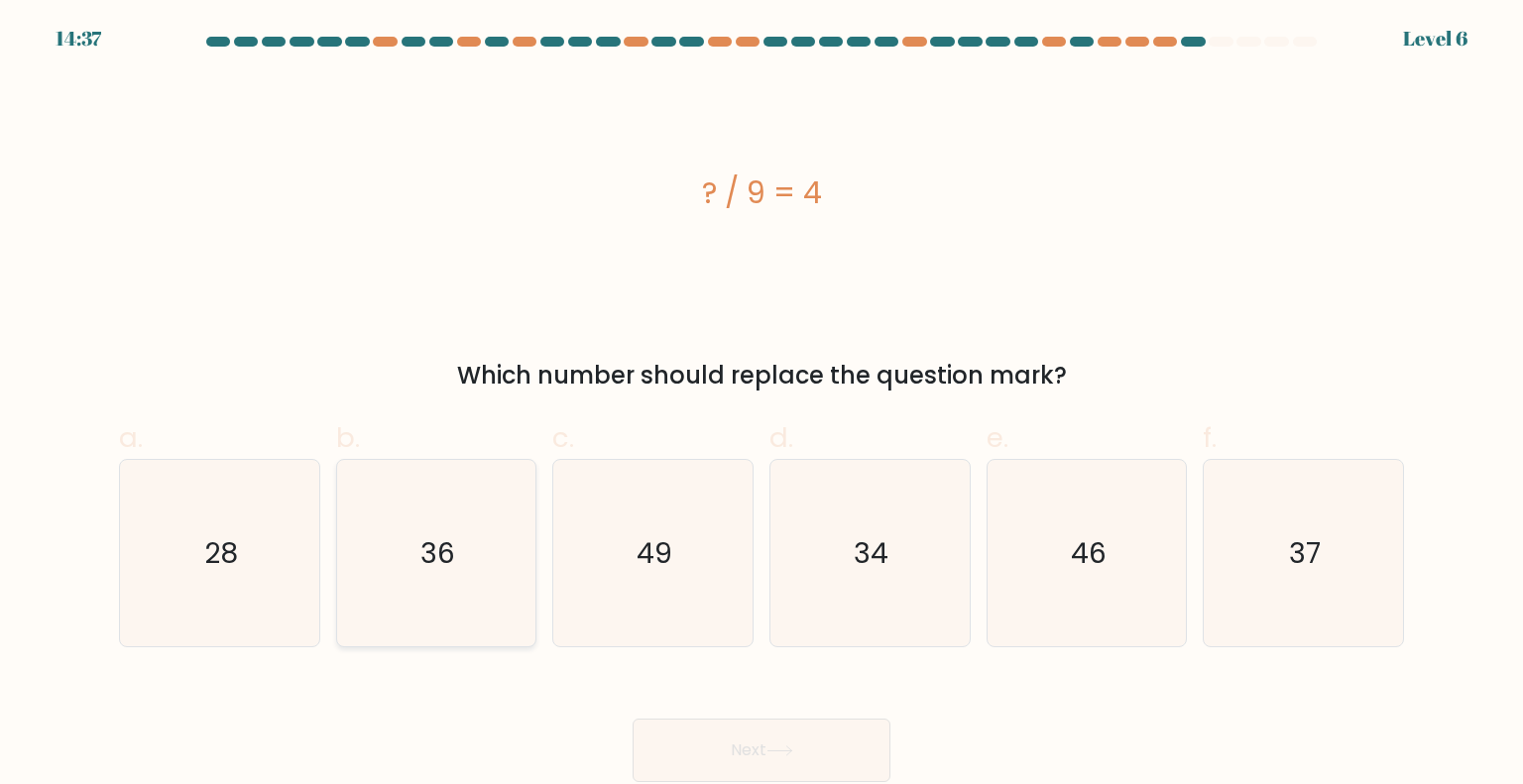 click on "36" 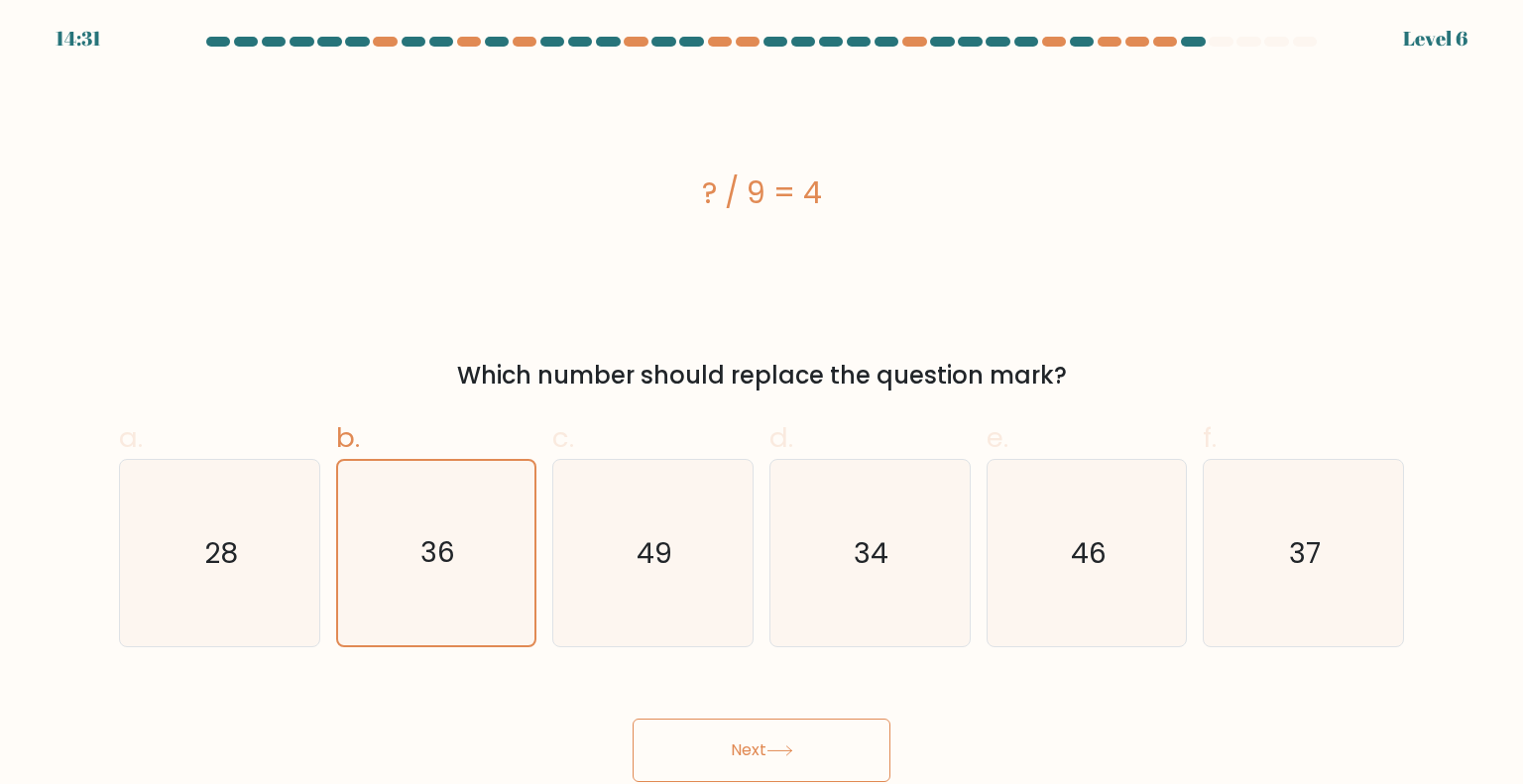 click on "Next" at bounding box center (762, 750) 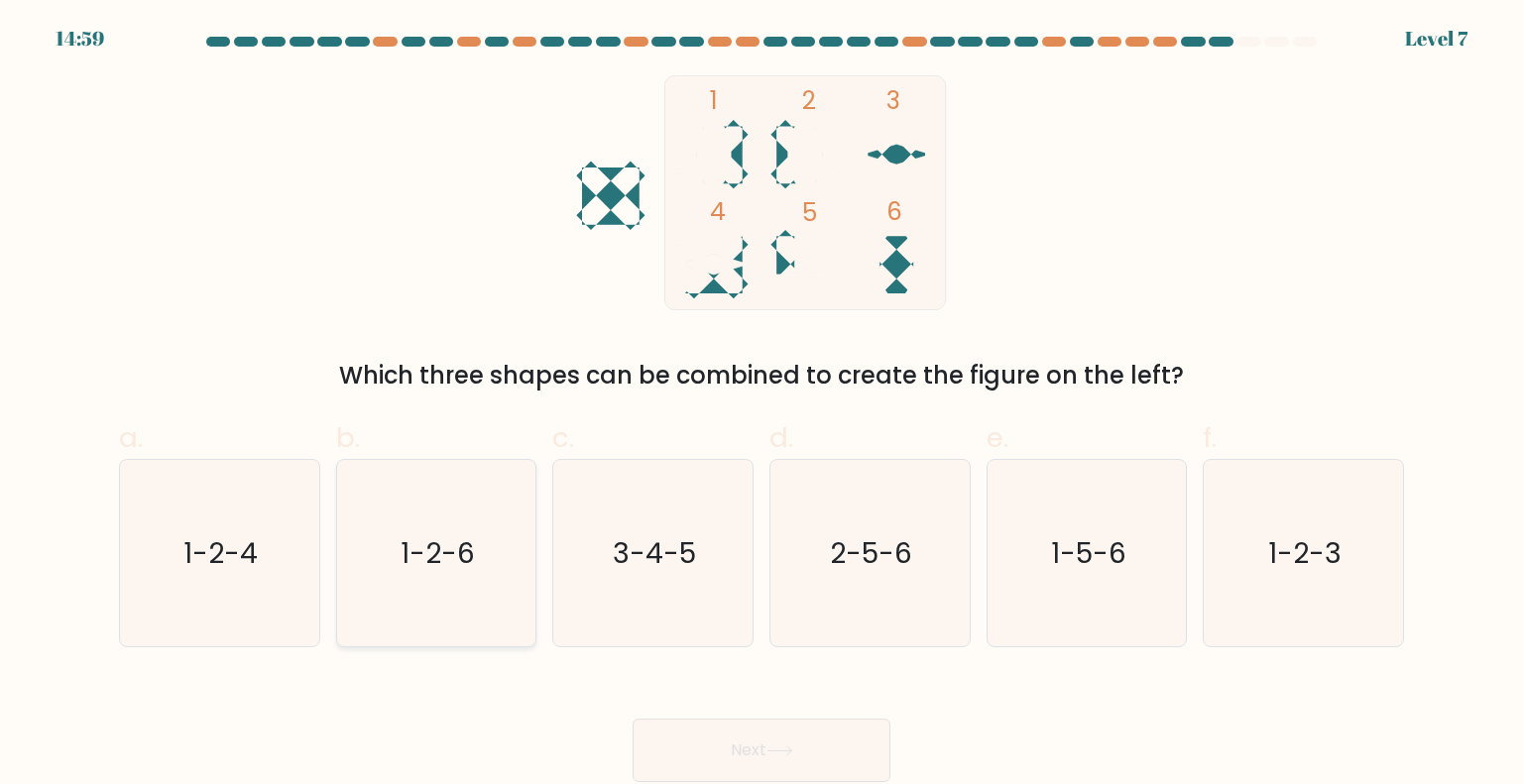 click on "1-2-6" 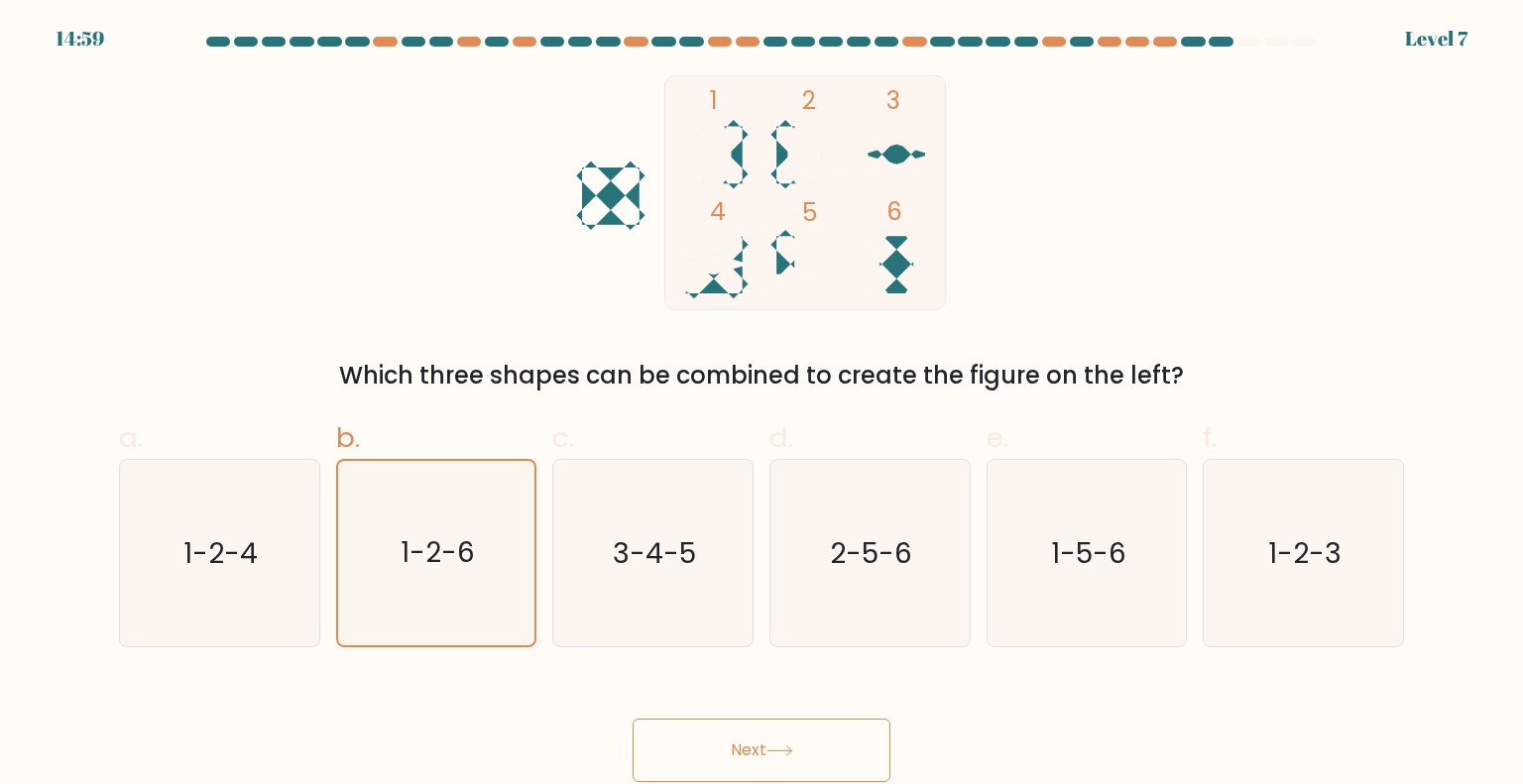 click on "Next" at bounding box center [762, 750] 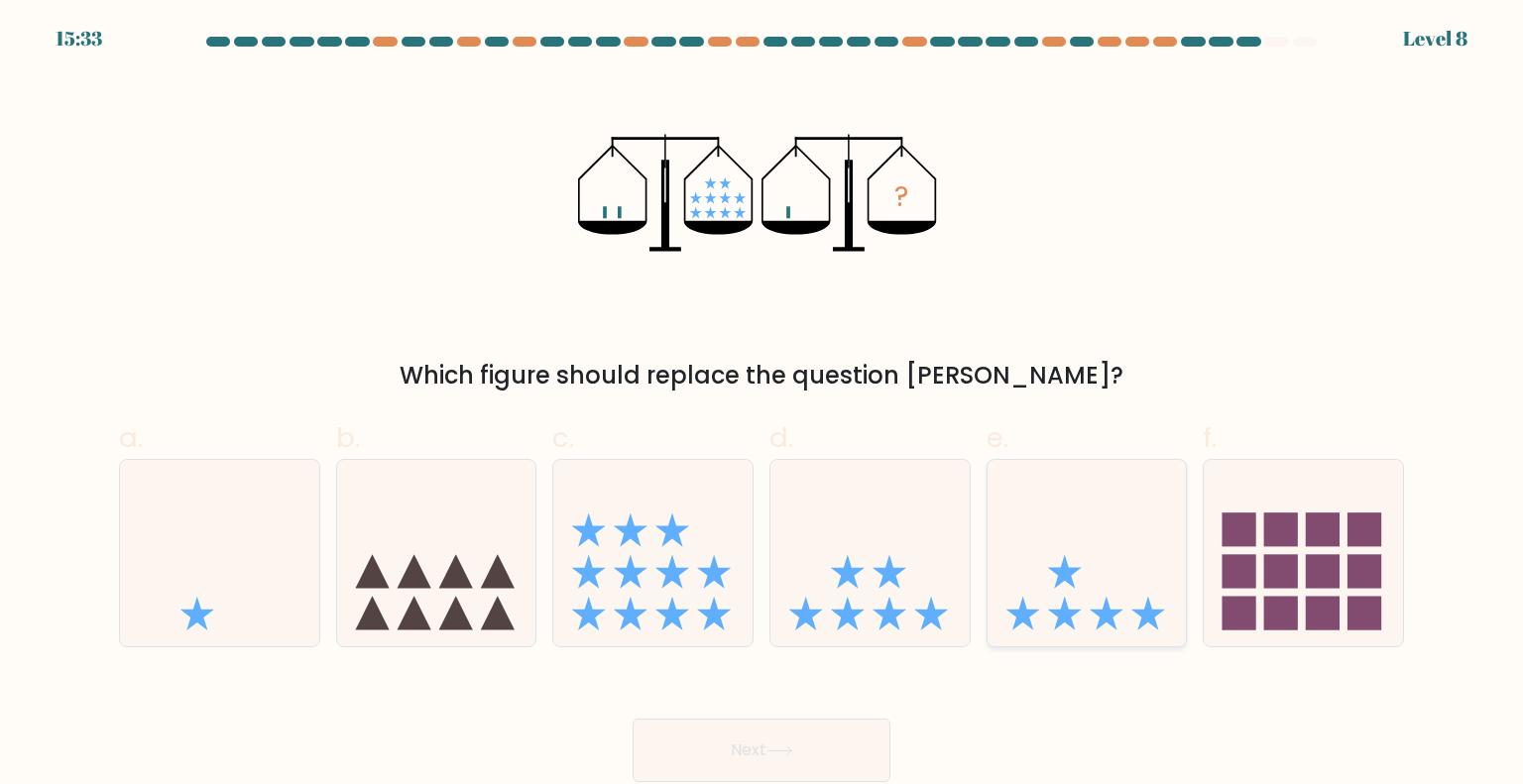 click 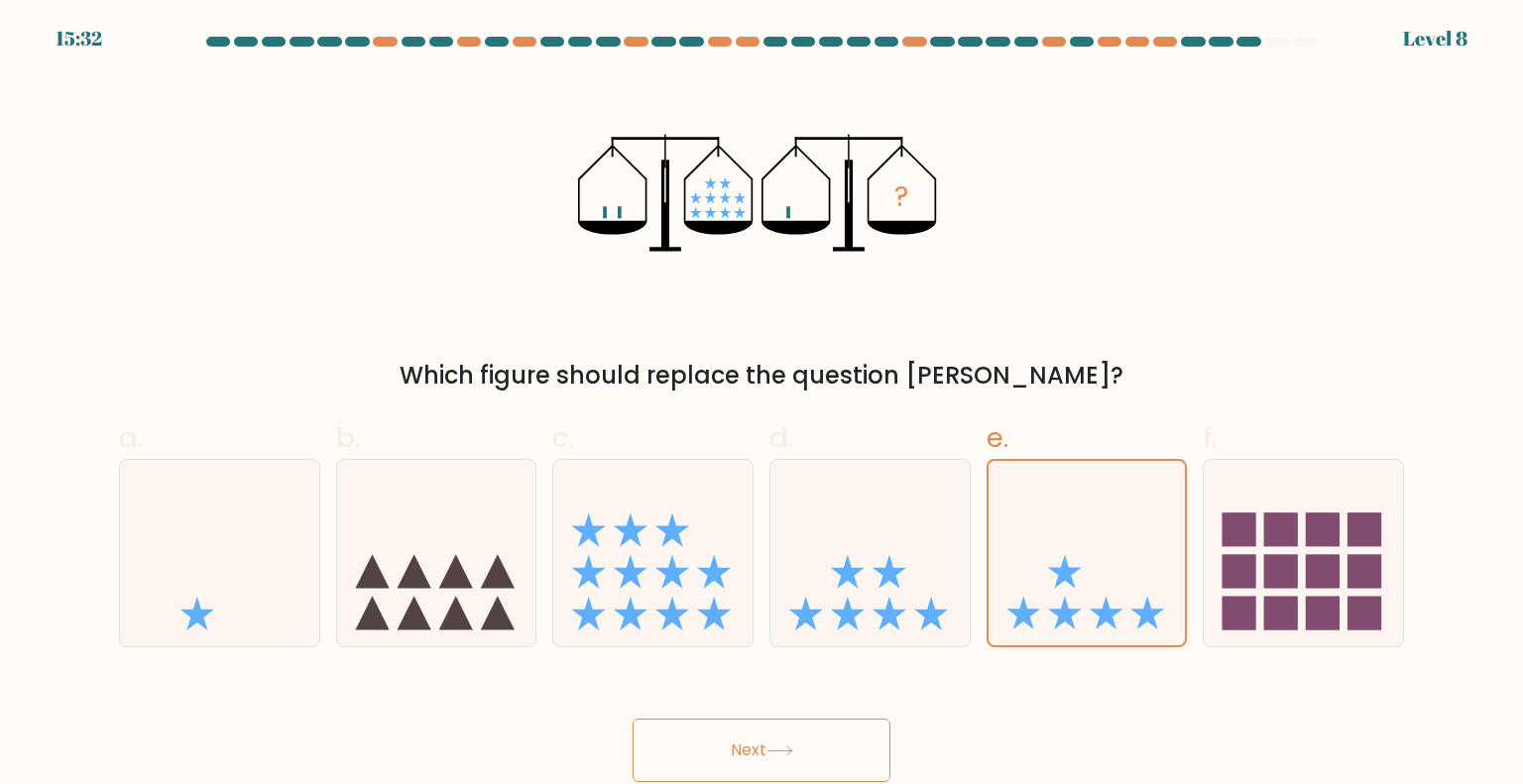 click on "Next" at bounding box center [762, 750] 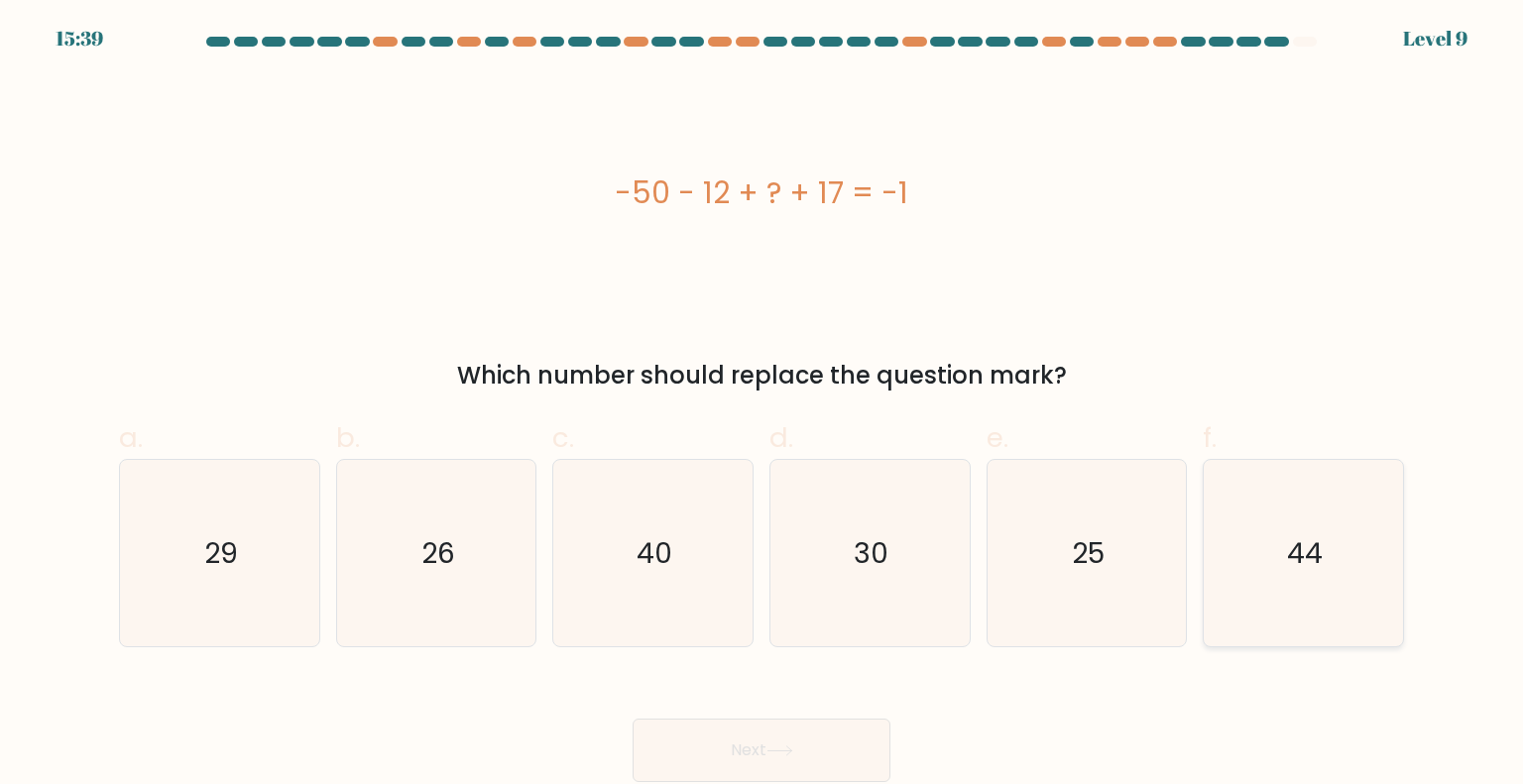 click on "44" 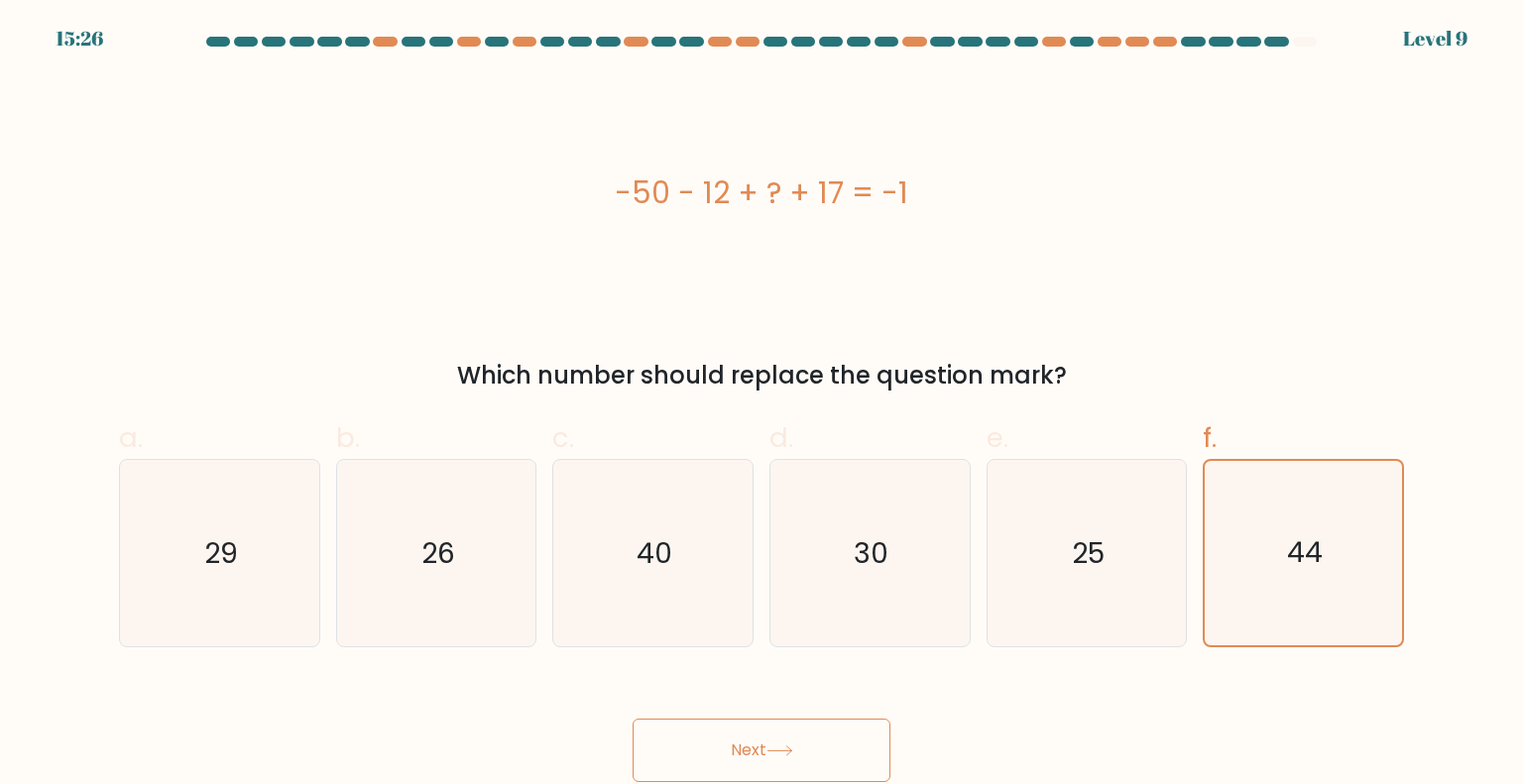 click on "Next" at bounding box center [762, 750] 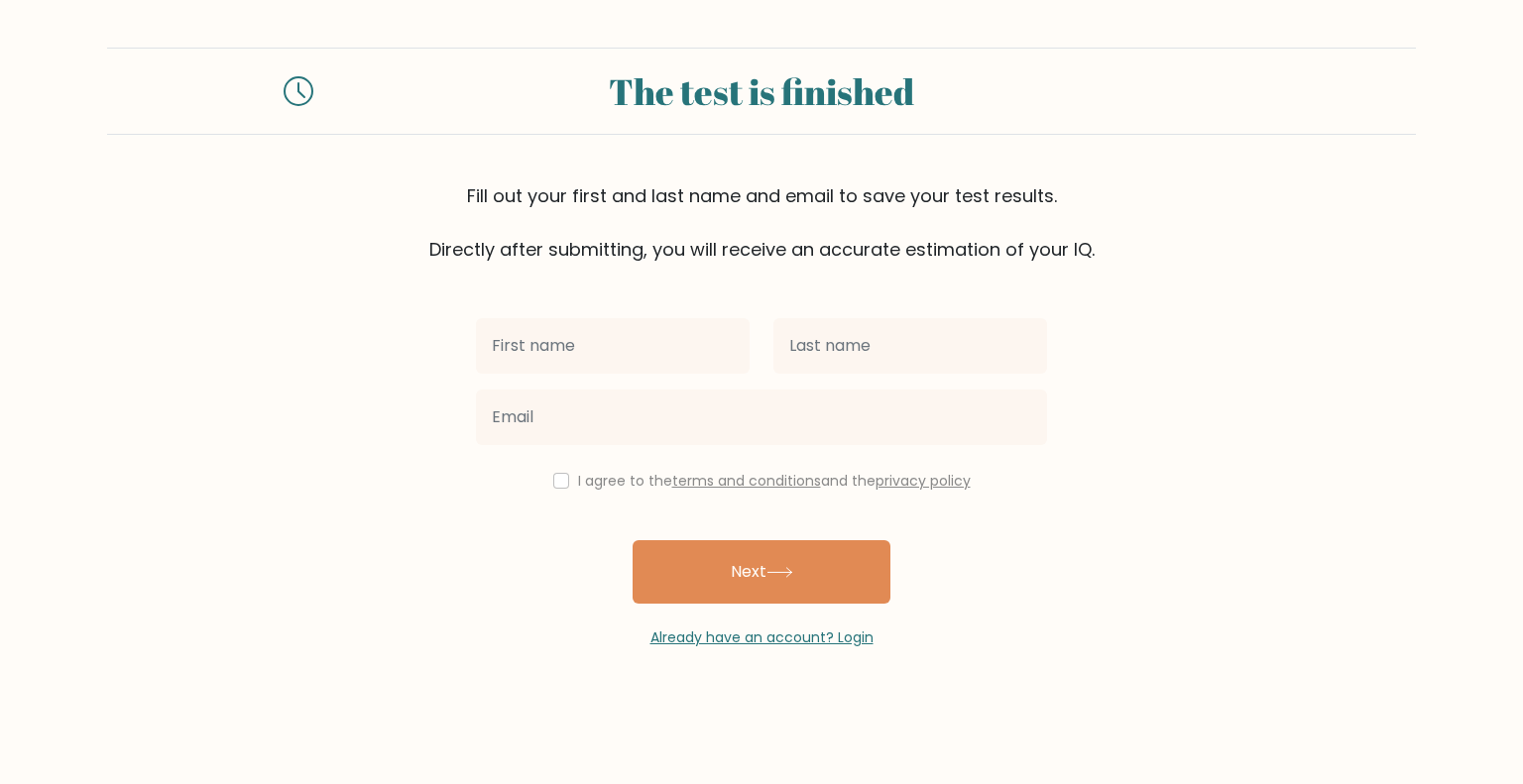 scroll, scrollTop: 0, scrollLeft: 0, axis: both 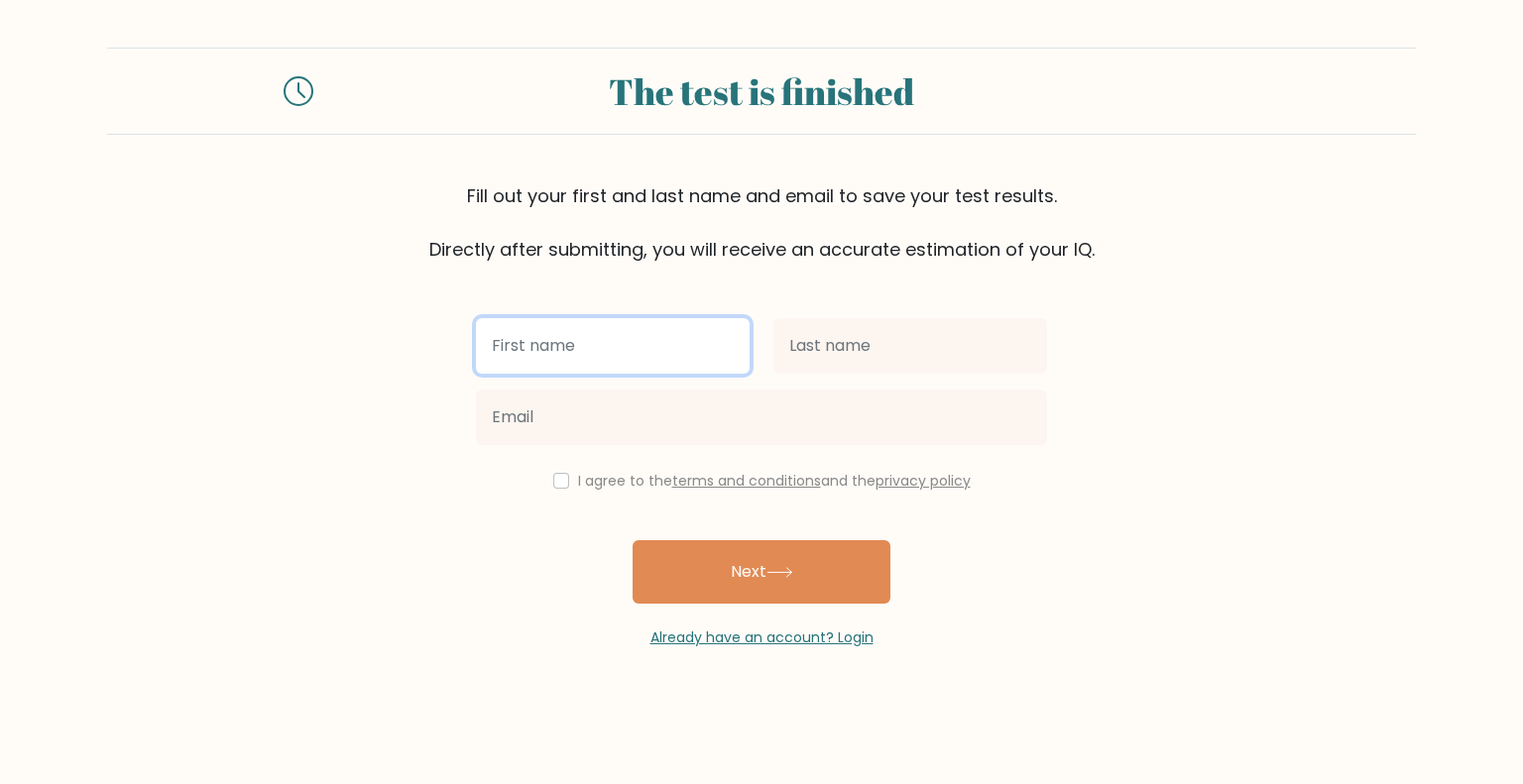 click at bounding box center [613, 346] 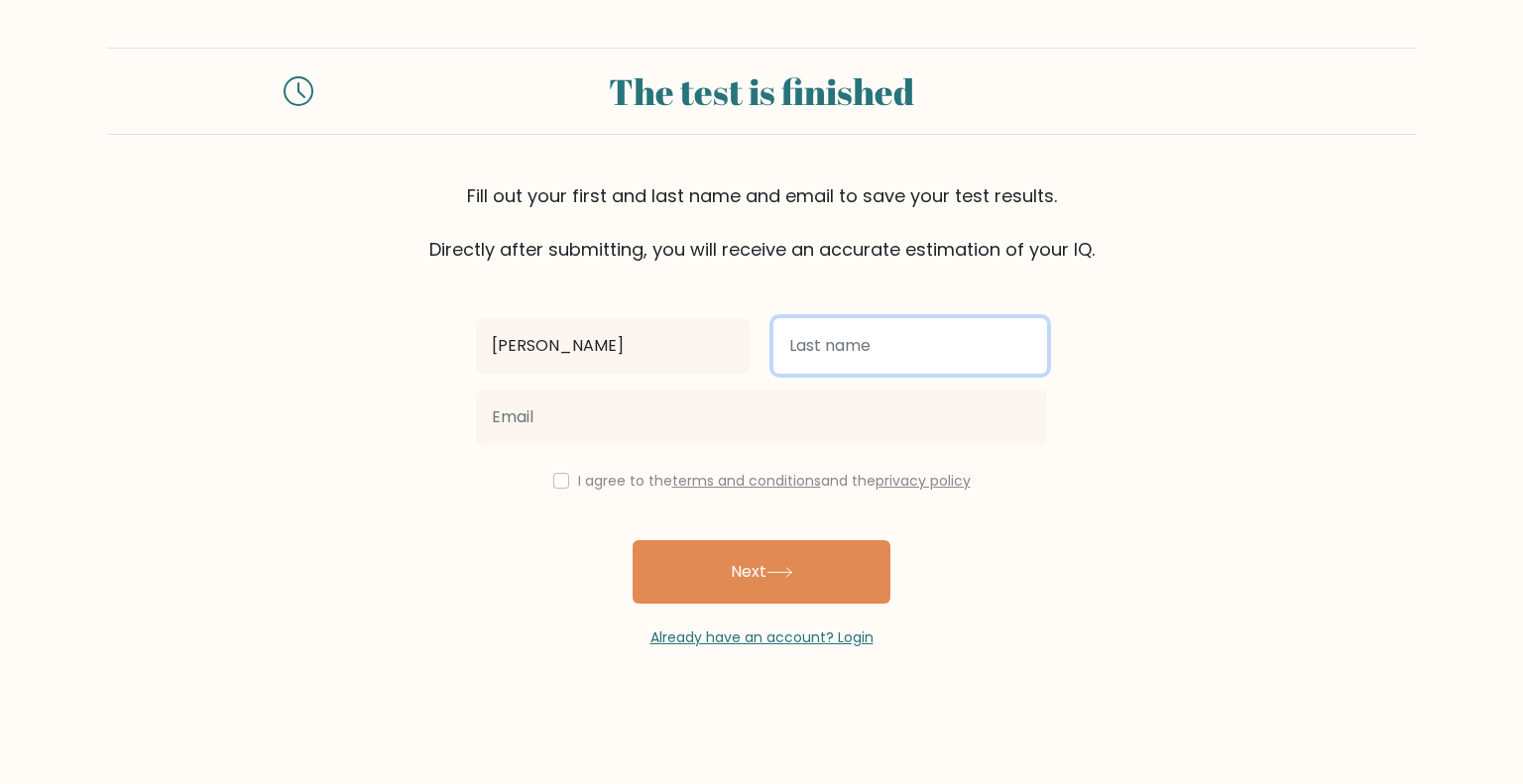 click at bounding box center (910, 346) 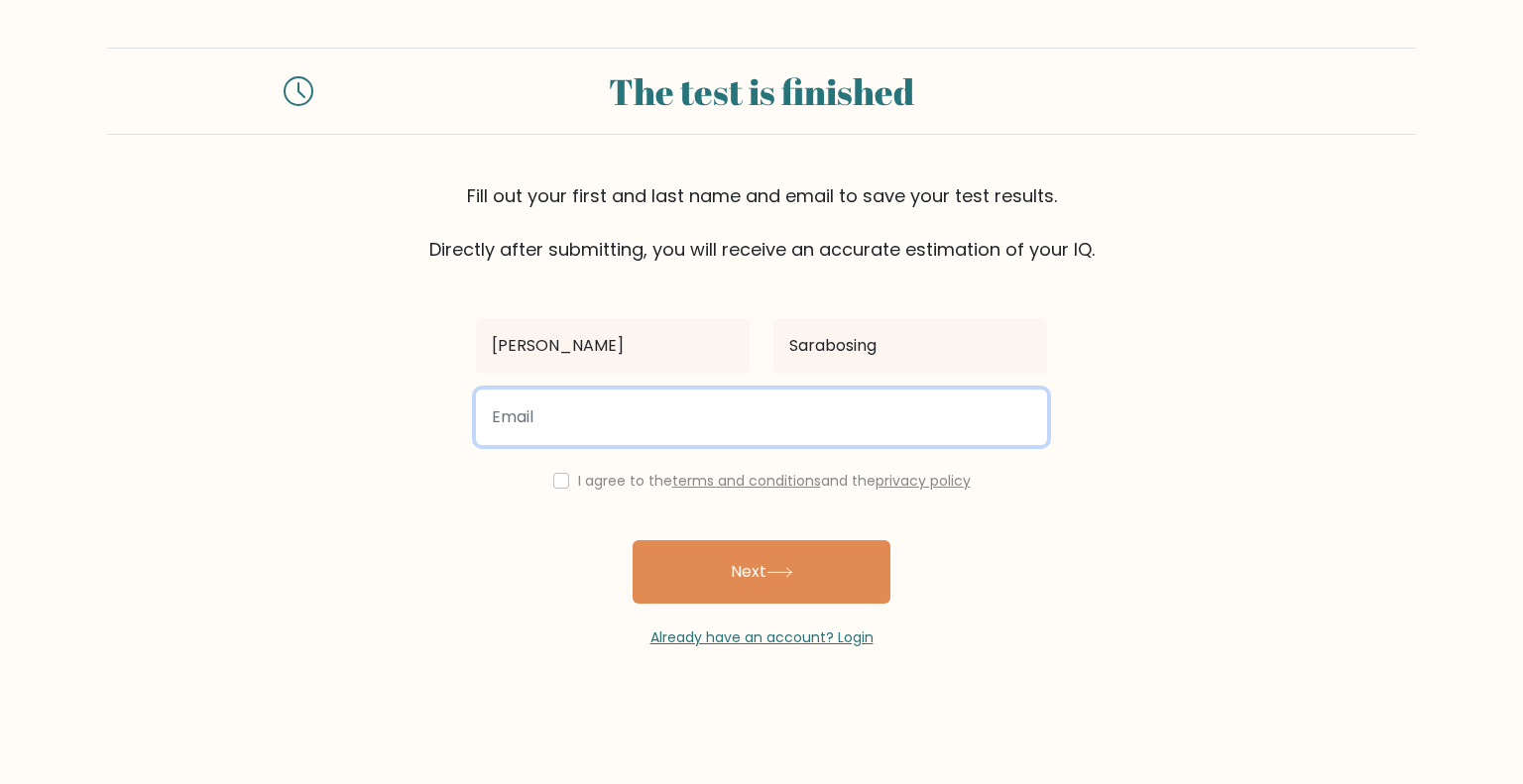 click at bounding box center (762, 417) 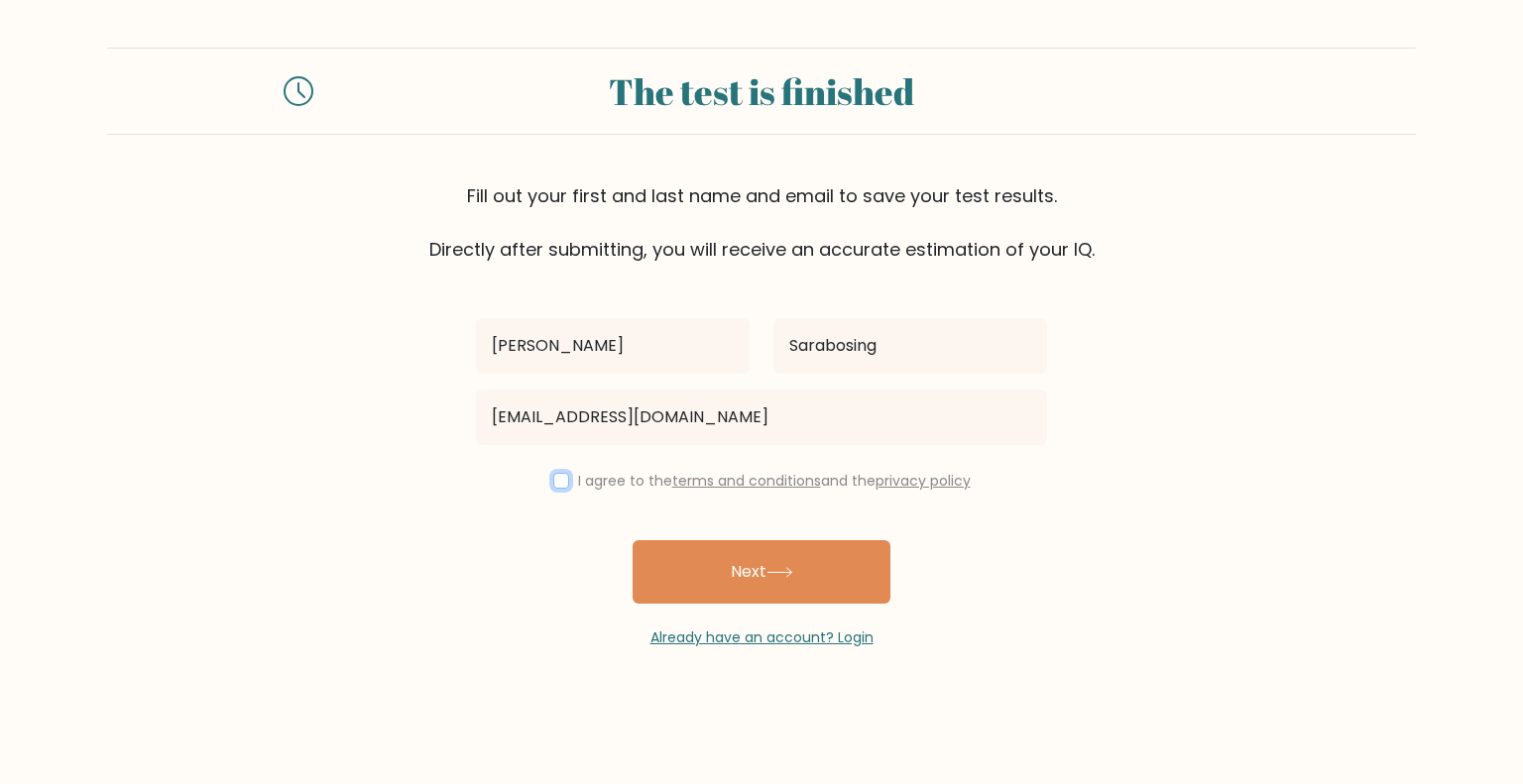 click at bounding box center (561, 481) 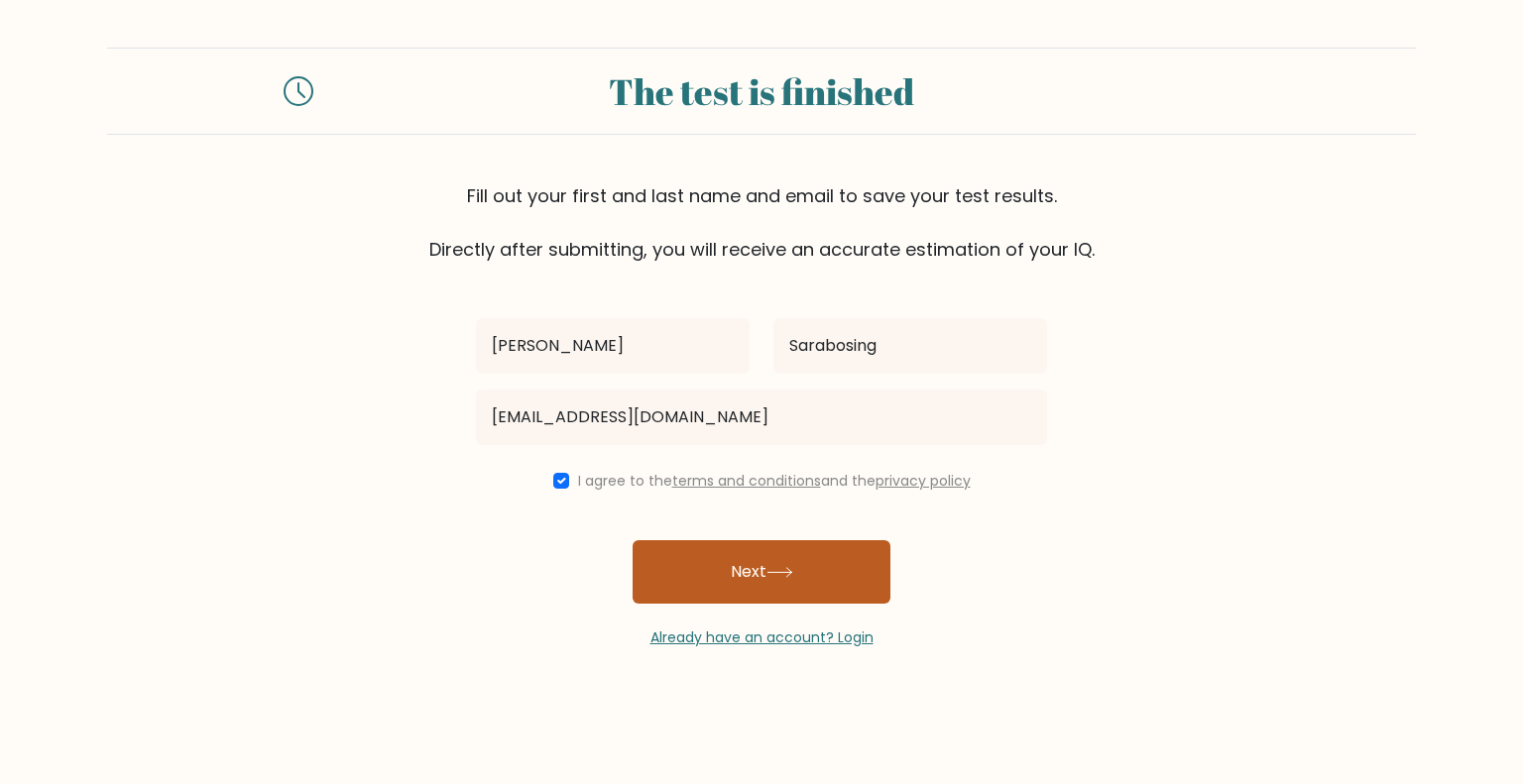 click 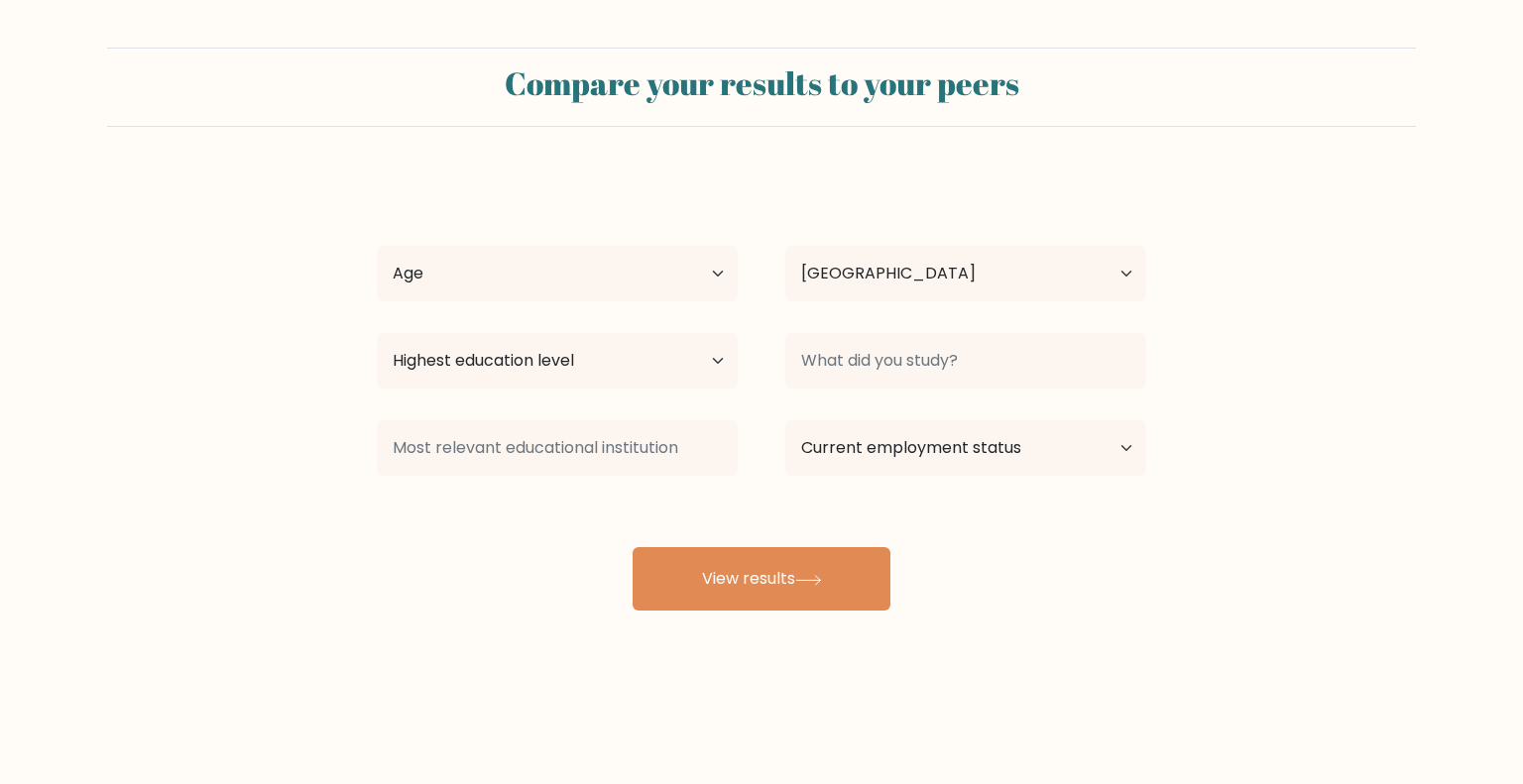 select on "PH" 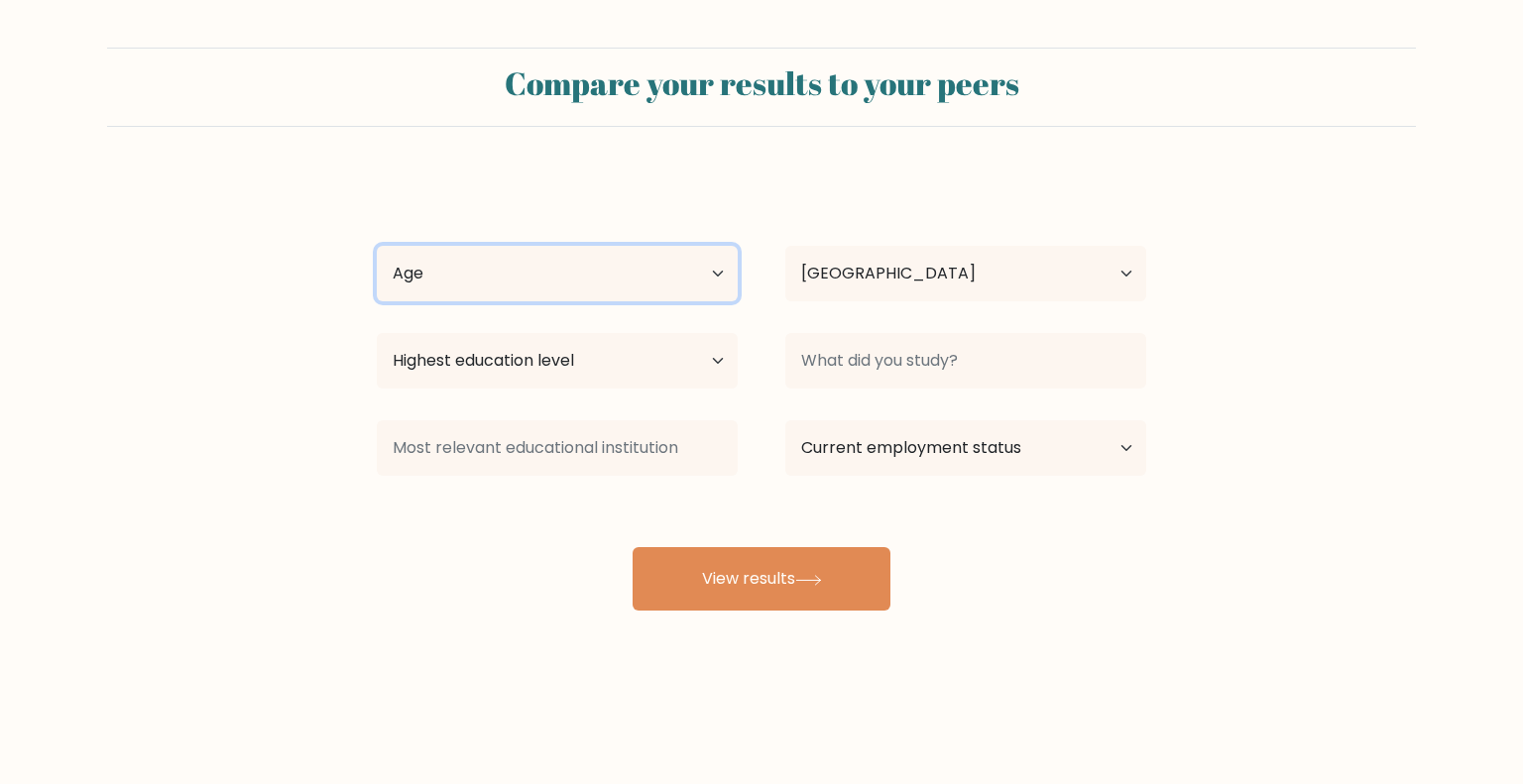 click on "Age
Under [DEMOGRAPHIC_DATA]
[DEMOGRAPHIC_DATA]
[DEMOGRAPHIC_DATA]
[DEMOGRAPHIC_DATA]
[DEMOGRAPHIC_DATA]
[DEMOGRAPHIC_DATA]
[DEMOGRAPHIC_DATA] and above" at bounding box center [557, 274] 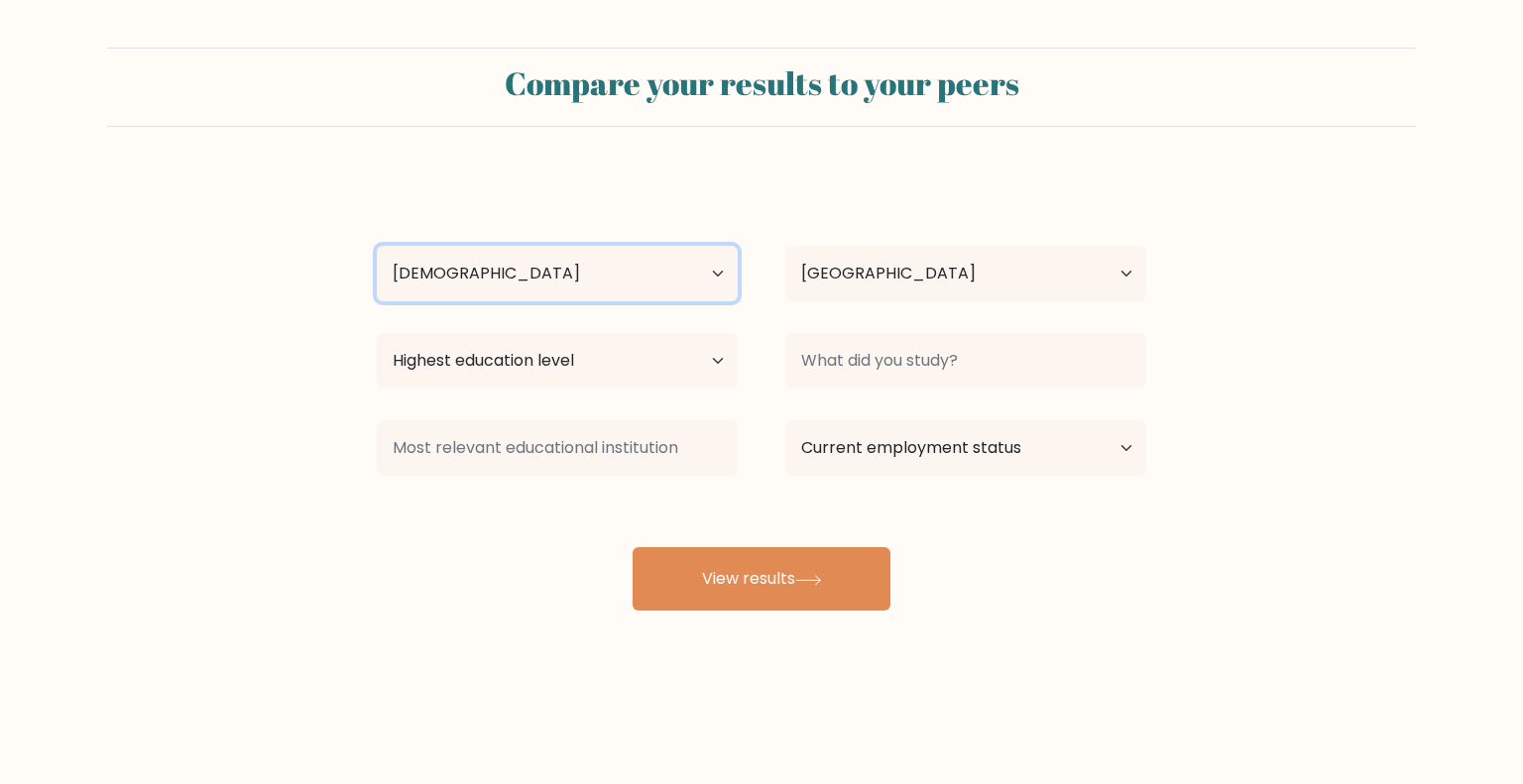 click on "Age
Under [DEMOGRAPHIC_DATA]
[DEMOGRAPHIC_DATA]
[DEMOGRAPHIC_DATA]
[DEMOGRAPHIC_DATA]
[DEMOGRAPHIC_DATA]
[DEMOGRAPHIC_DATA]
[DEMOGRAPHIC_DATA] and above" at bounding box center [557, 274] 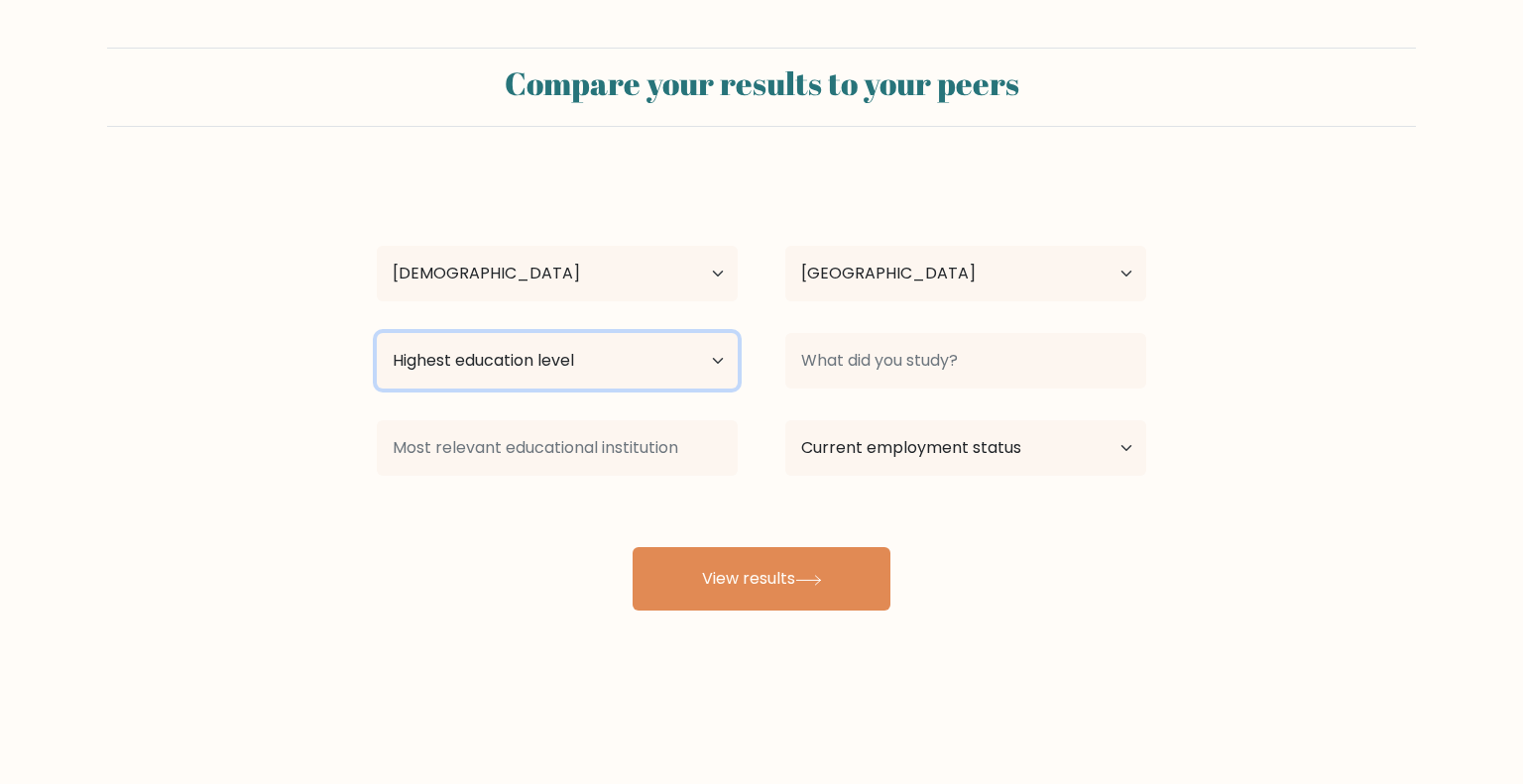 click on "Highest education level
No schooling
Primary
Lower Secondary
Upper Secondary
Occupation Specific
Bachelor's degree
Master's degree
Doctoral degree" at bounding box center [557, 361] 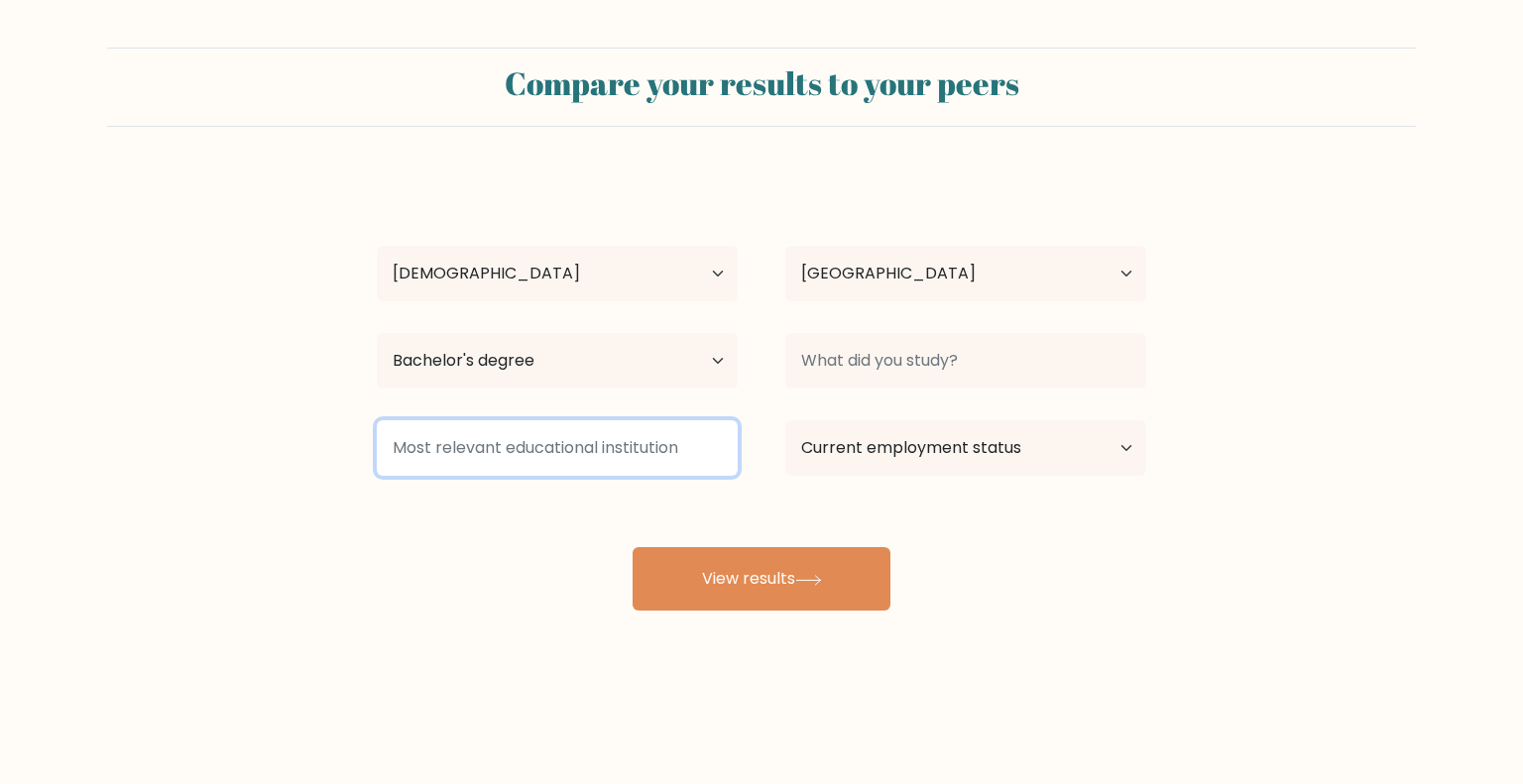 click at bounding box center [557, 448] 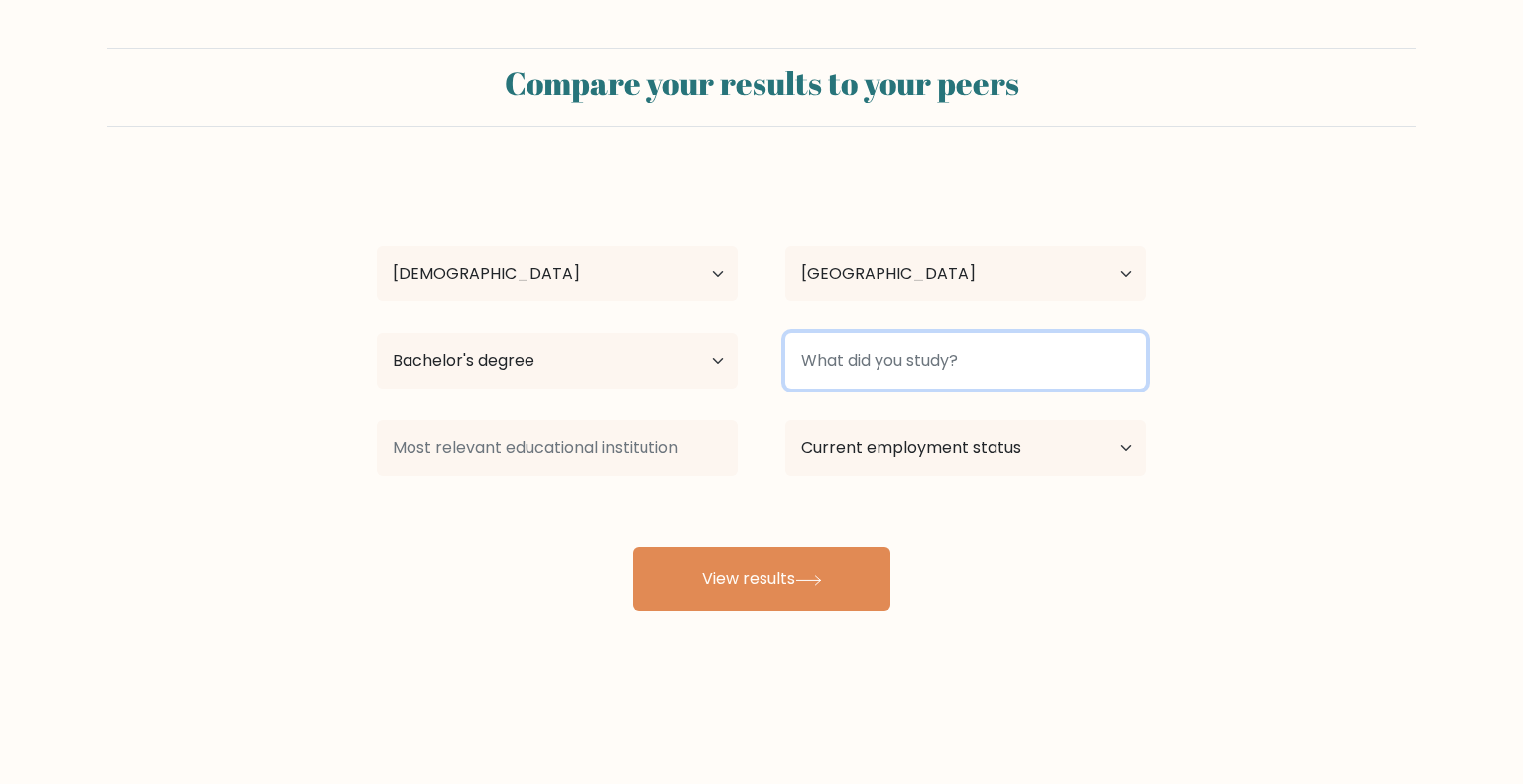 click at bounding box center [966, 361] 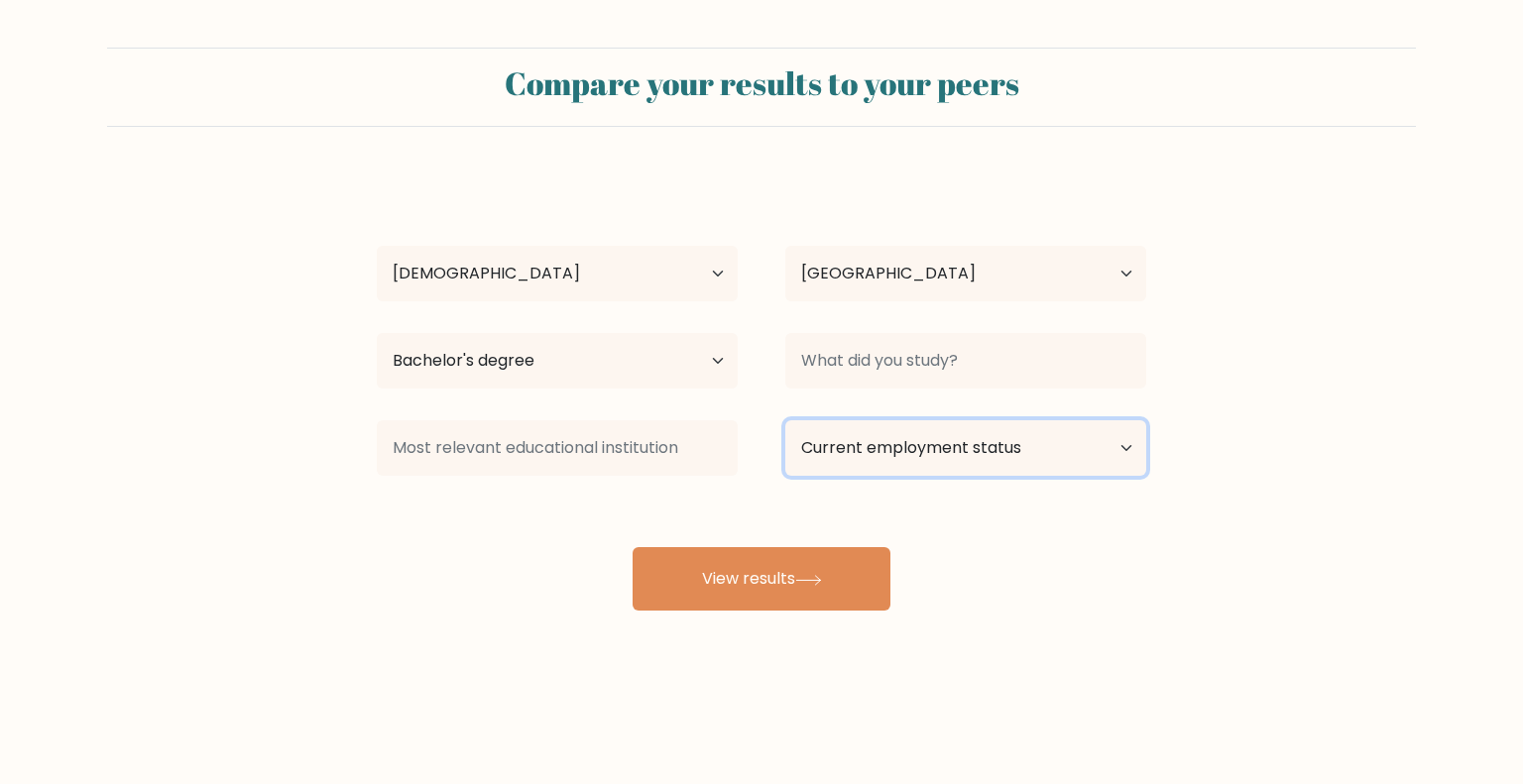 click on "Current employment status
Employed
Student
Retired
Other / prefer not to answer" at bounding box center [966, 448] 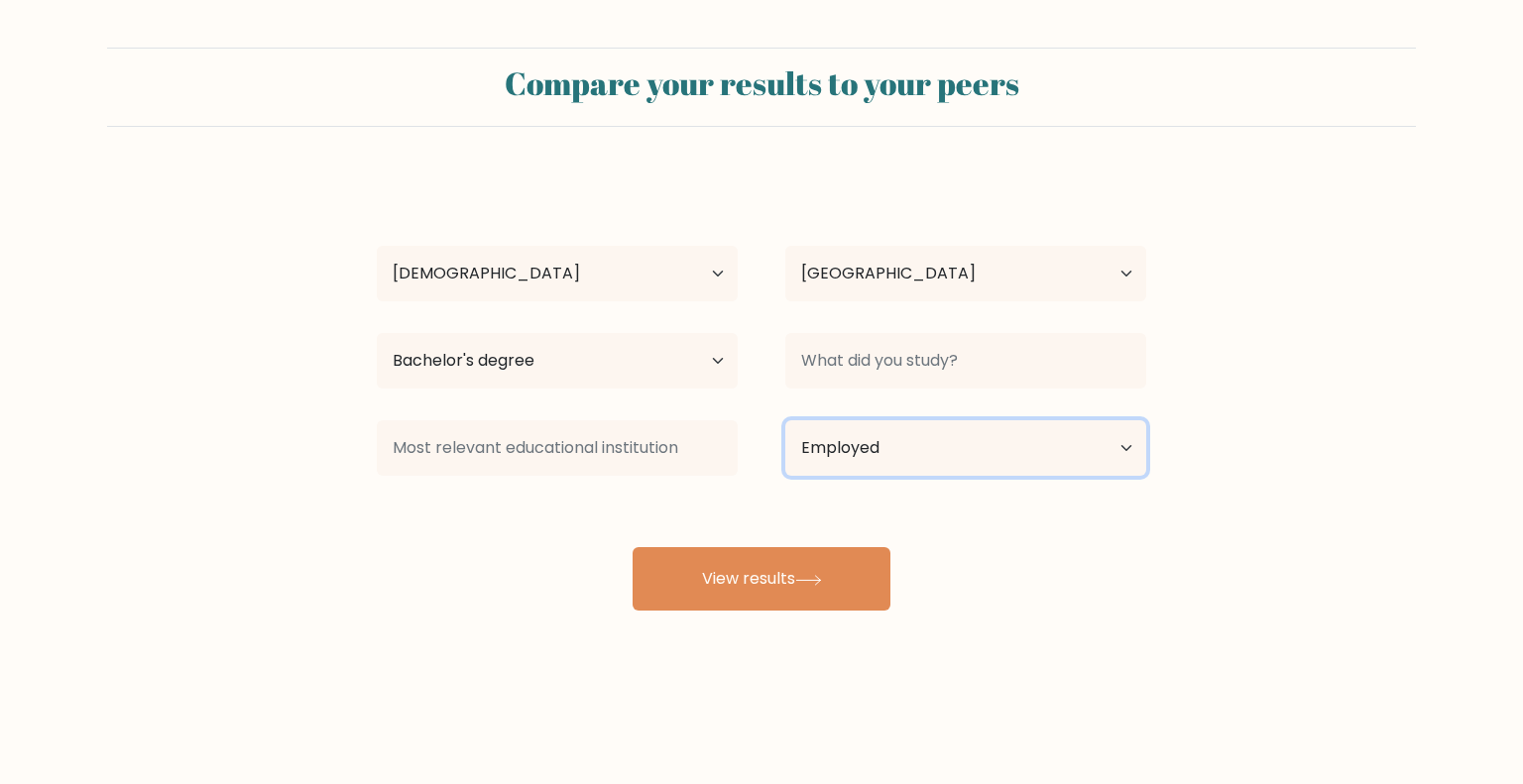 click on "Current employment status
Employed
Student
Retired
Other / prefer not to answer" at bounding box center [966, 448] 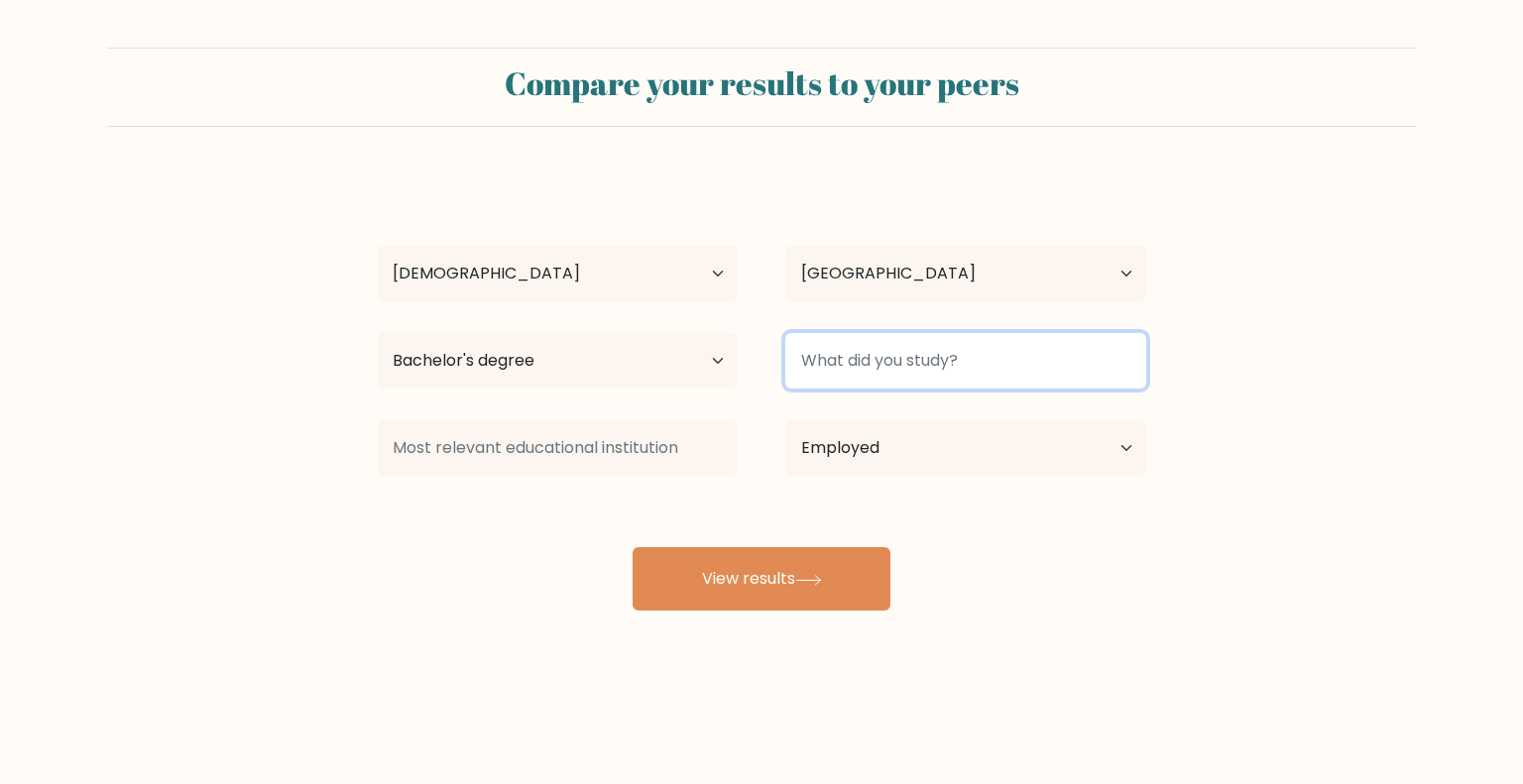 click at bounding box center [966, 361] 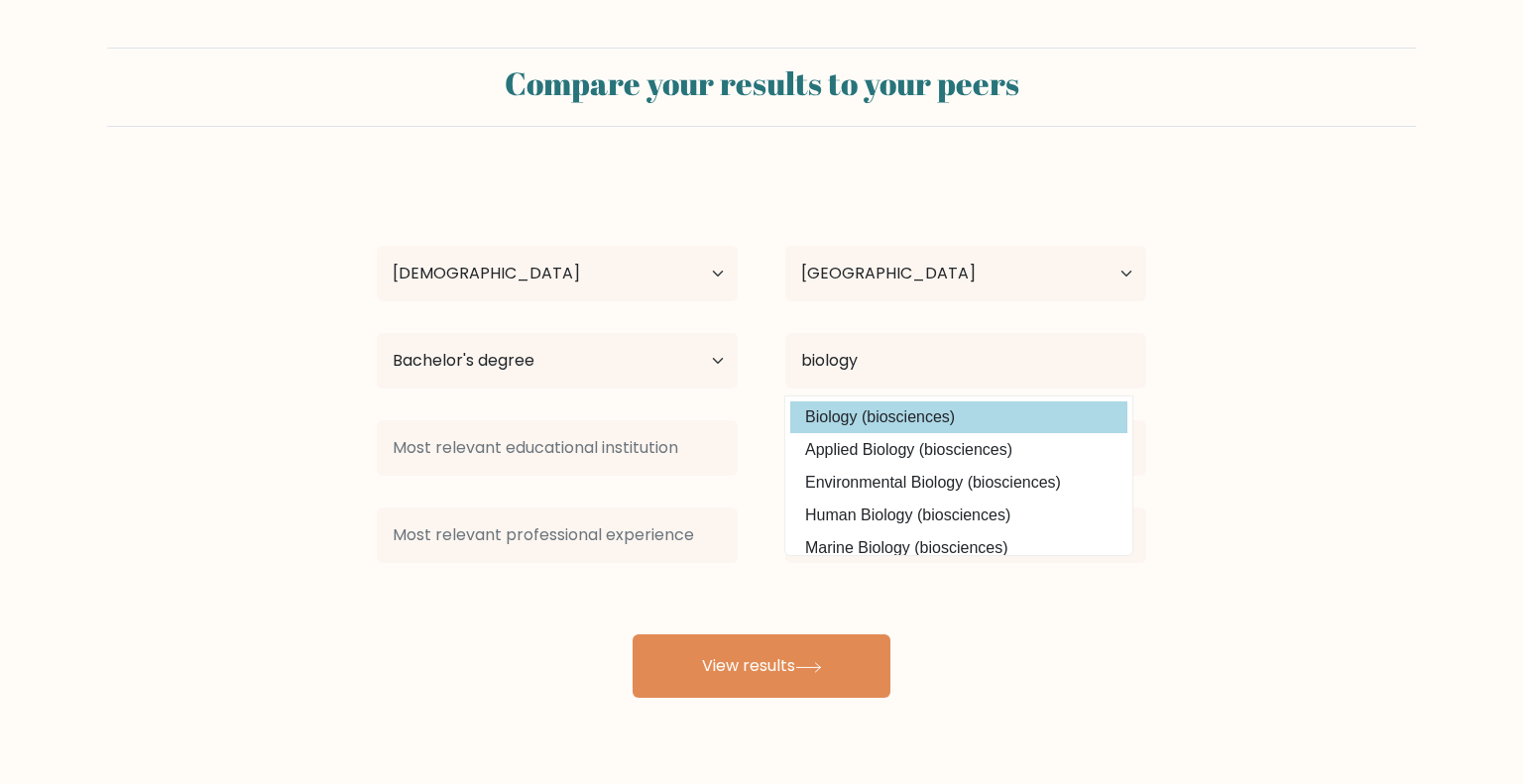 click on "Biology (biosciences)" at bounding box center [959, 417] 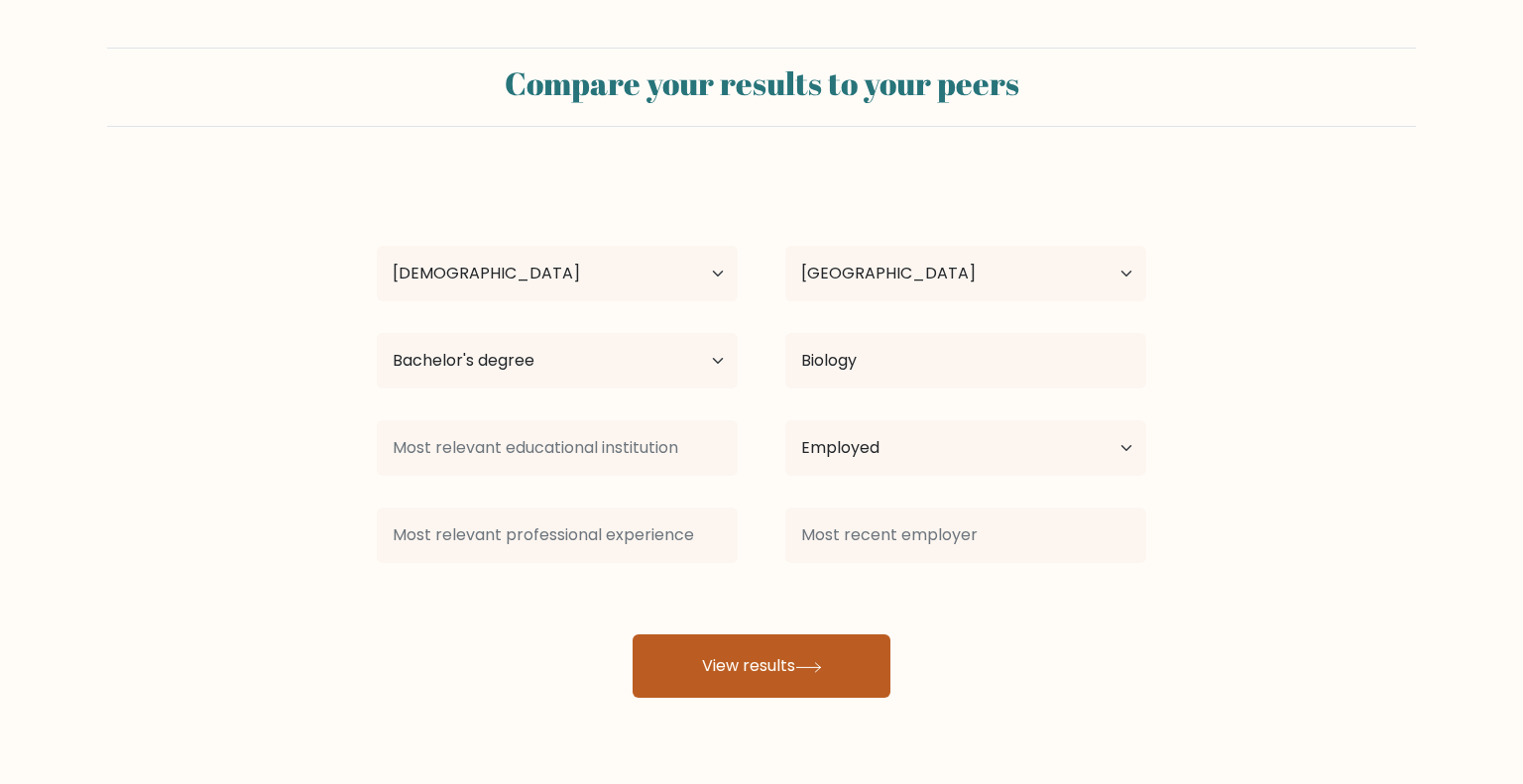 click on "View results" at bounding box center [762, 666] 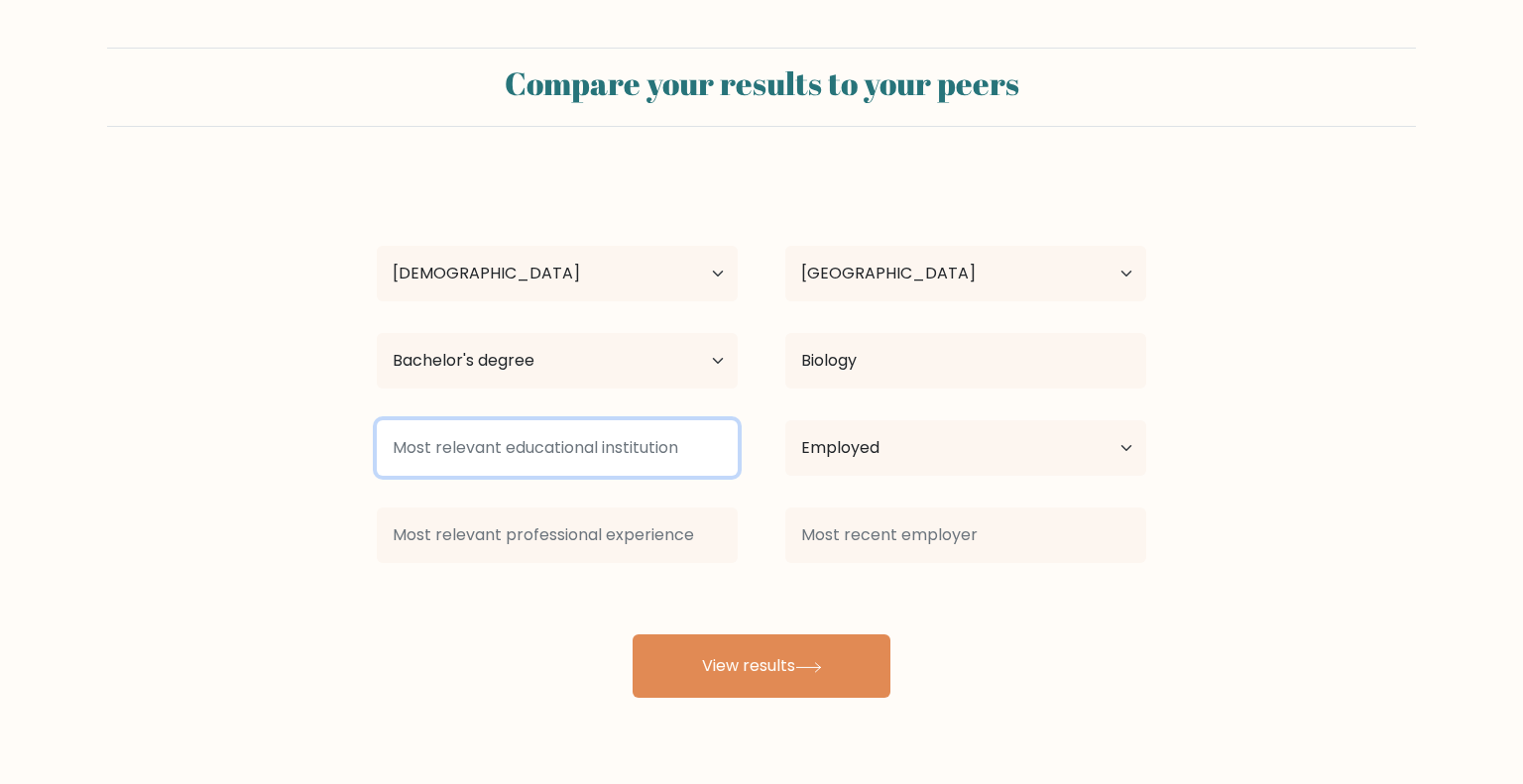 click at bounding box center [557, 448] 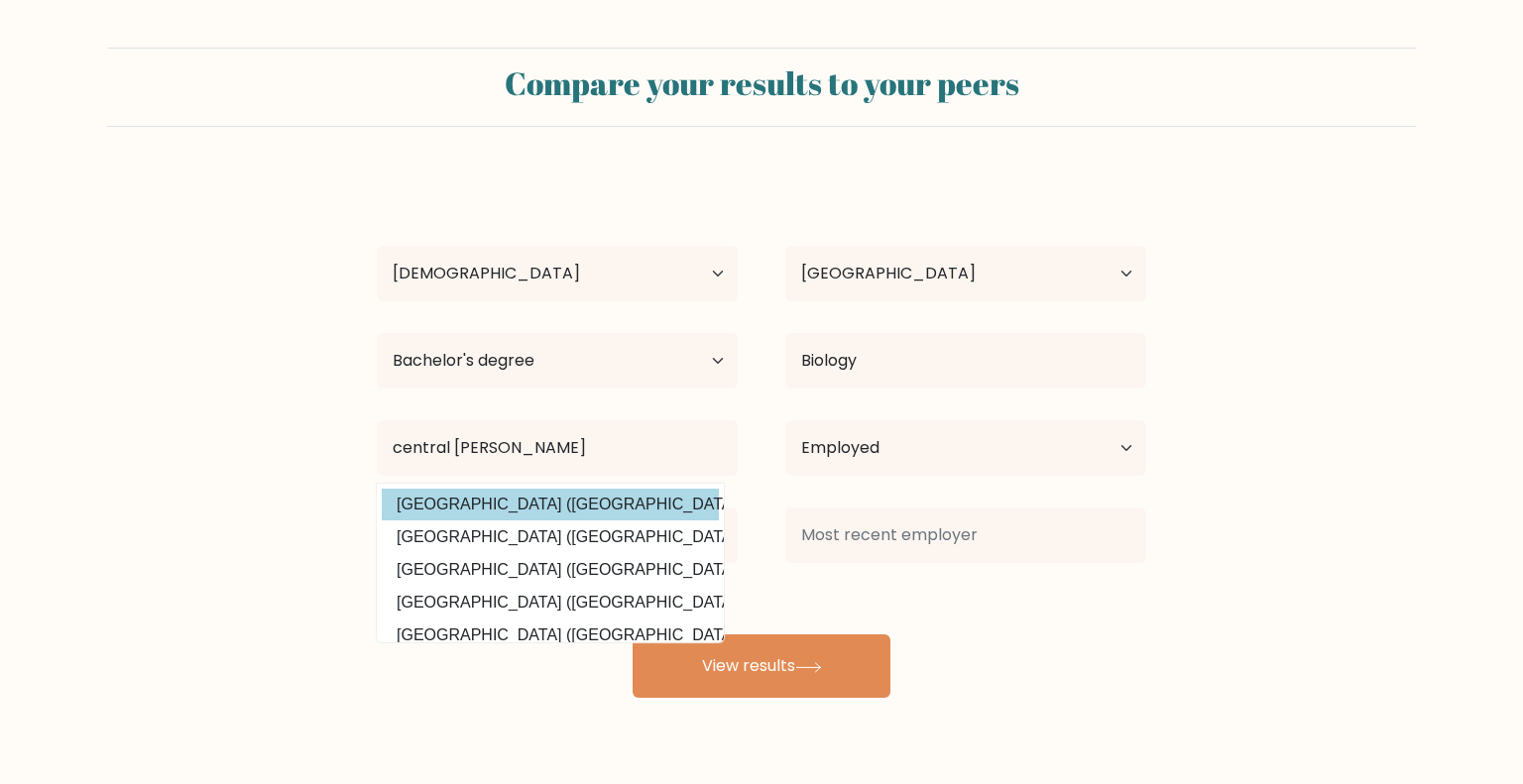 click on "Central Mindanao University (Philippines)" at bounding box center (550, 504) 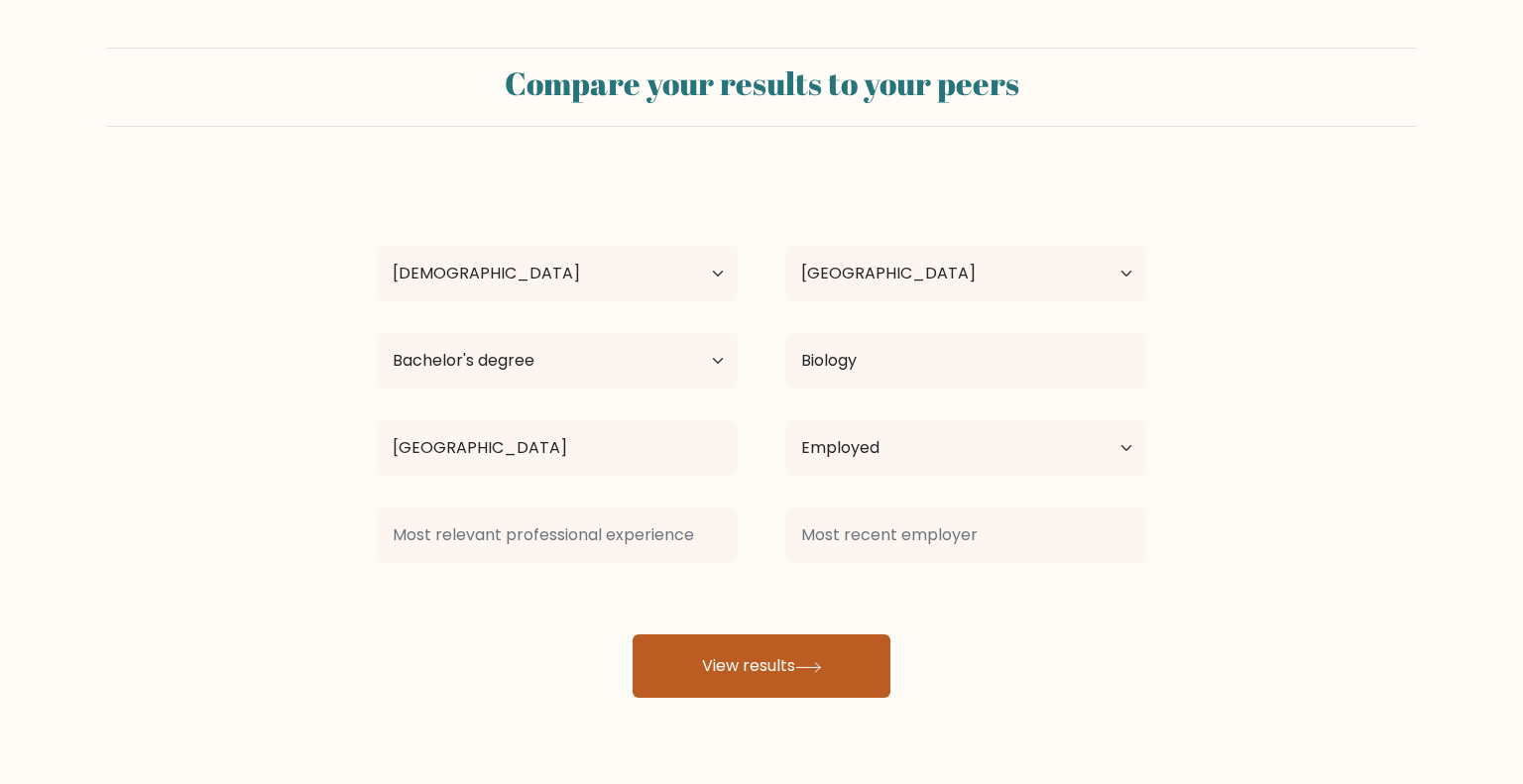 click on "View results" at bounding box center [762, 666] 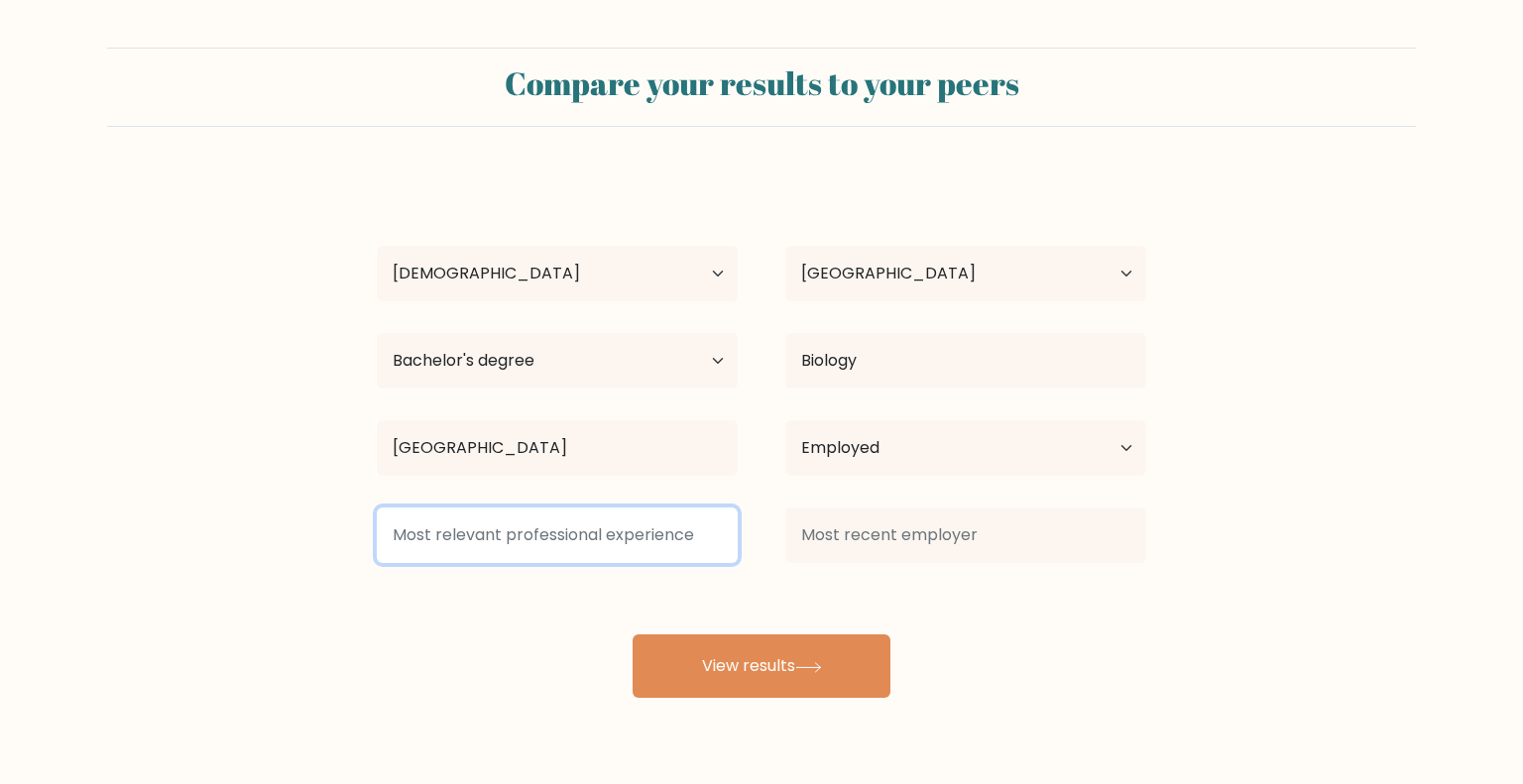 click at bounding box center [557, 535] 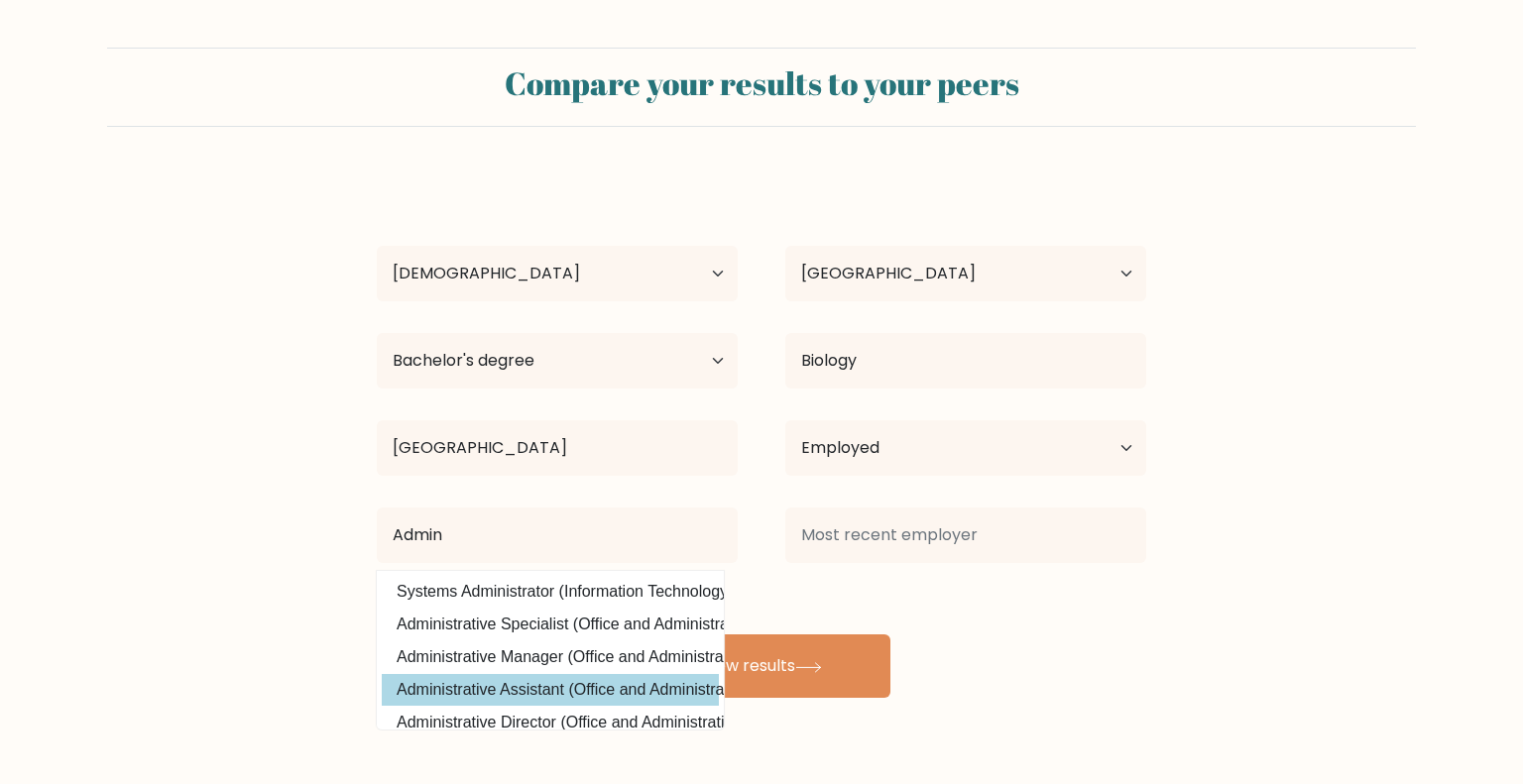 click on "Administrative Assistant (Office and Administrative Support)" at bounding box center (550, 690) 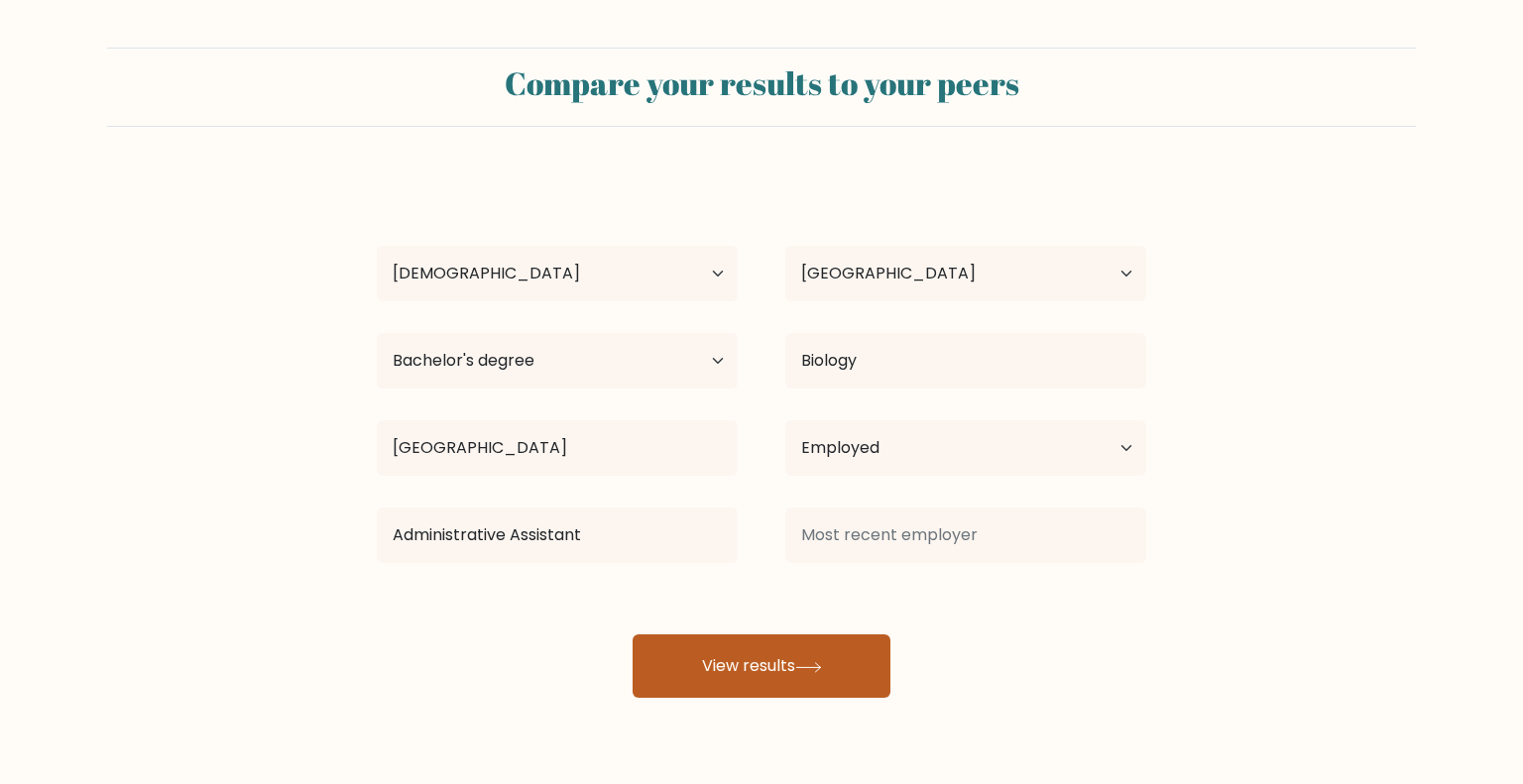 click on "View results" at bounding box center (762, 666) 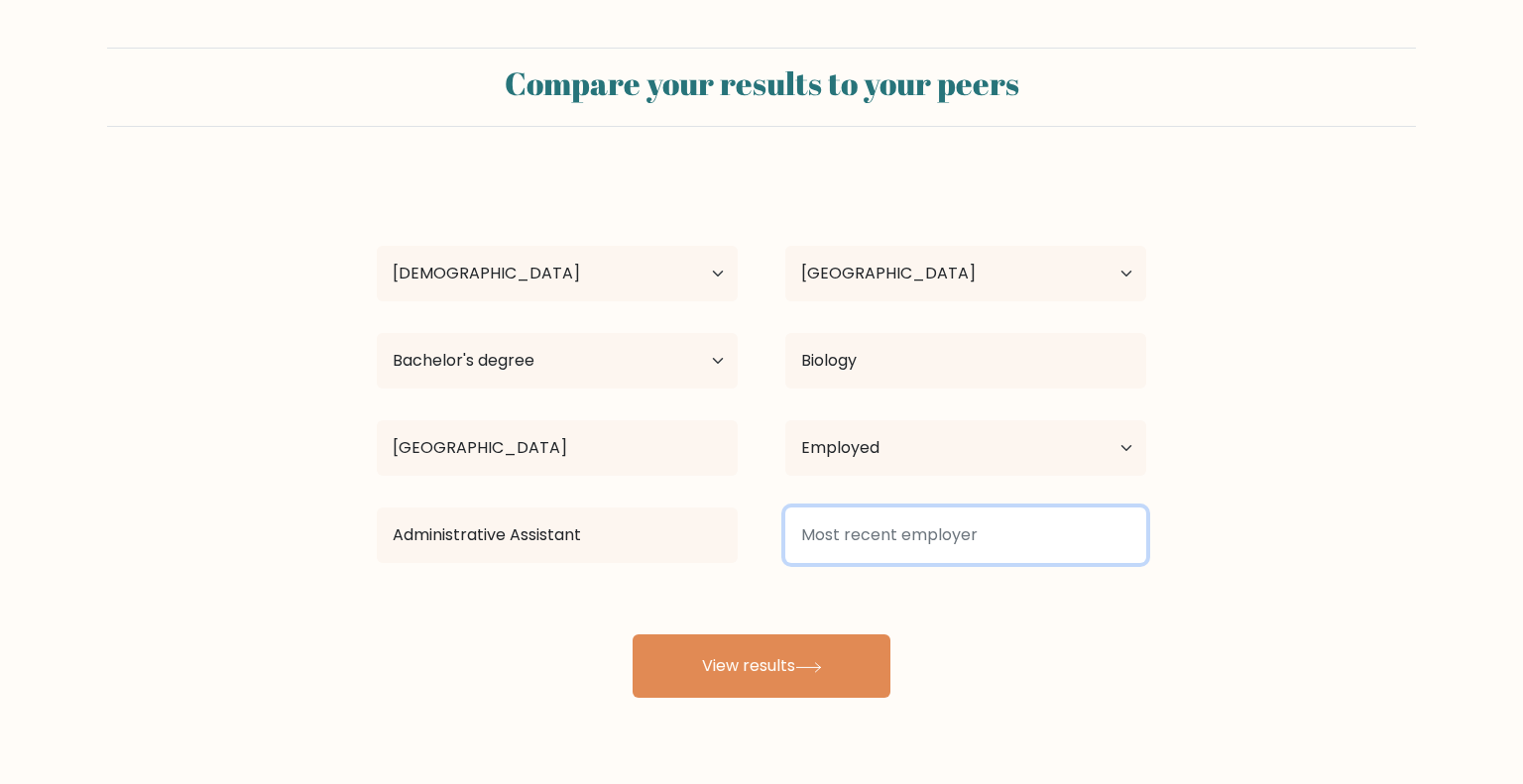 click at bounding box center [966, 535] 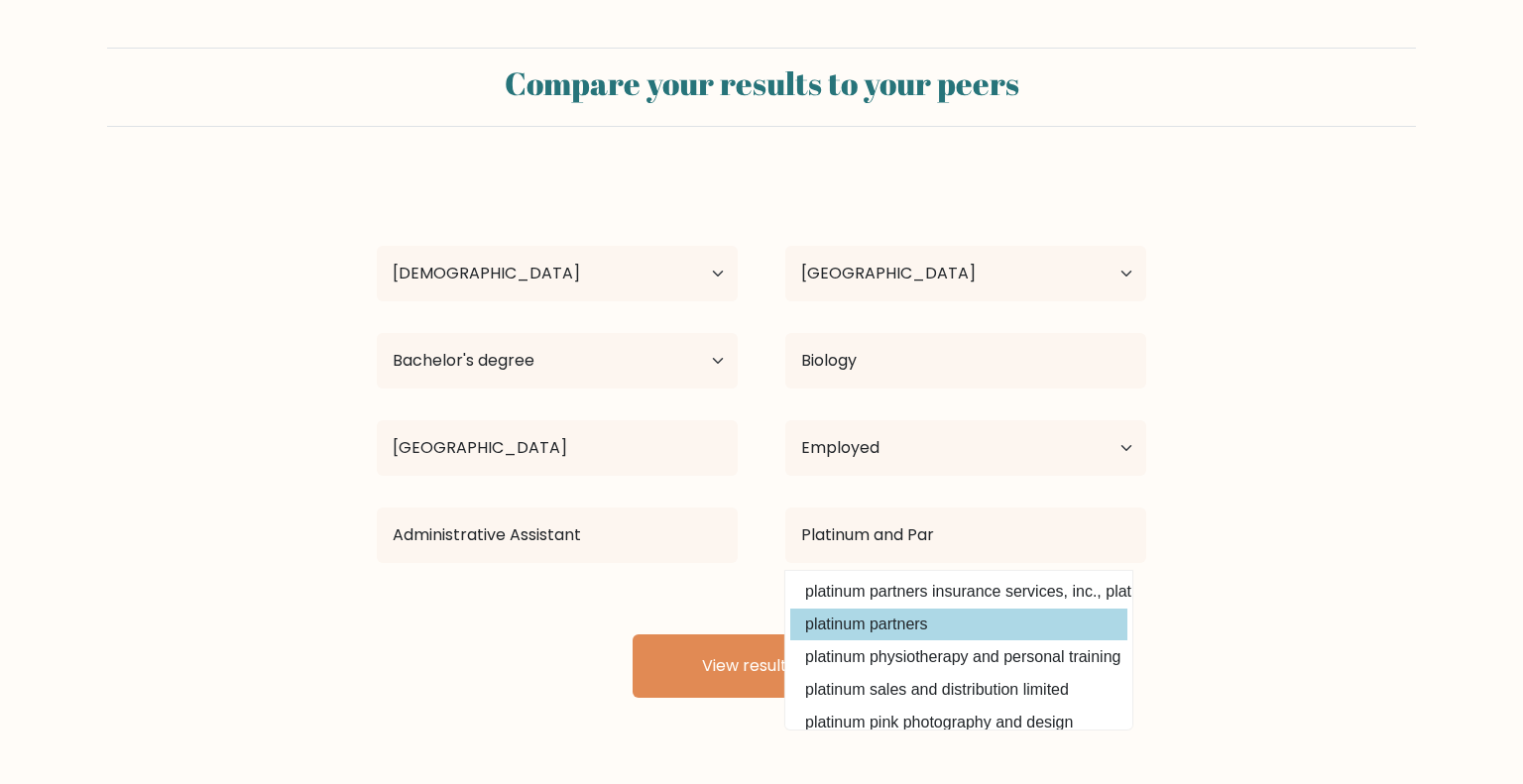 click on "platinum partners" at bounding box center [959, 624] 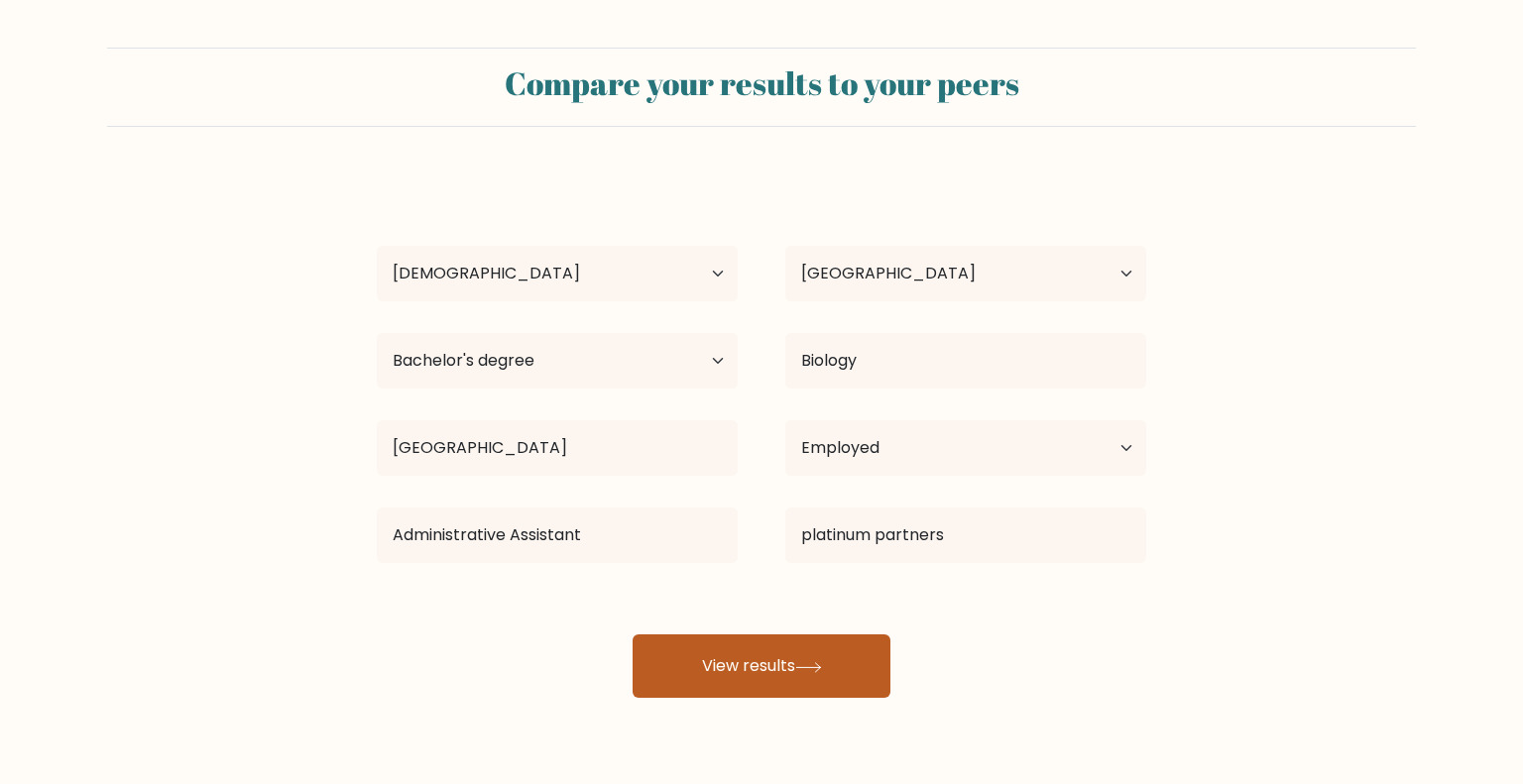 click on "View results" at bounding box center (762, 666) 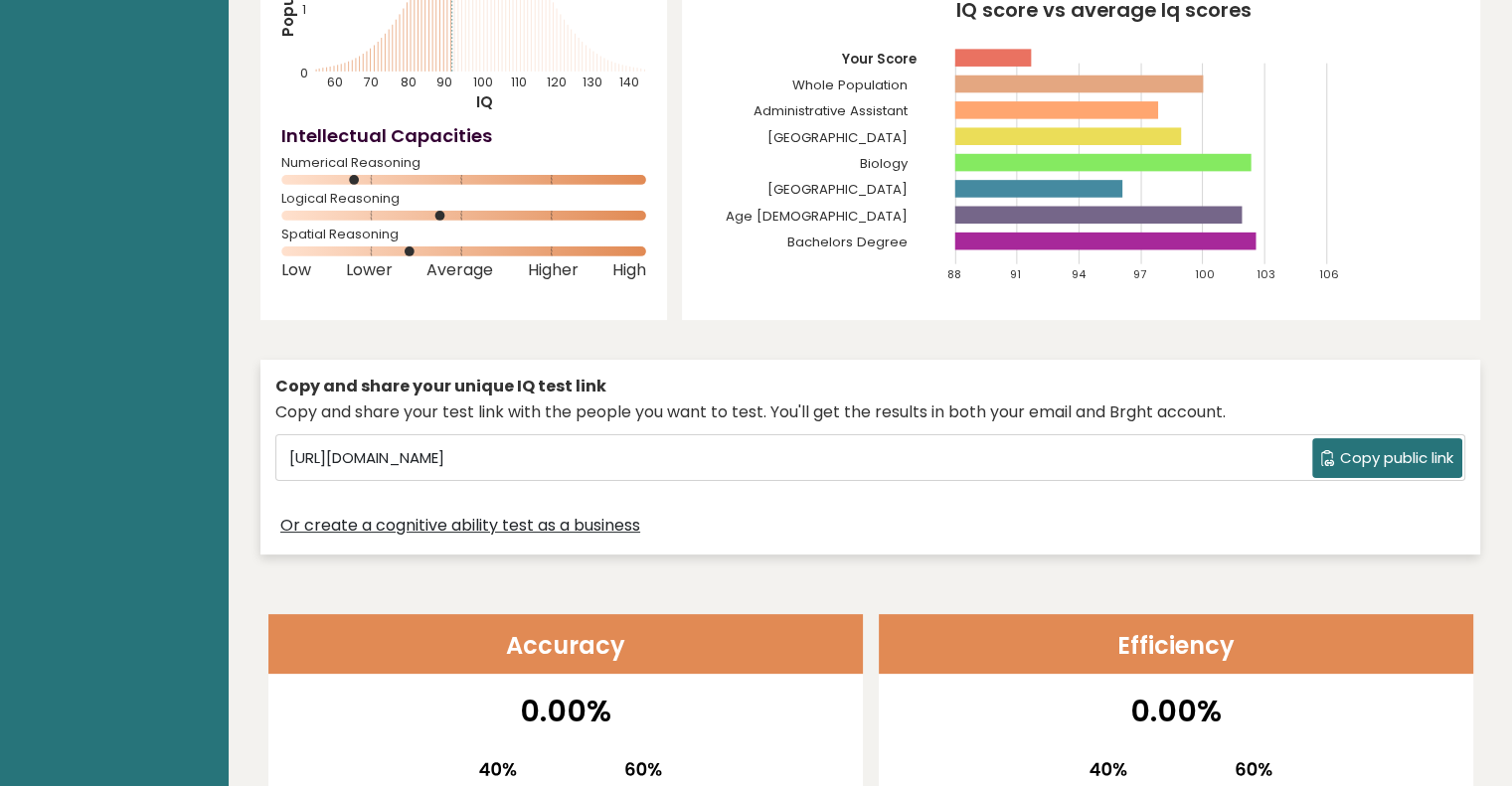 scroll, scrollTop: 0, scrollLeft: 0, axis: both 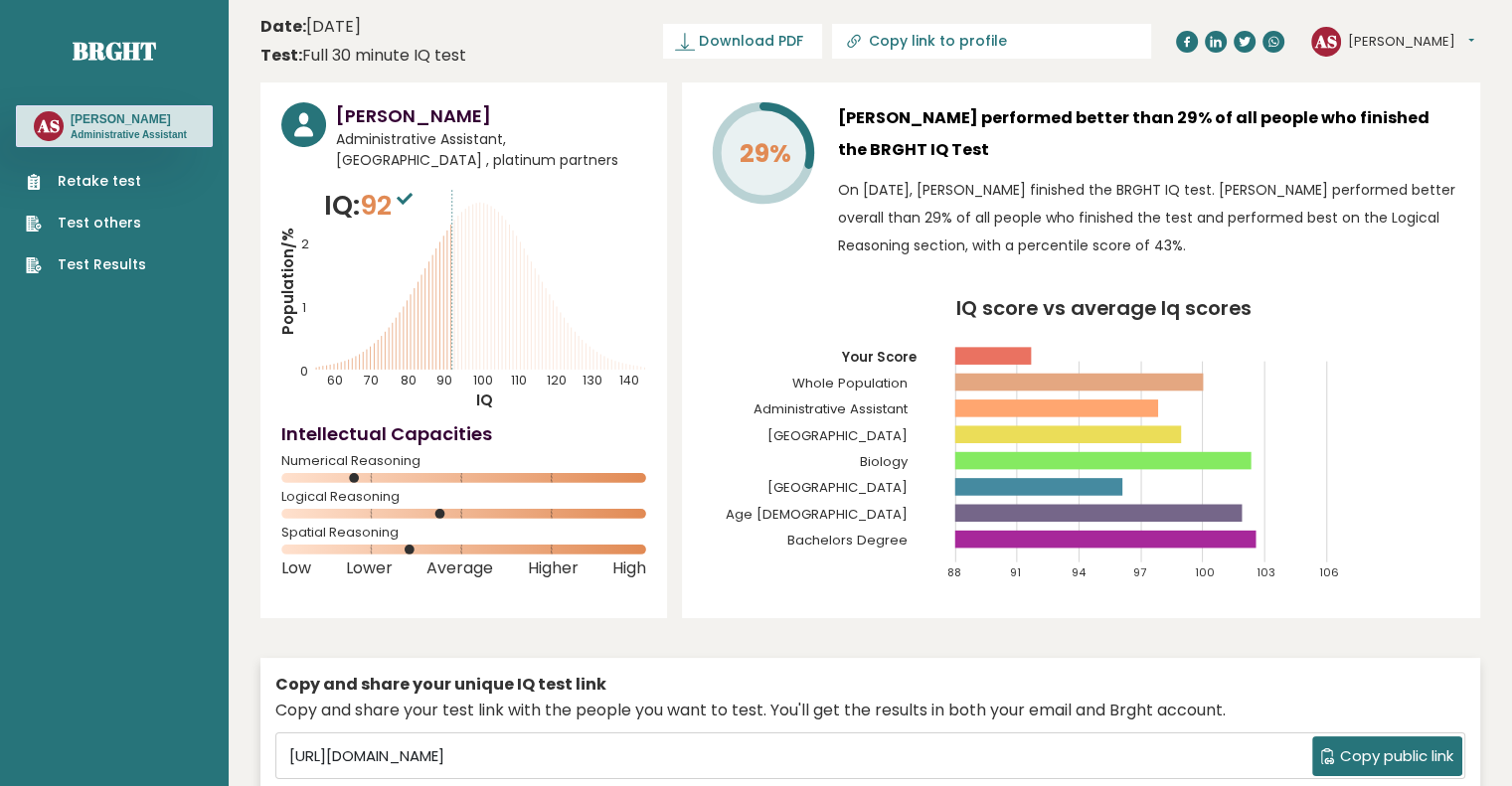 click 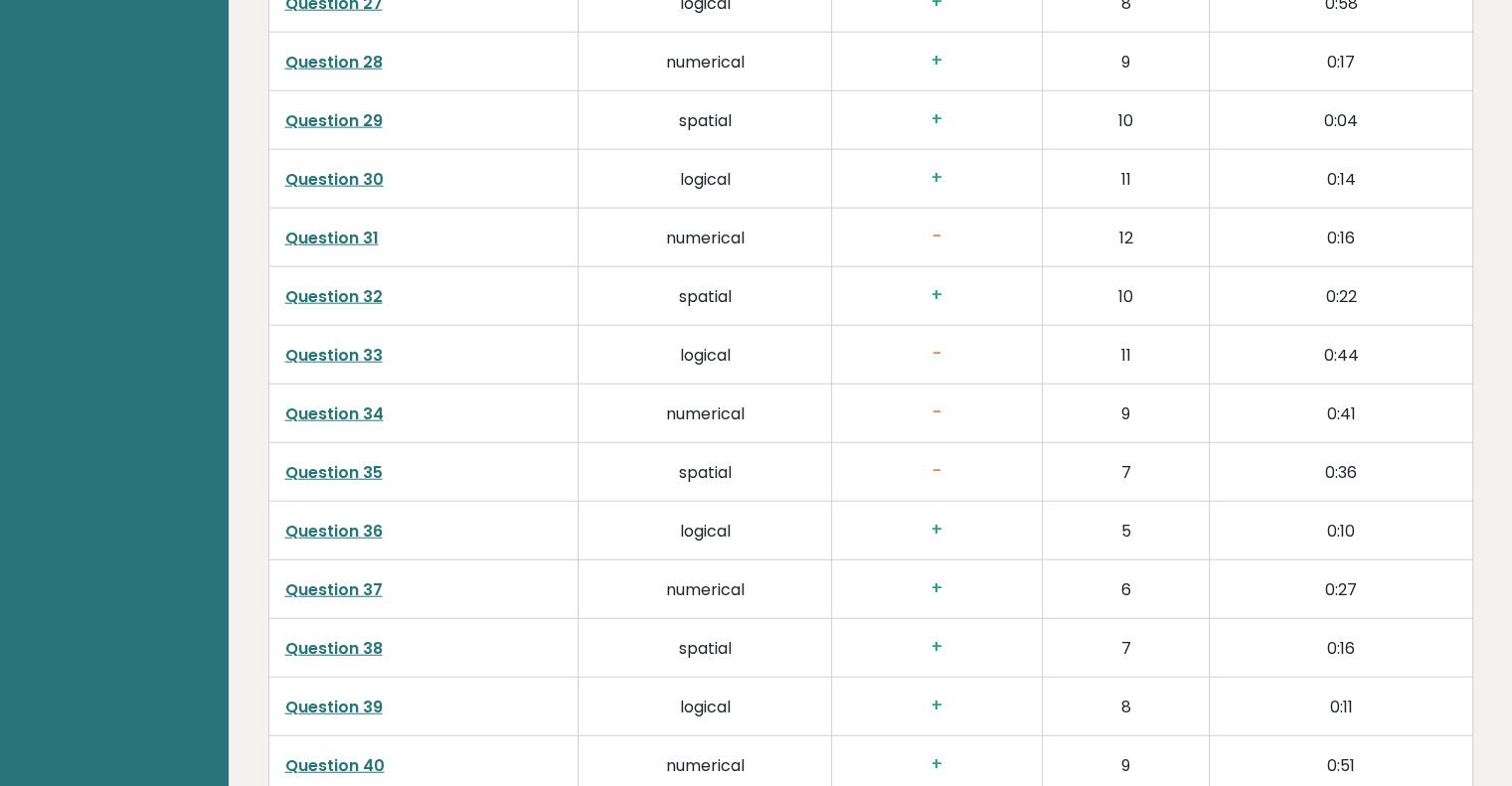scroll, scrollTop: 4968, scrollLeft: 0, axis: vertical 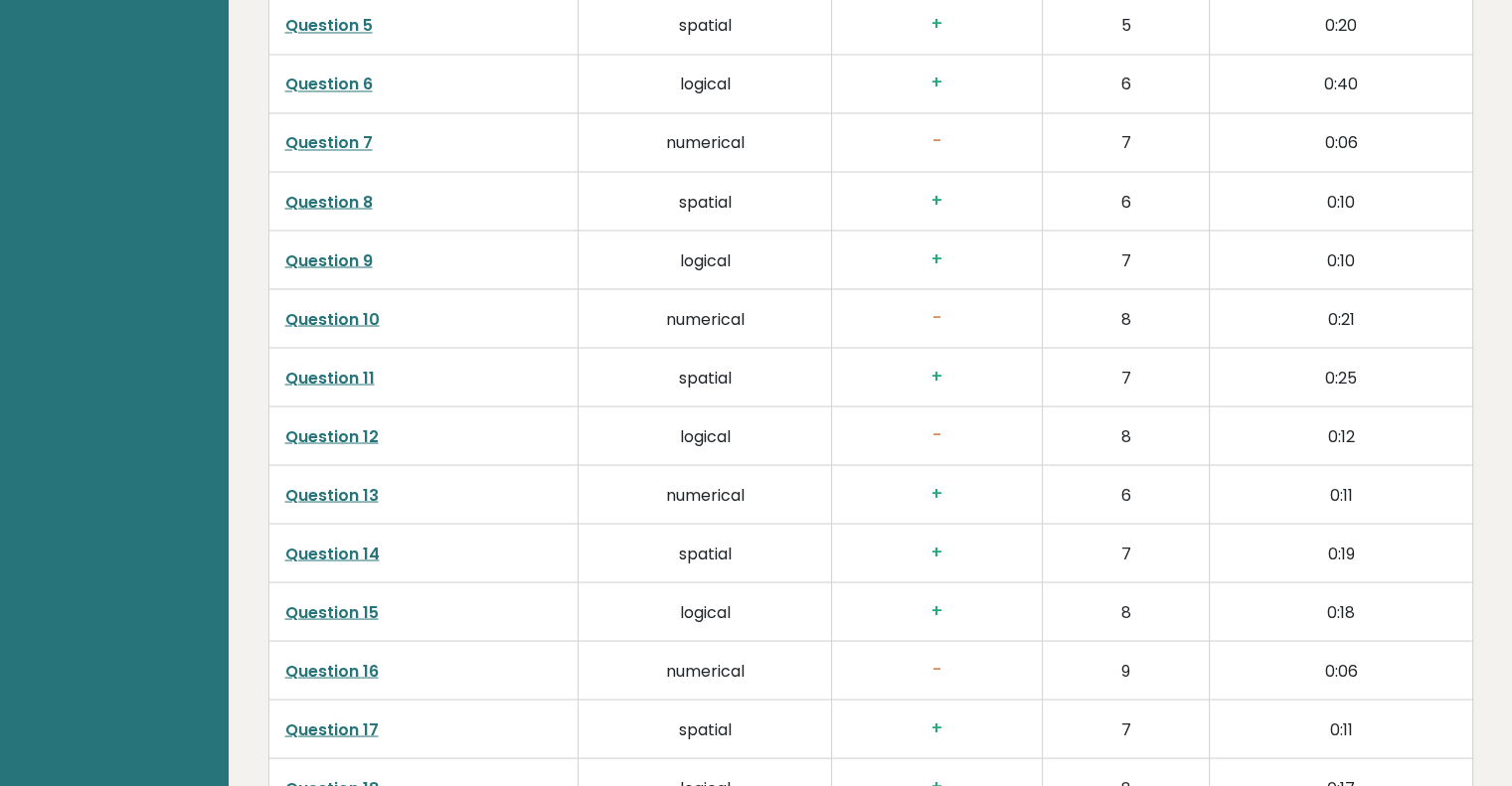 click on "-" at bounding box center [936, 141] 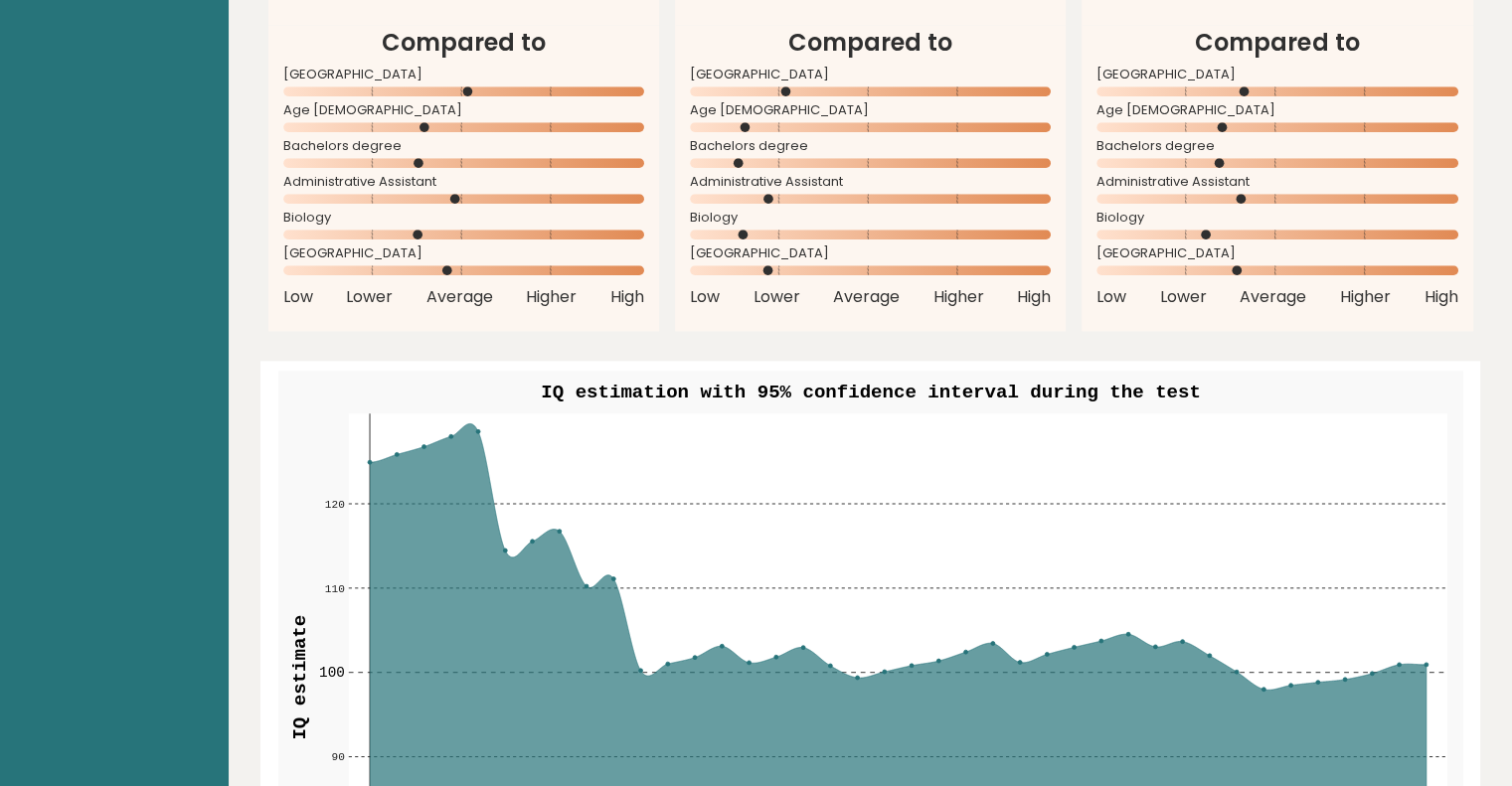 scroll, scrollTop: 2087, scrollLeft: 0, axis: vertical 